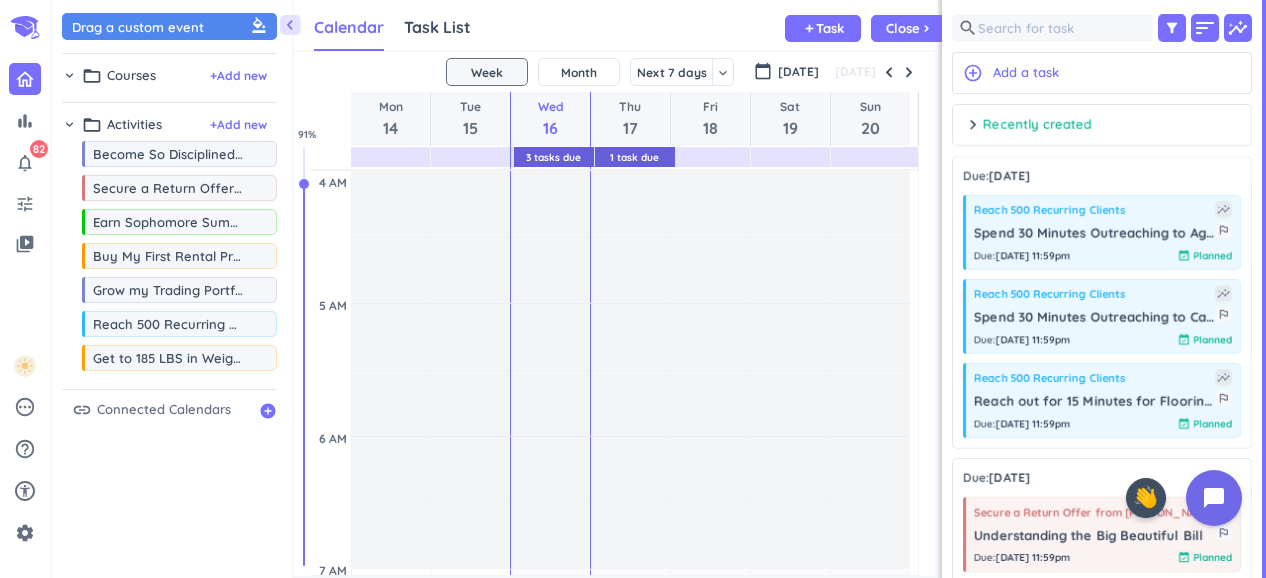 scroll, scrollTop: 0, scrollLeft: 0, axis: both 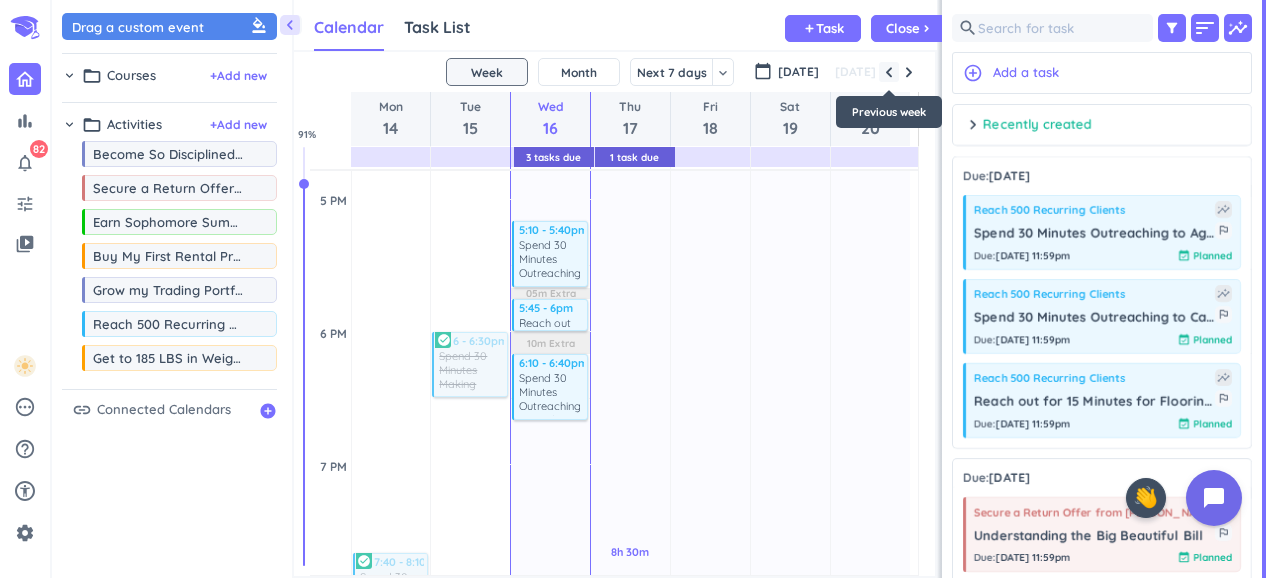 click at bounding box center (889, 72) 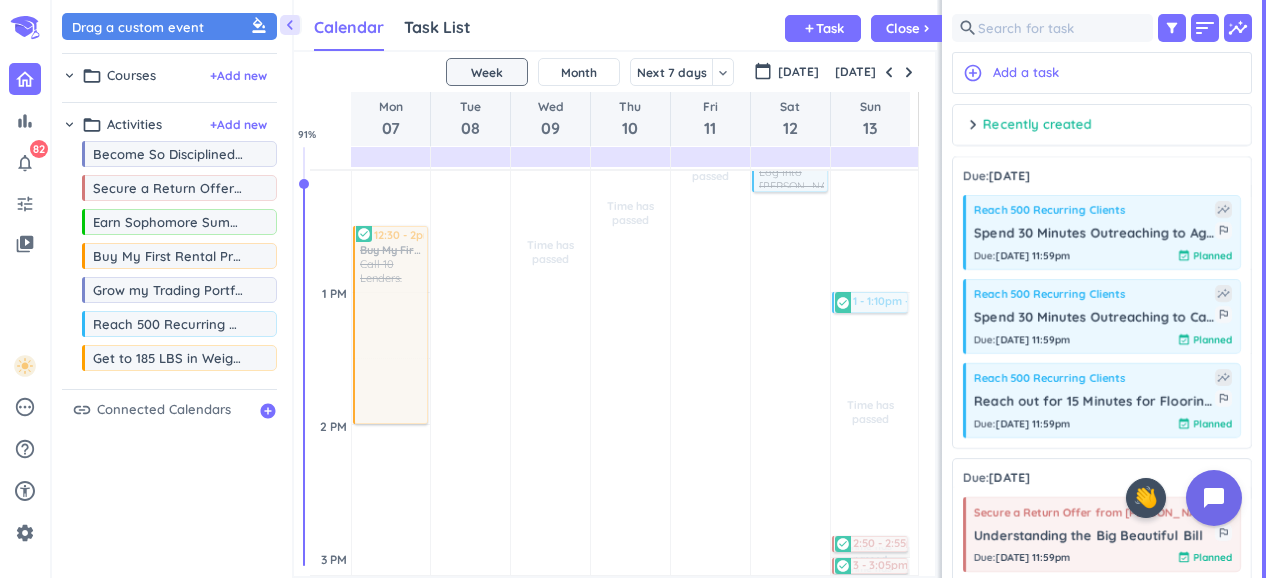 scroll, scrollTop: 1075, scrollLeft: 0, axis: vertical 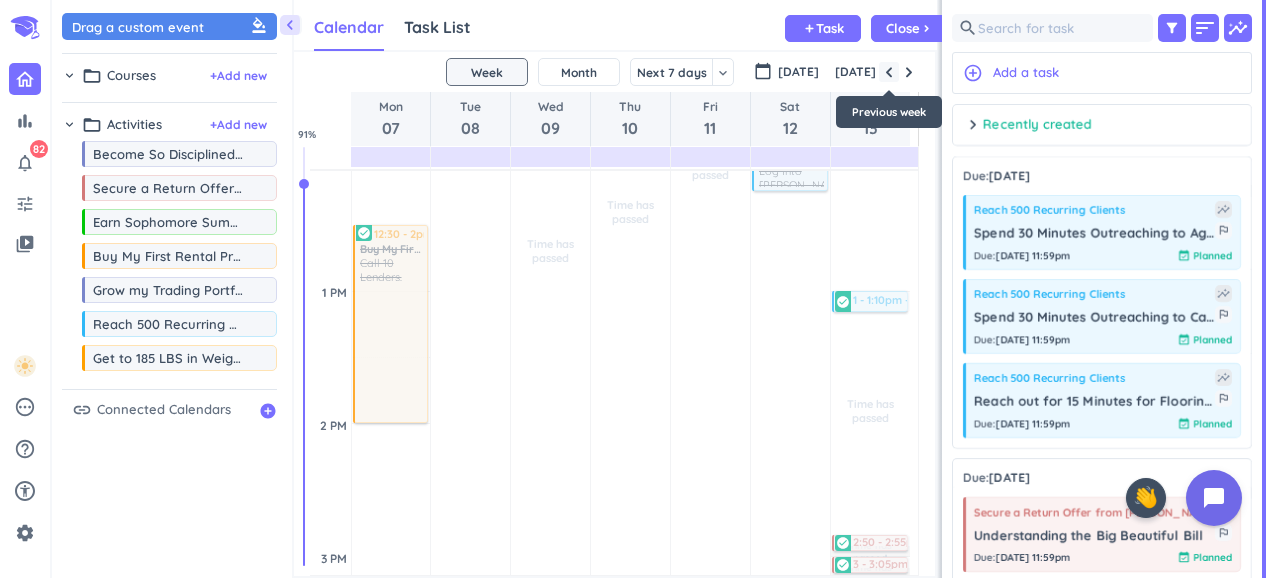 click at bounding box center (889, 72) 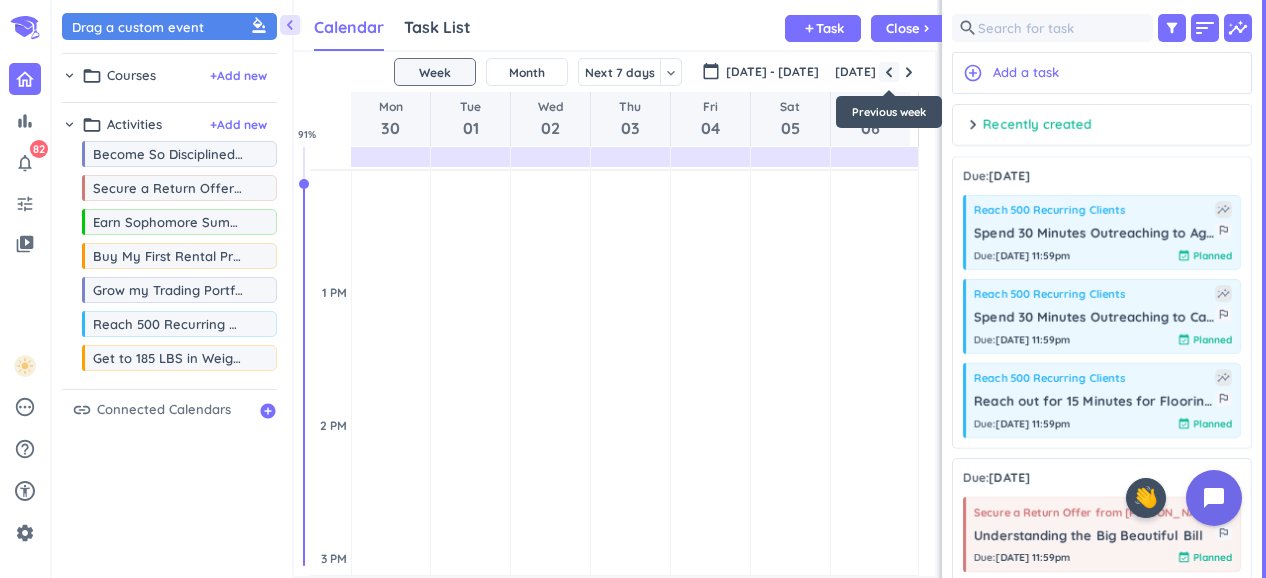 scroll, scrollTop: 499, scrollLeft: 0, axis: vertical 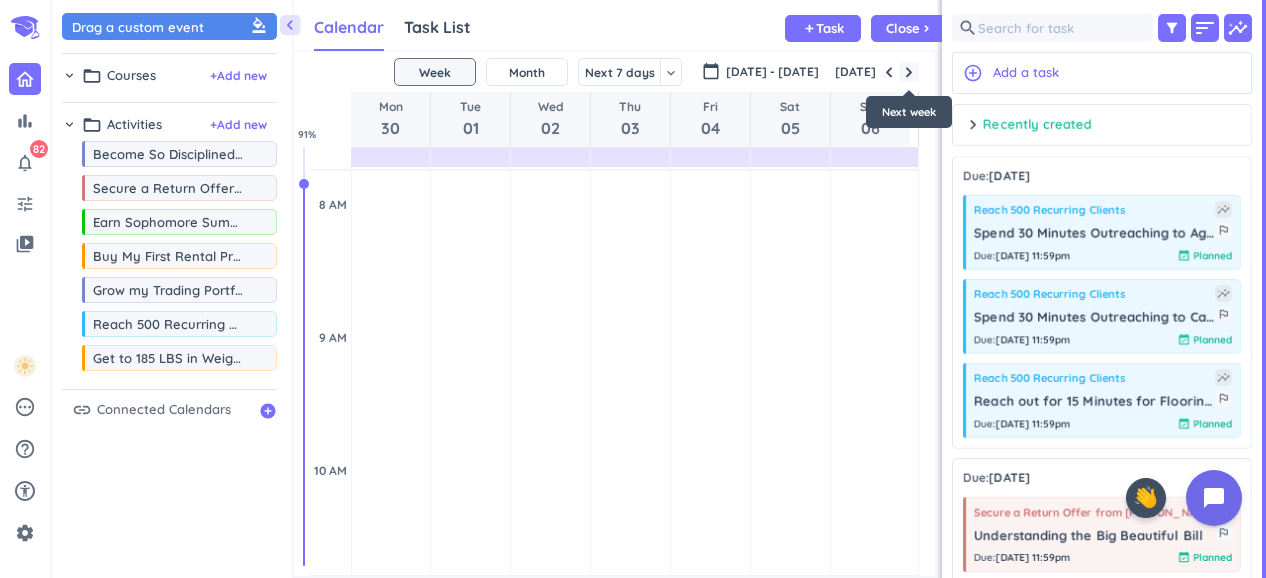 click at bounding box center [909, 72] 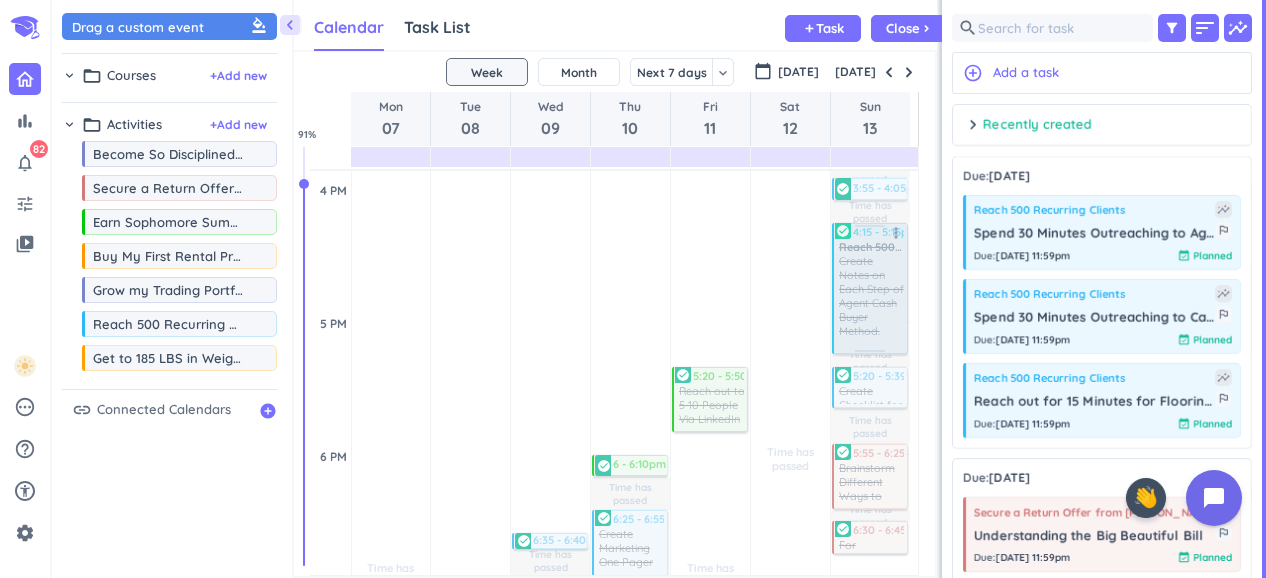 scroll, scrollTop: 1576, scrollLeft: 0, axis: vertical 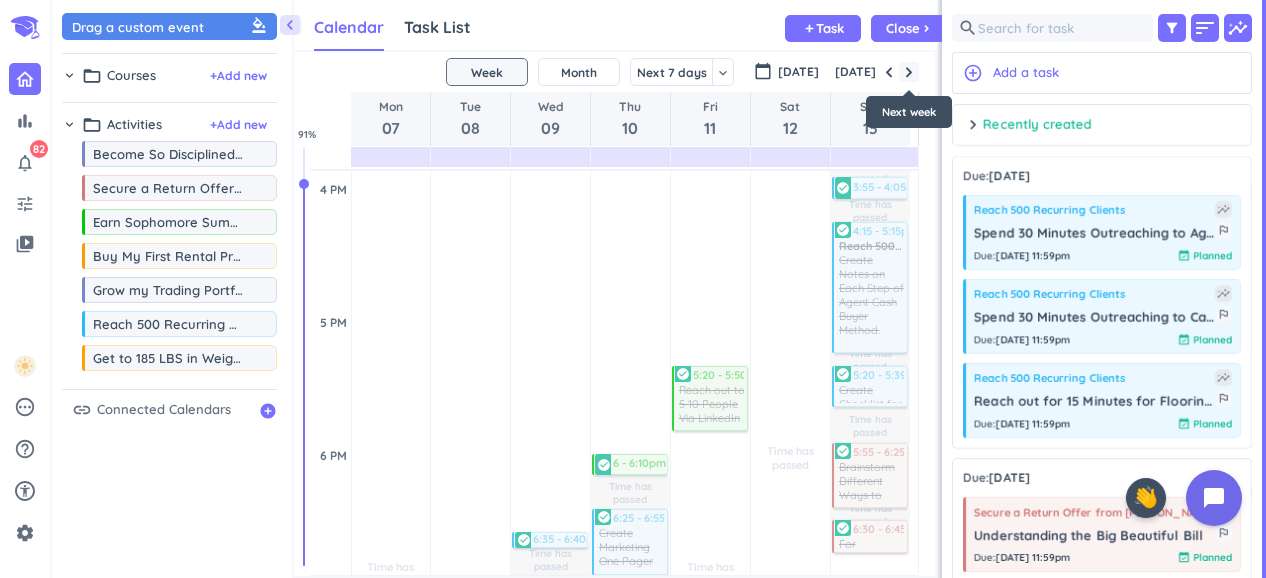click at bounding box center [909, 72] 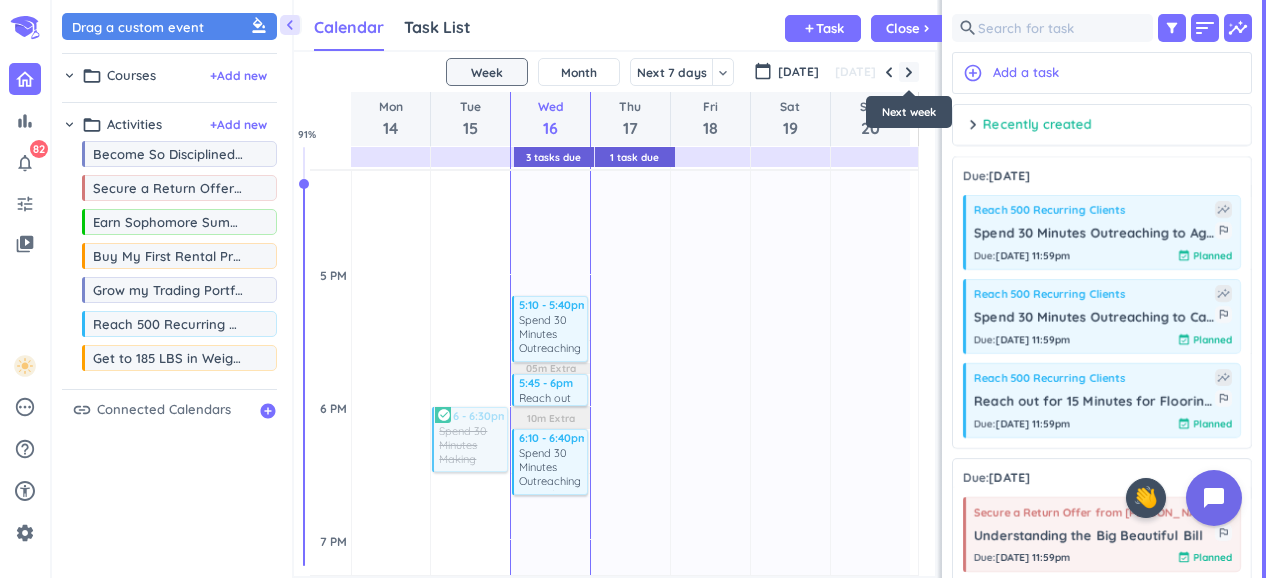 scroll, scrollTop: 1751, scrollLeft: 0, axis: vertical 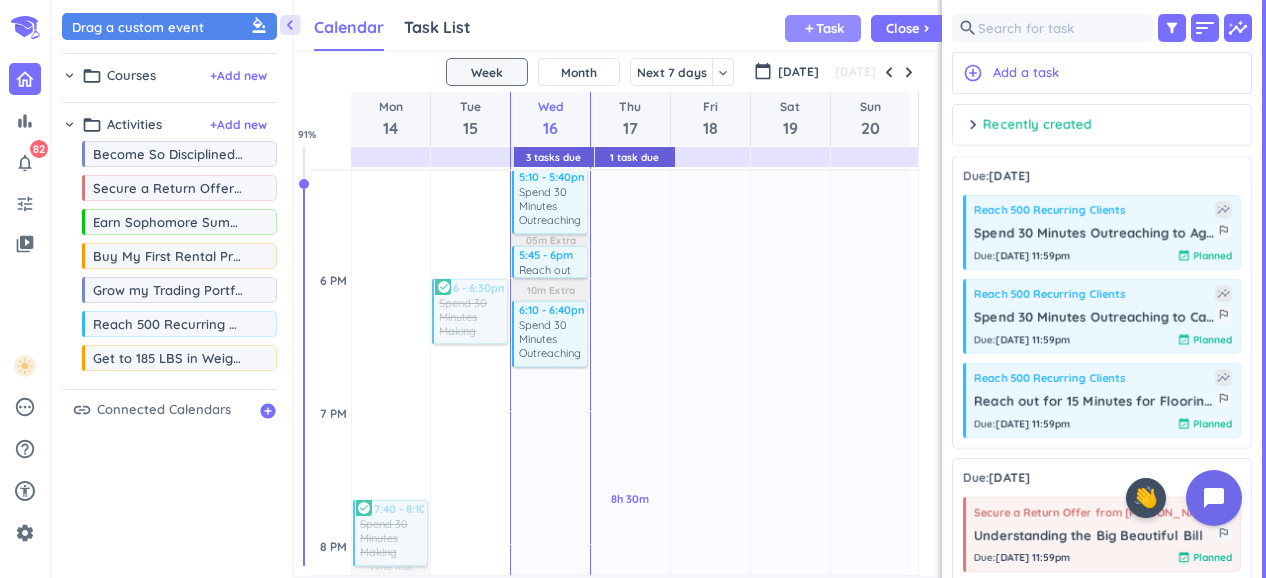 click on "Task" at bounding box center (830, 28) 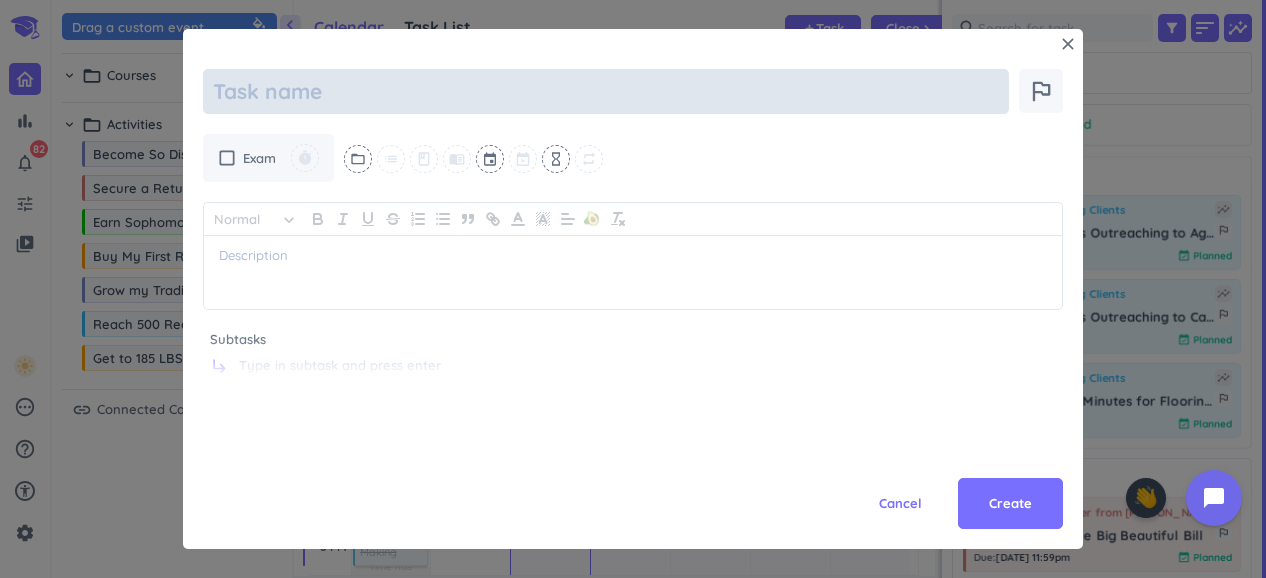 type on "x" 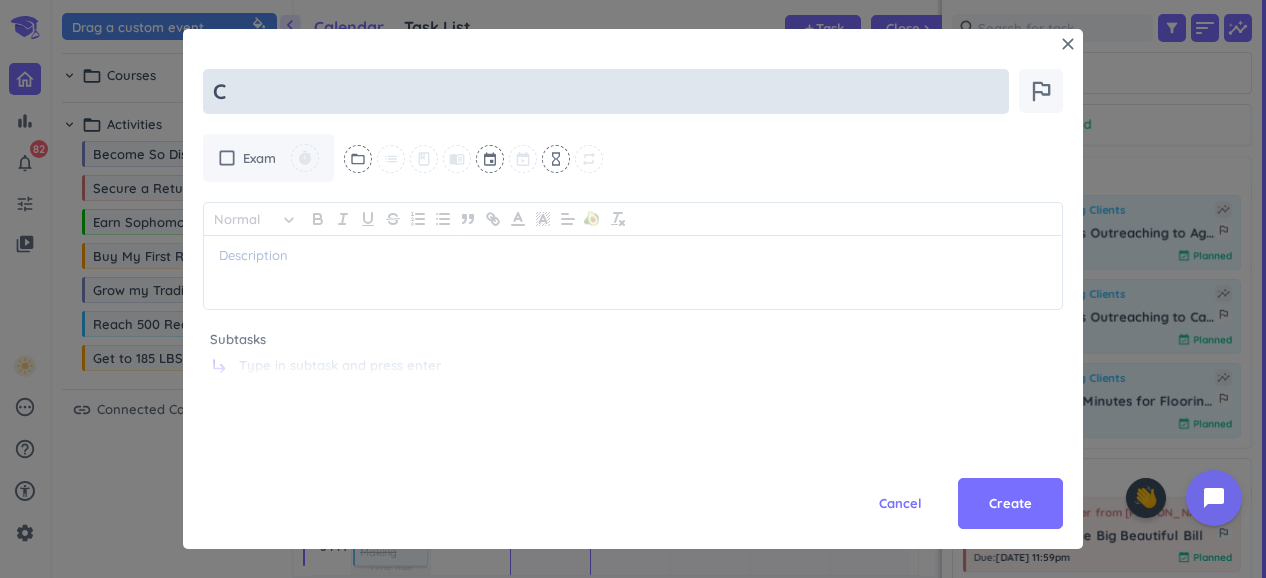 type on "x" 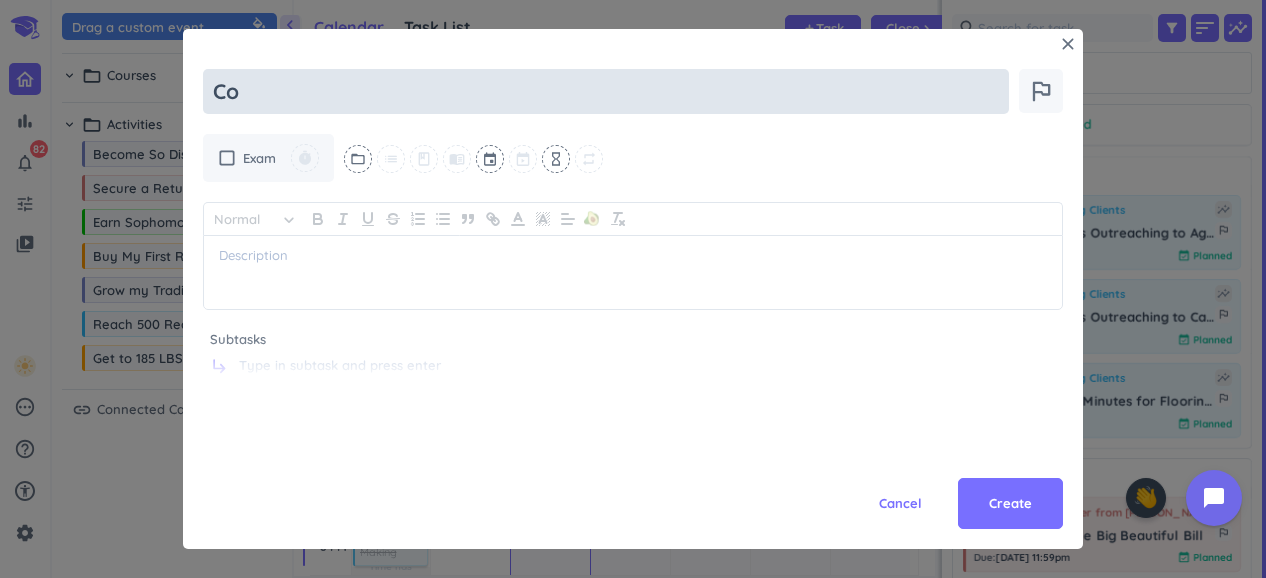 type on "x" 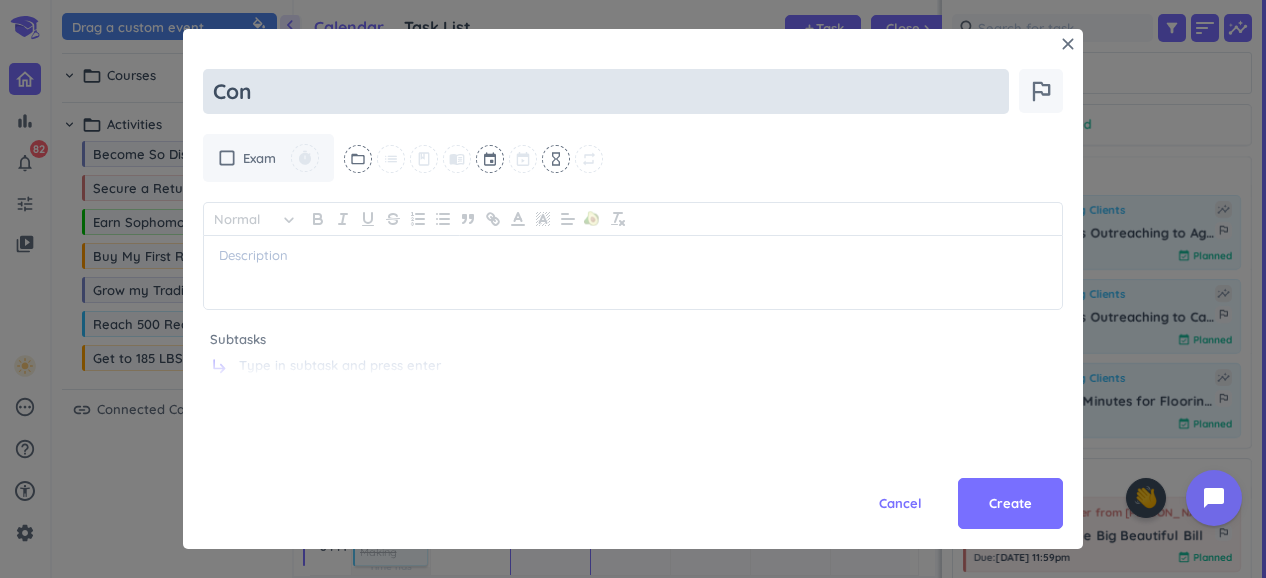 type on "x" 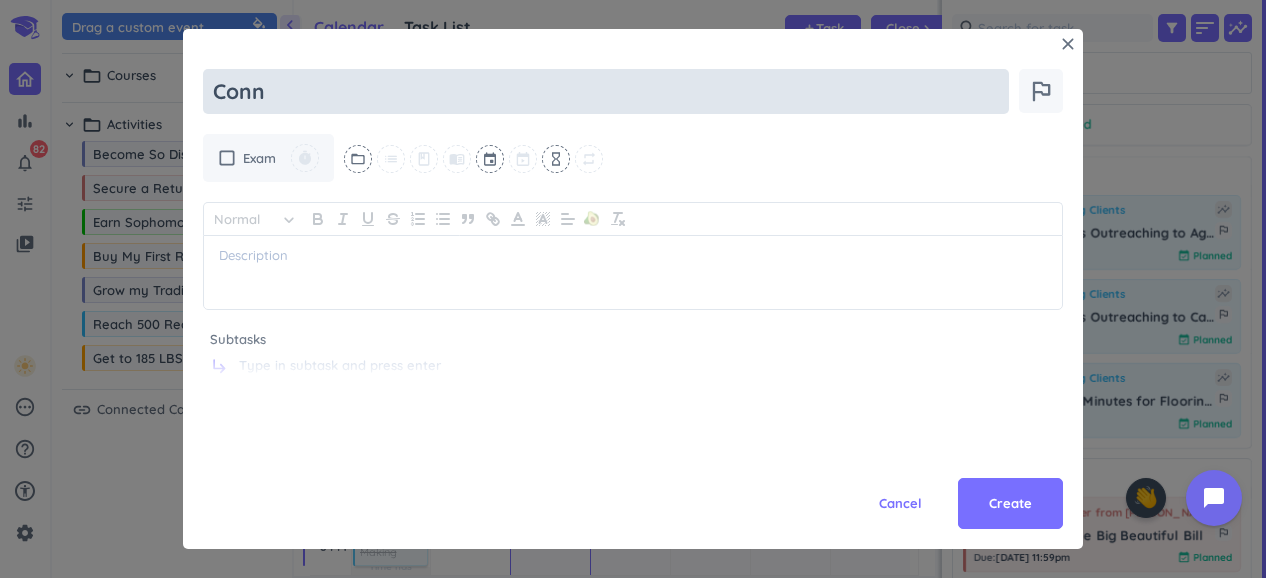 type on "x" 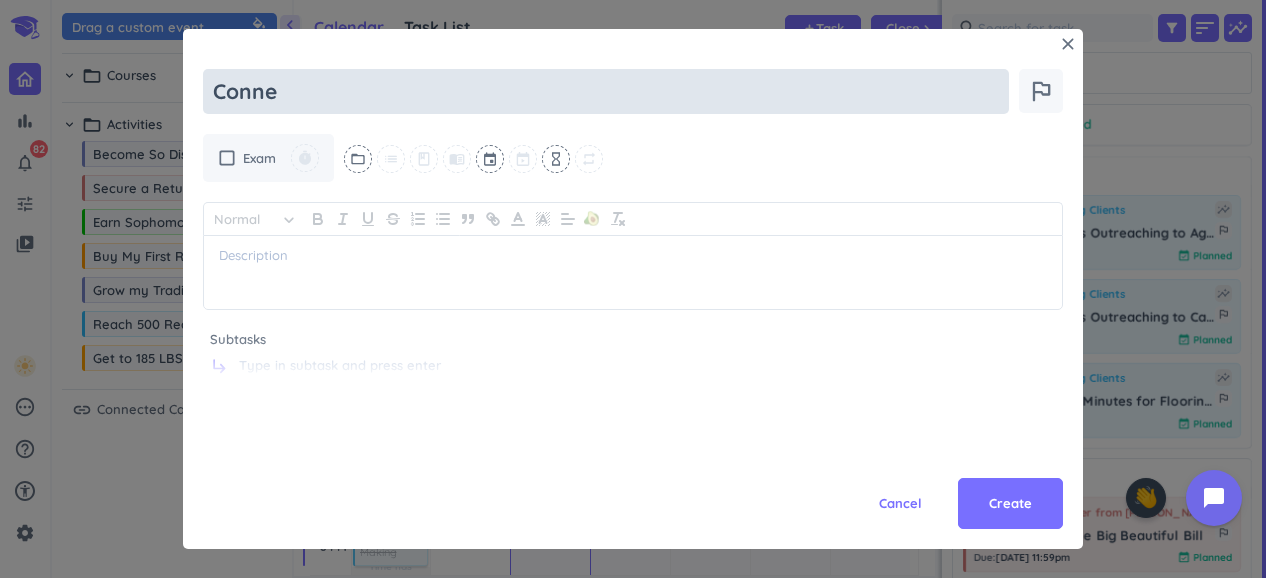 type on "x" 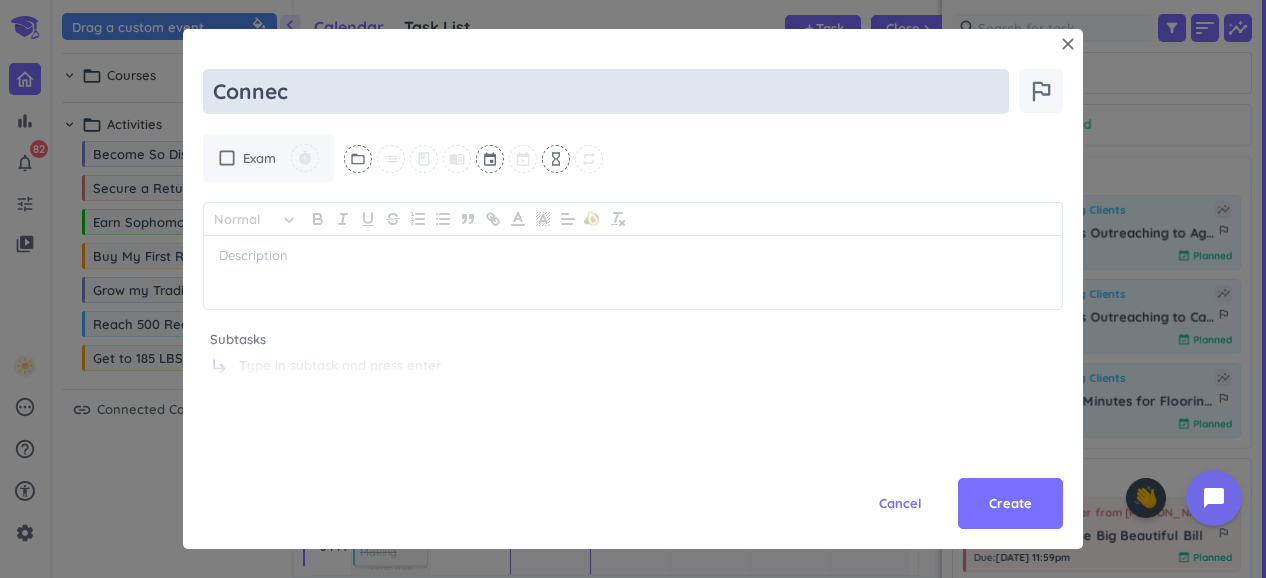 type on "x" 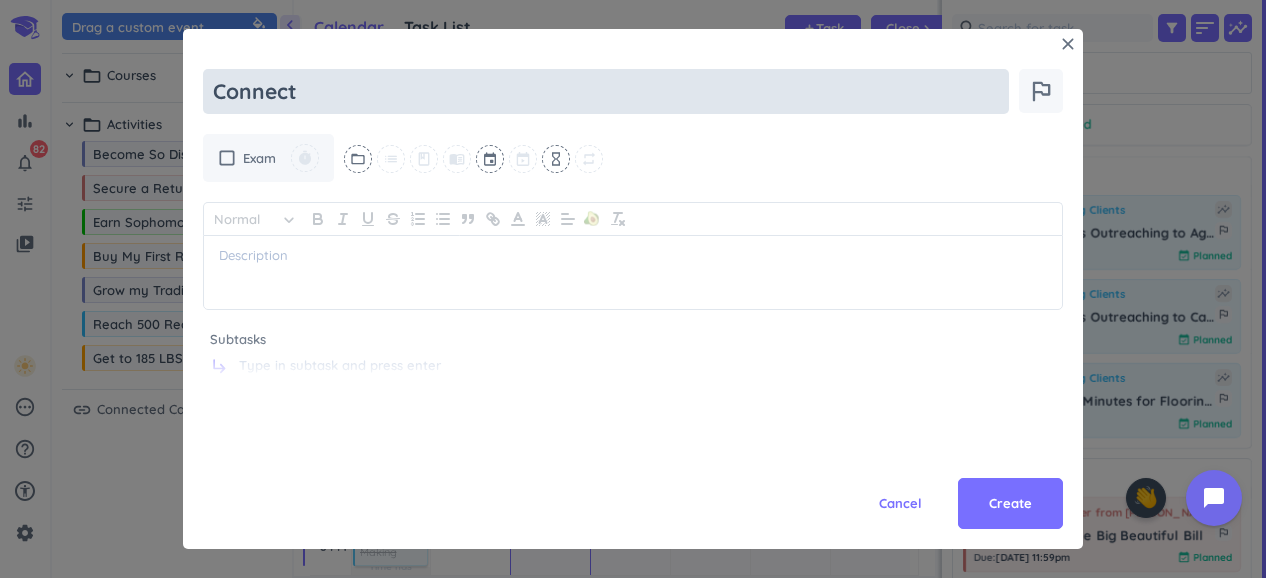 type on "x" 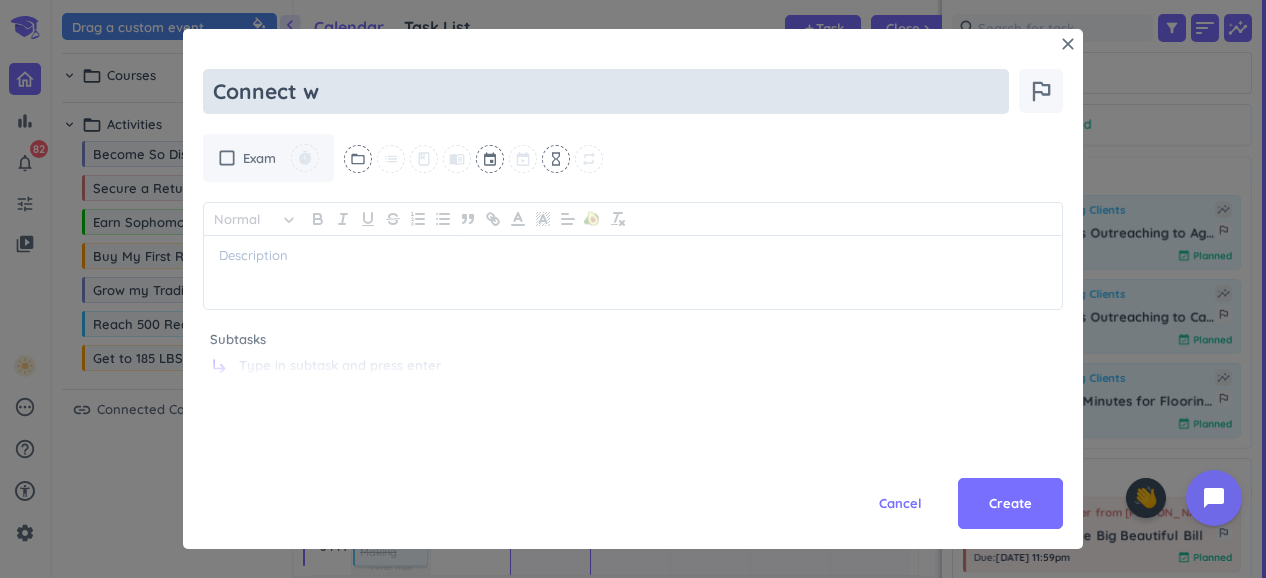 type on "Connect wi" 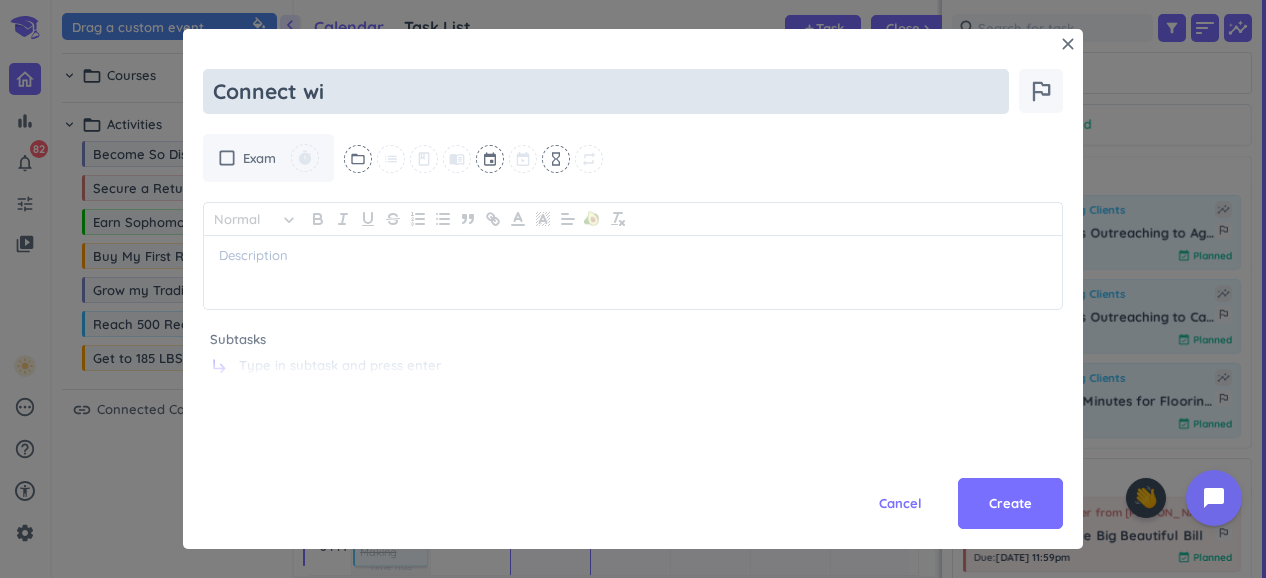 type on "x" 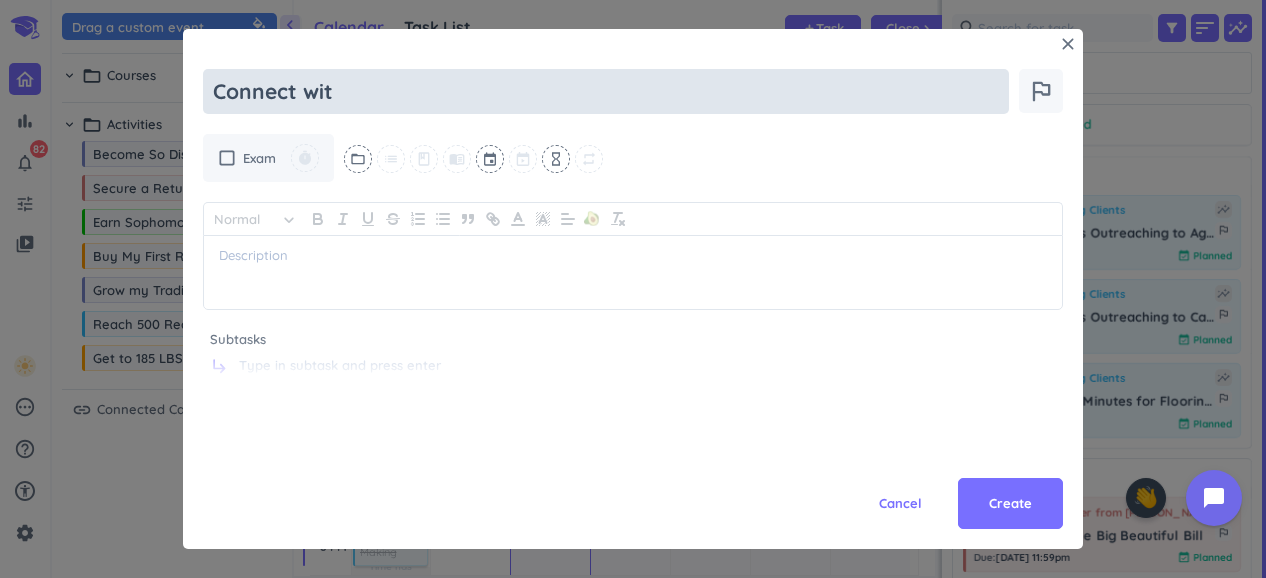 type on "x" 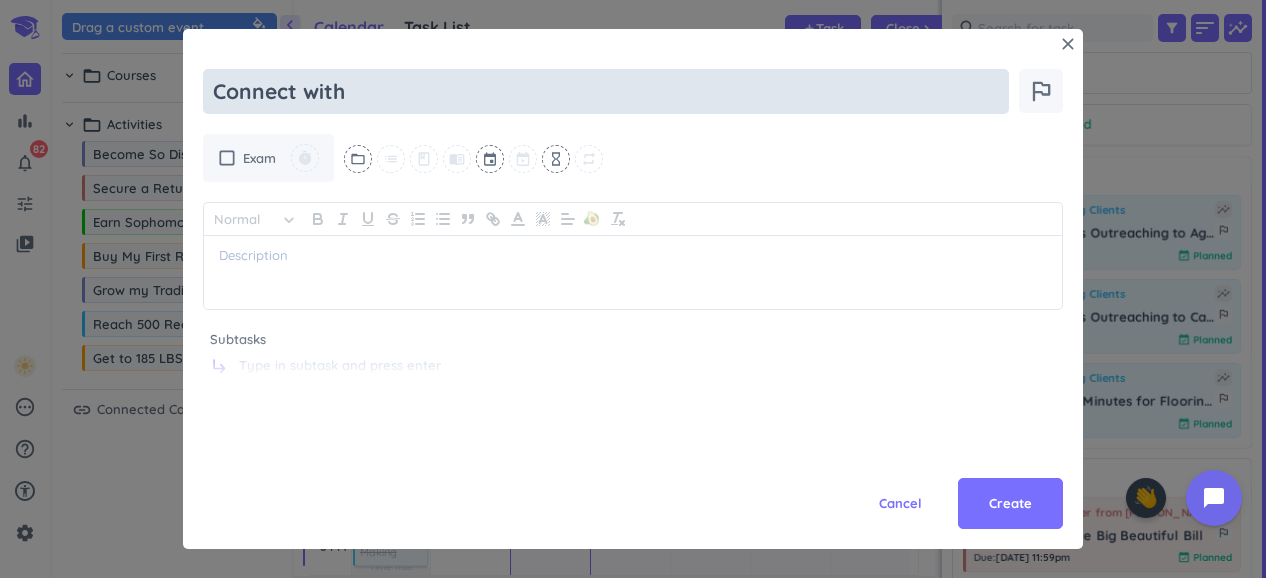 type on "x" 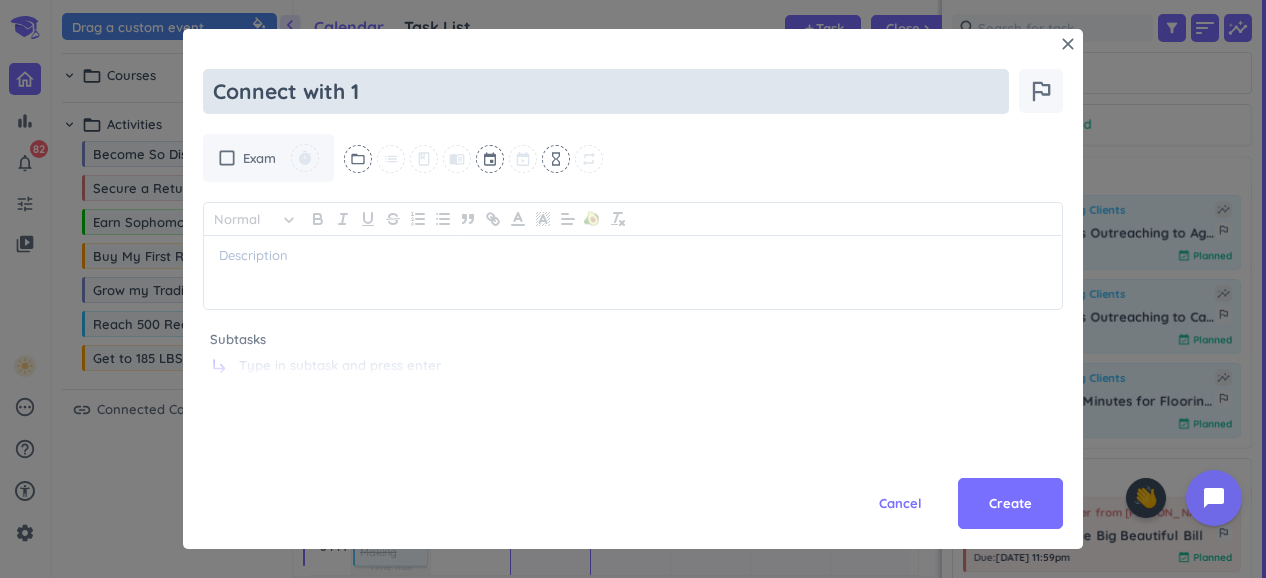 type on "x" 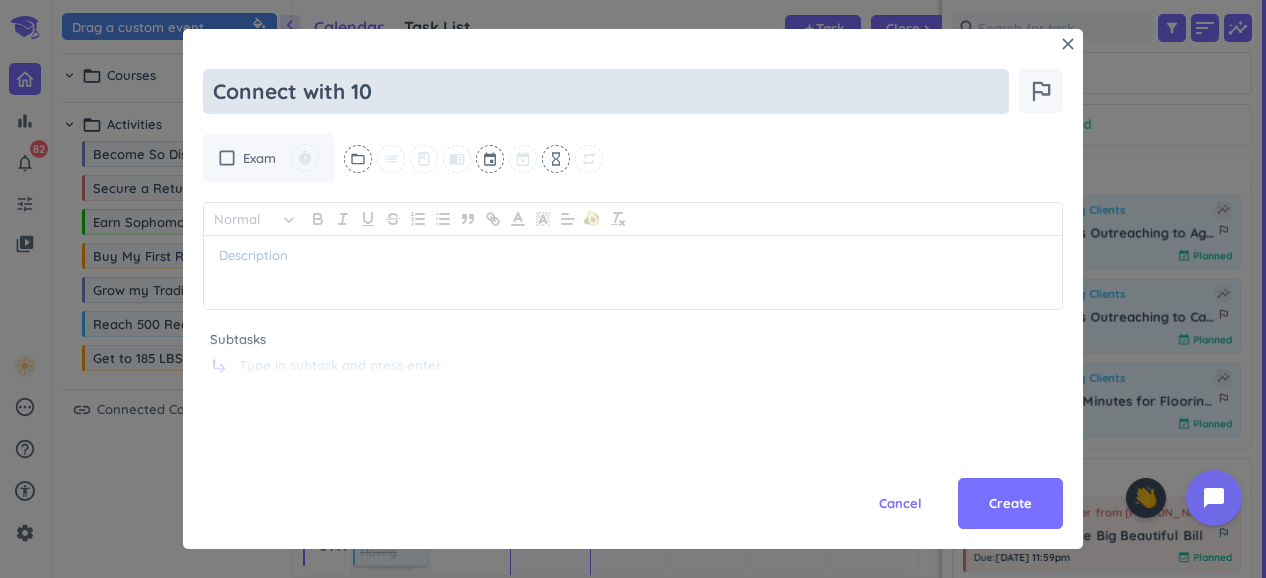 type on "x" 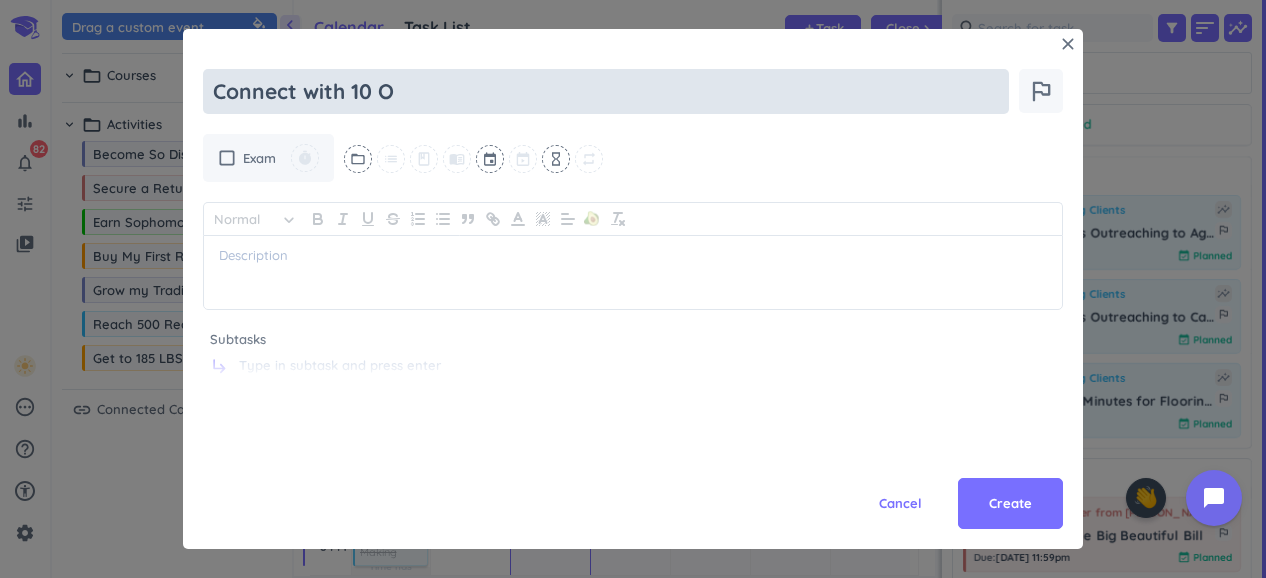type on "x" 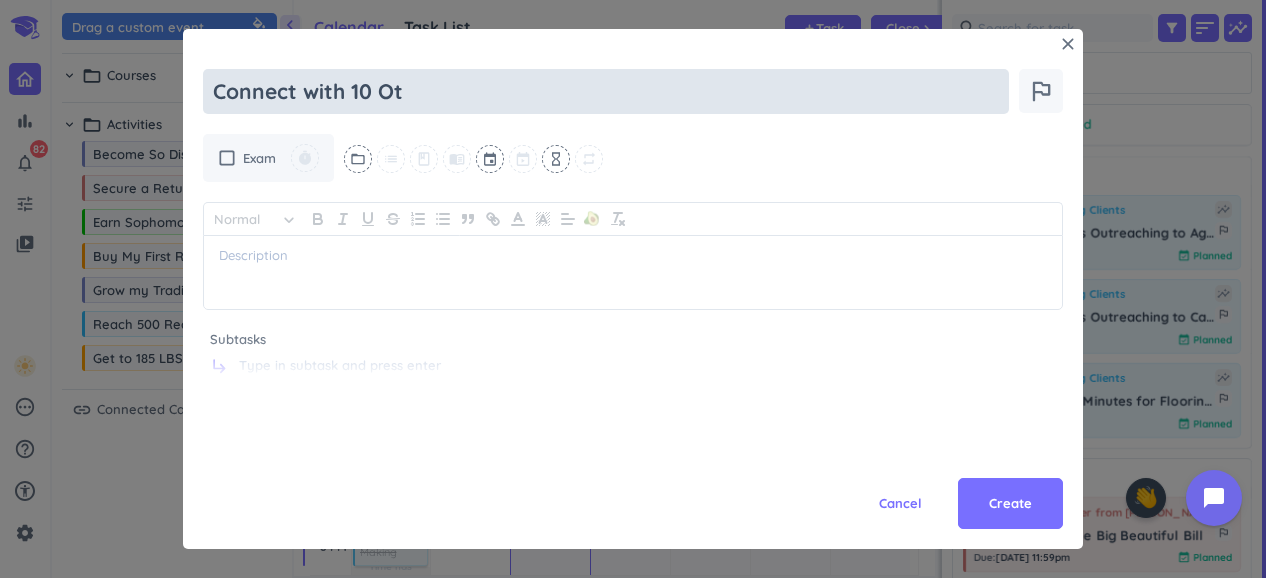 type on "x" 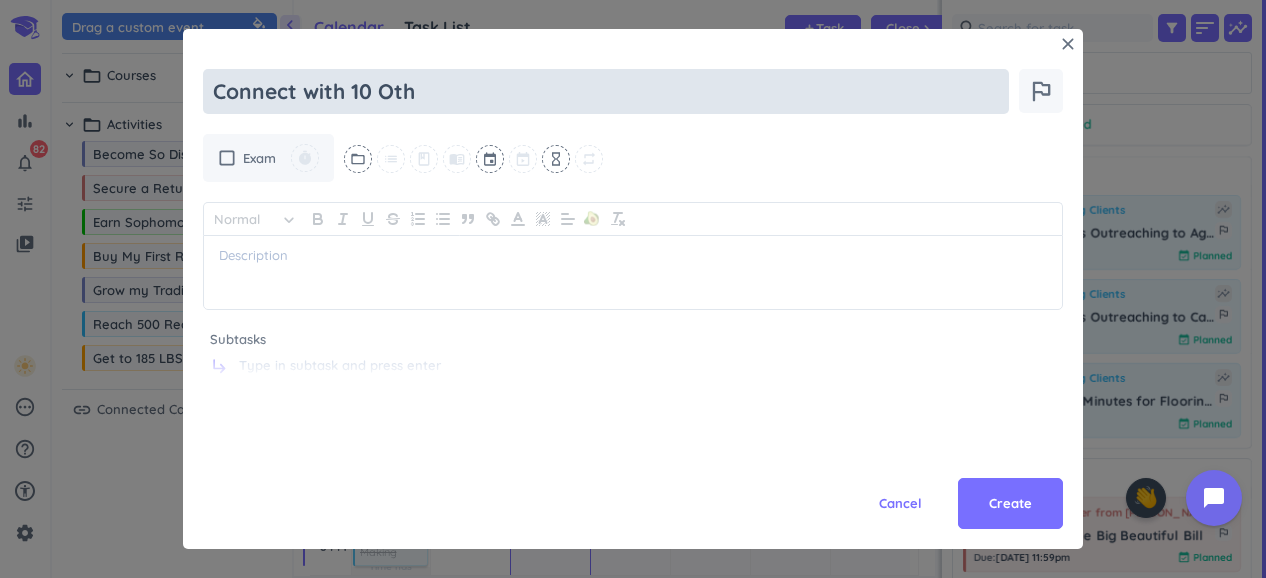type on "x" 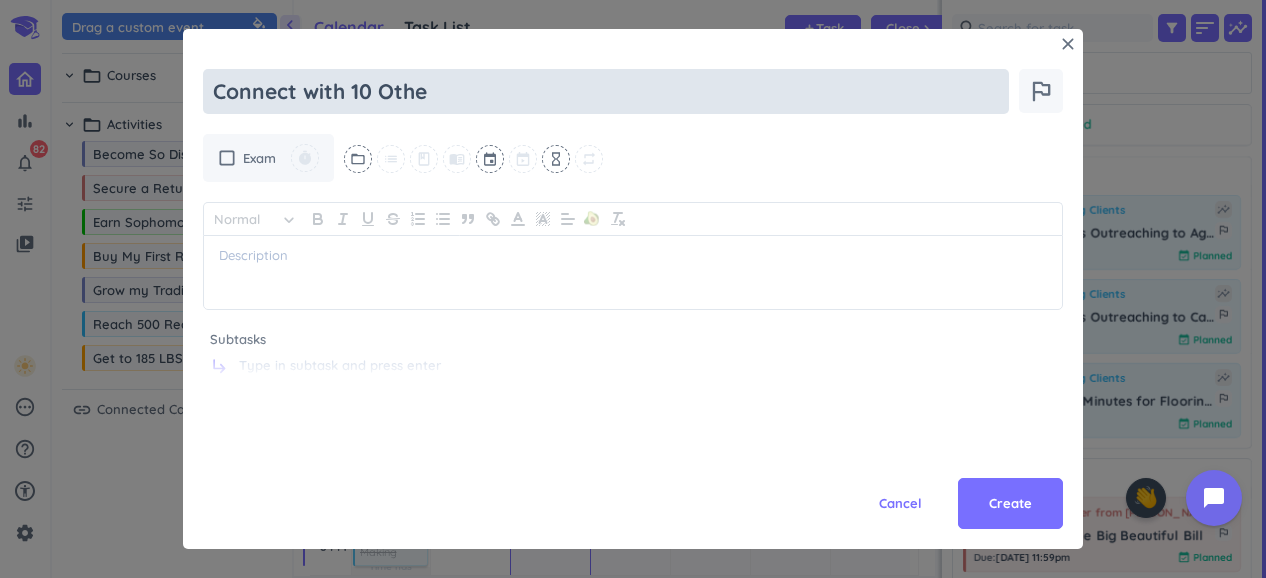 type on "x" 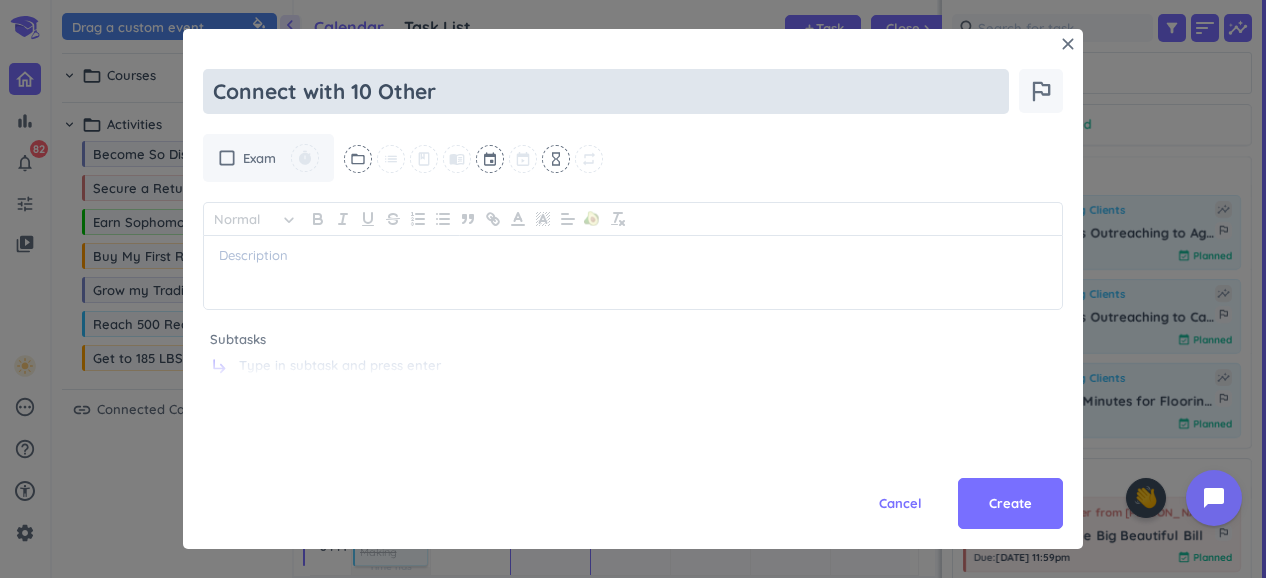 type on "x" 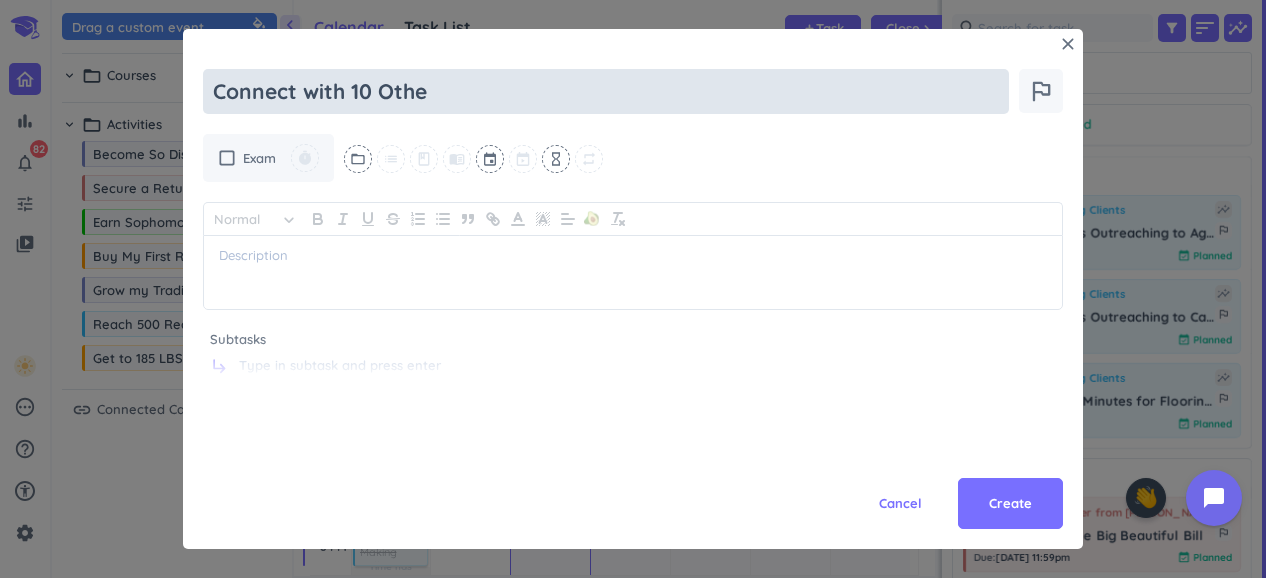 type on "x" 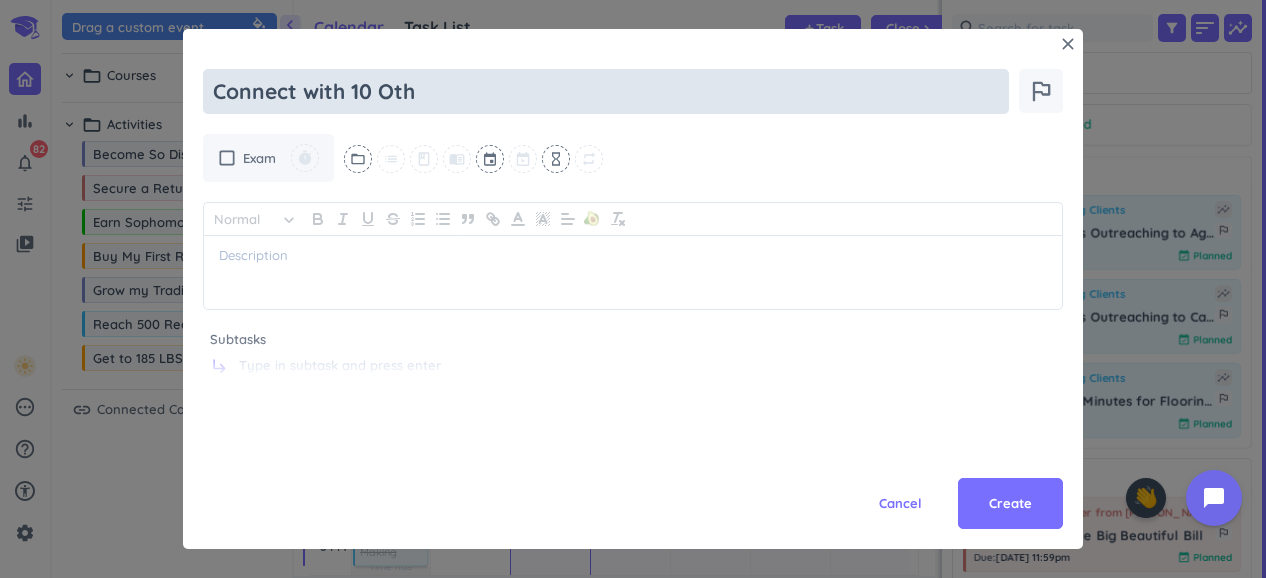type on "x" 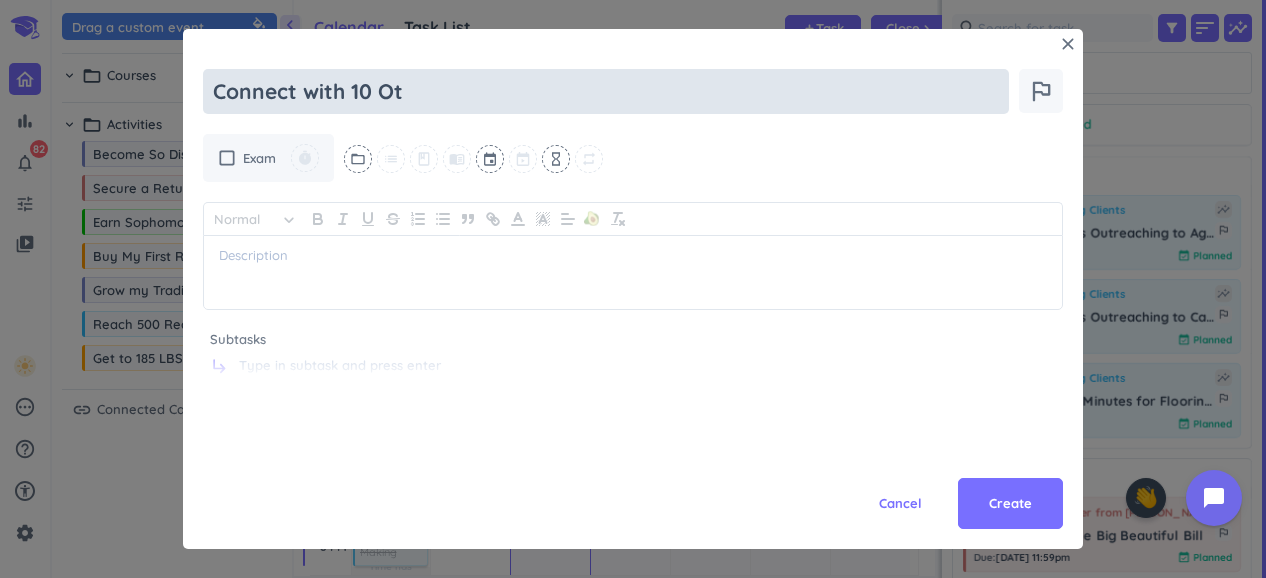 type on "x" 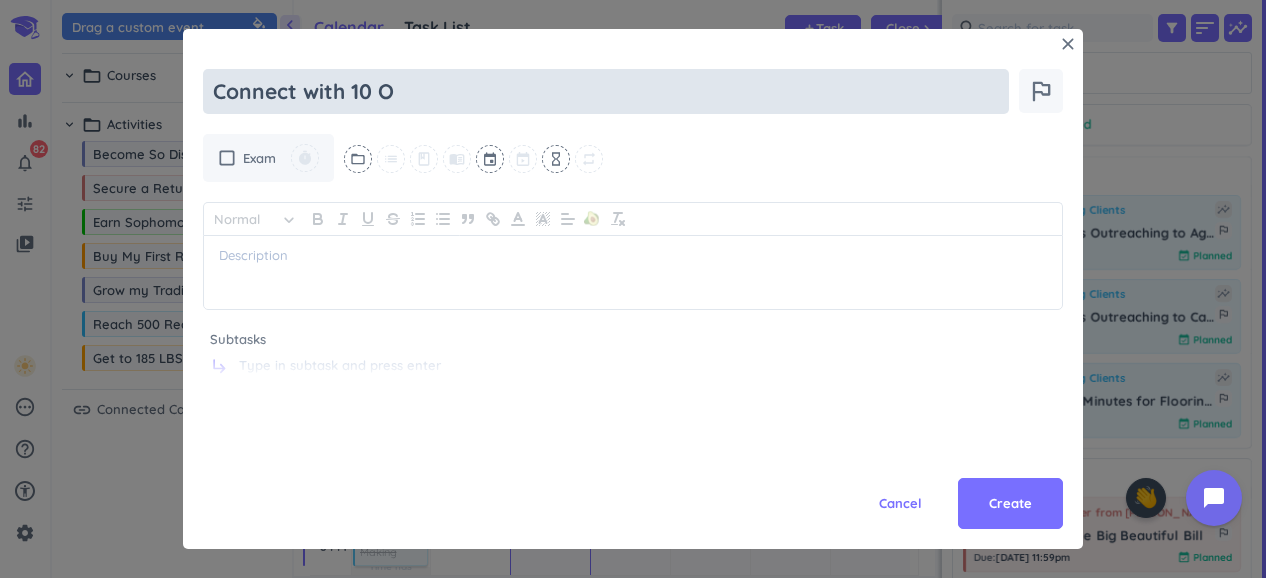 type on "x" 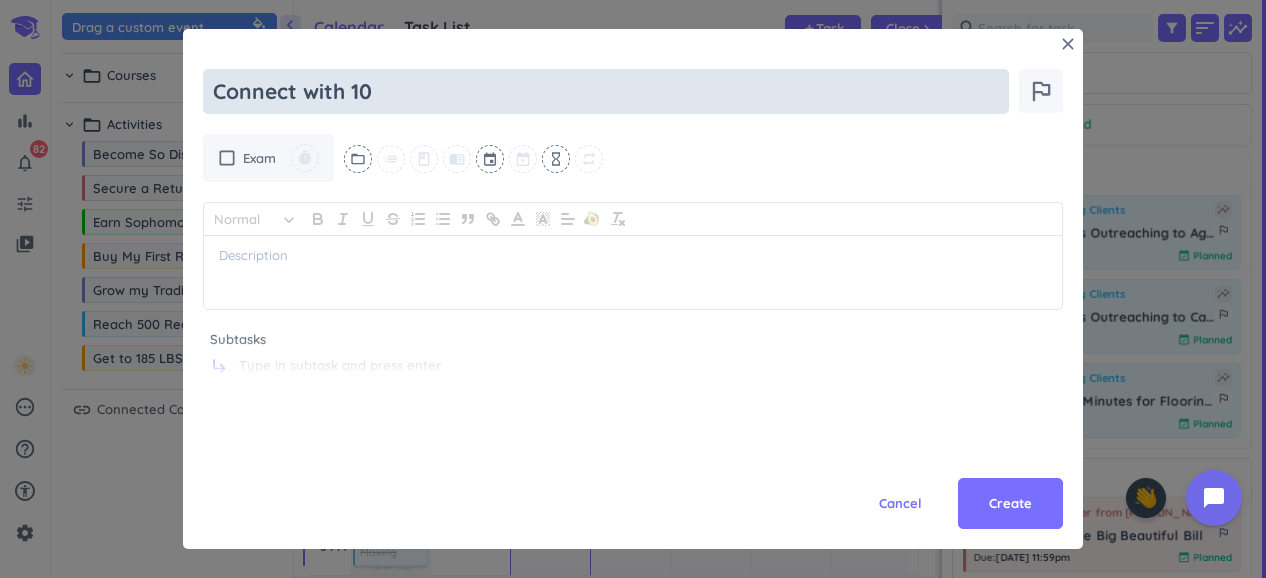 type on "x" 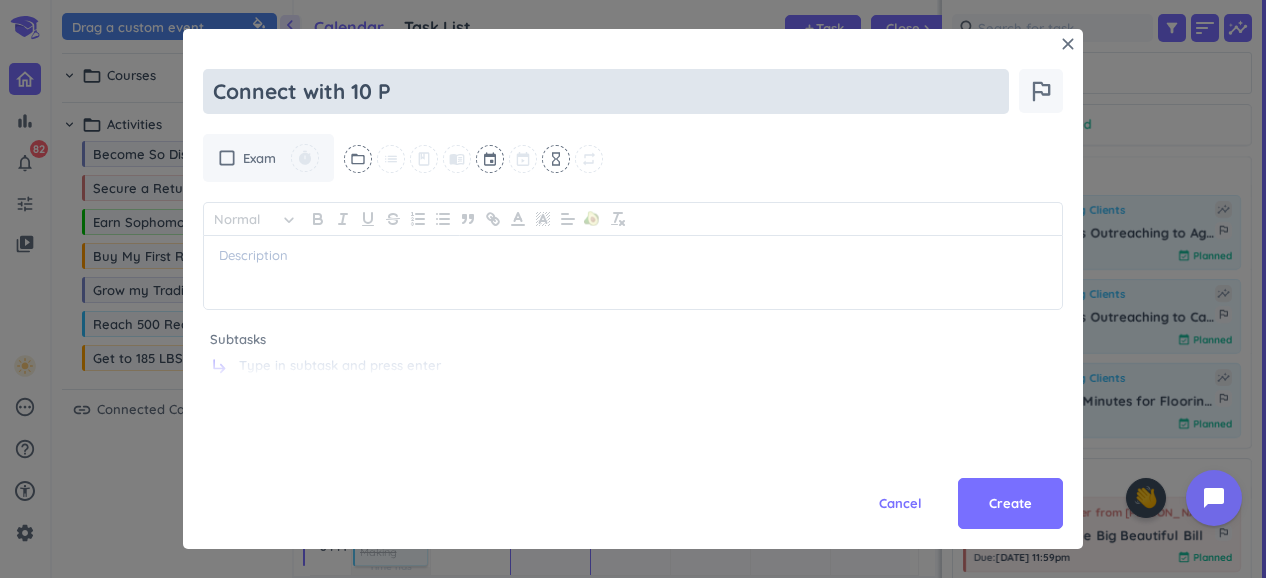 type on "x" 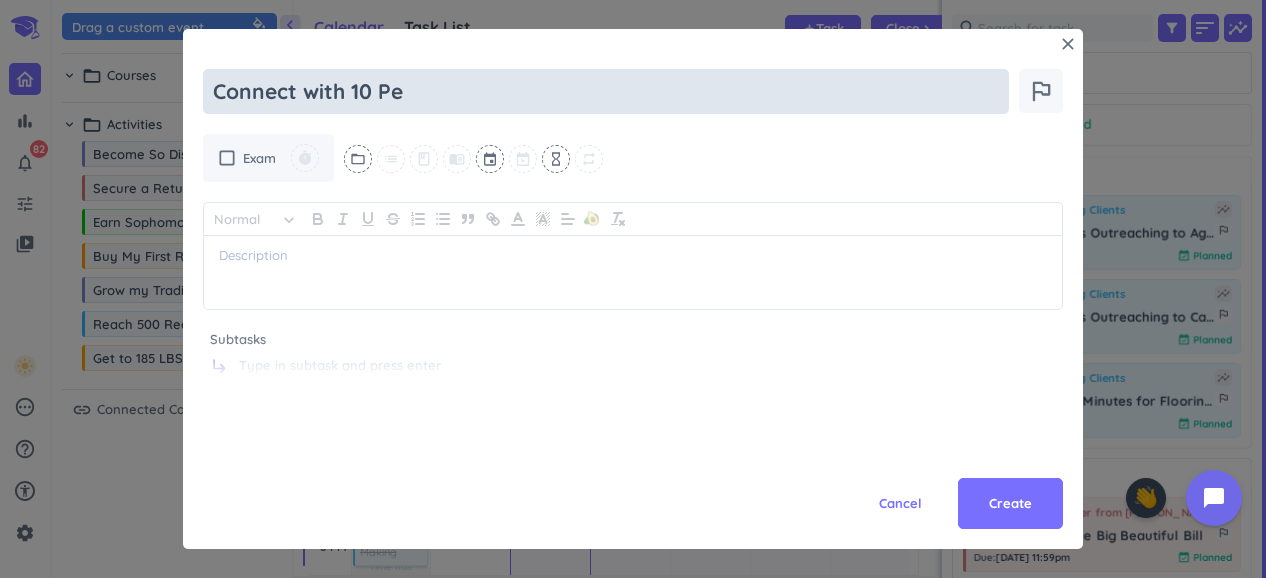type on "x" 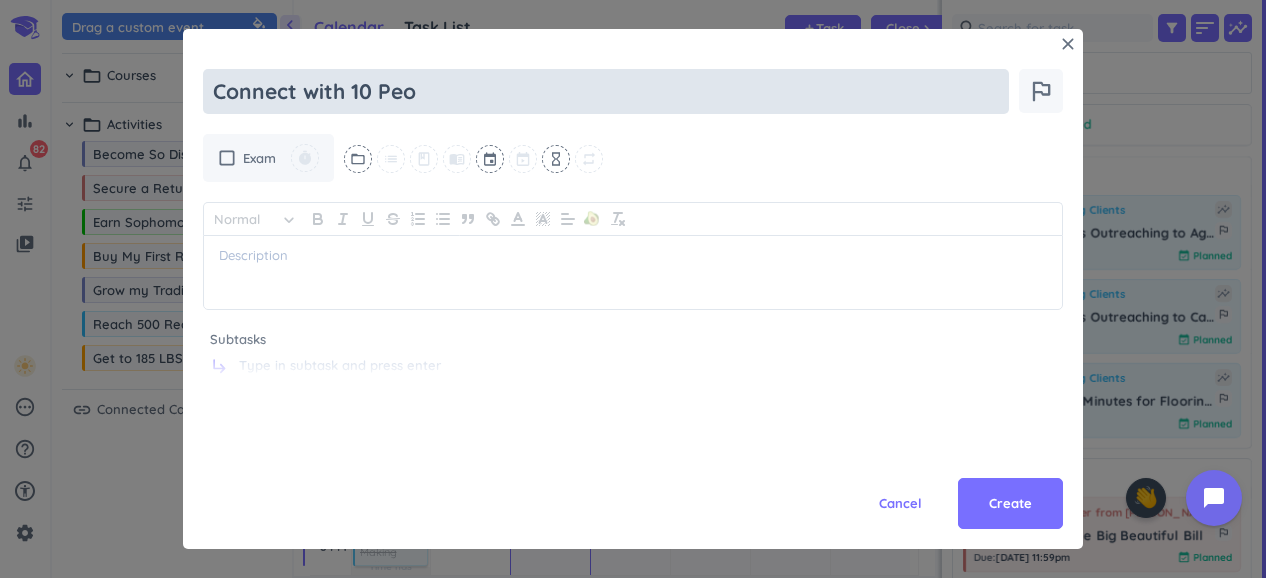 type on "x" 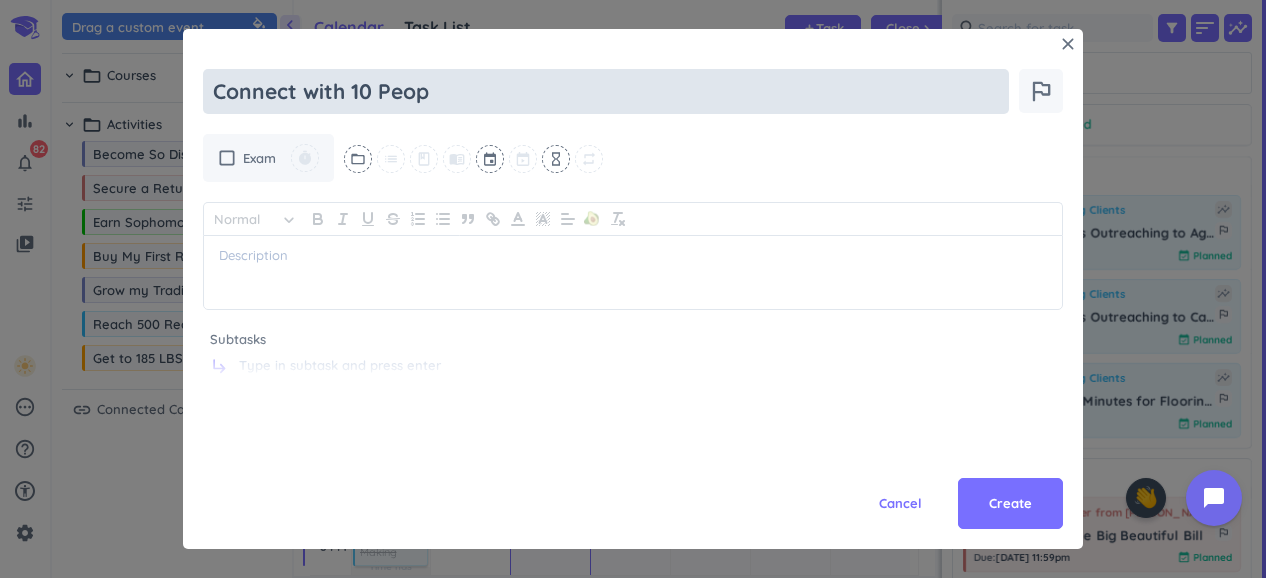 type on "x" 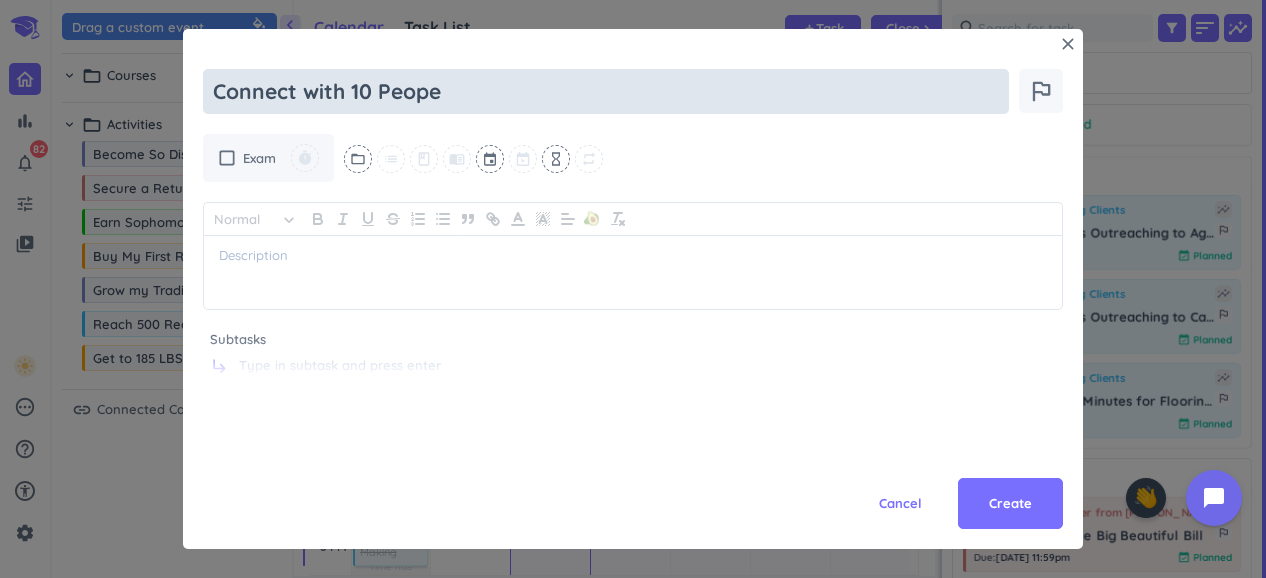 type on "x" 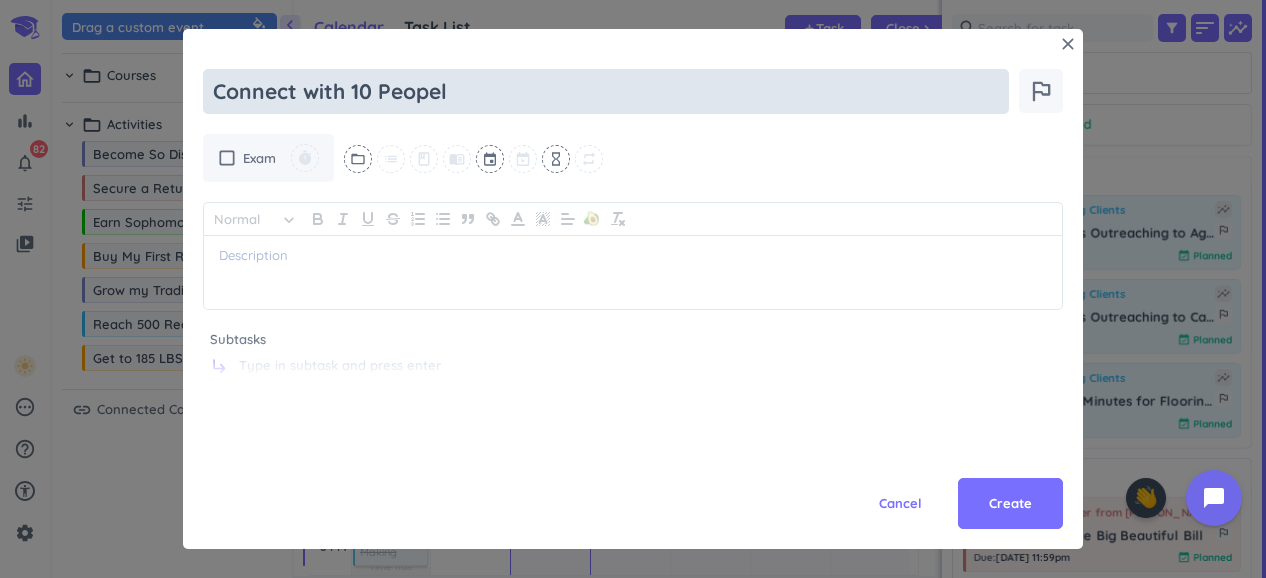 type on "x" 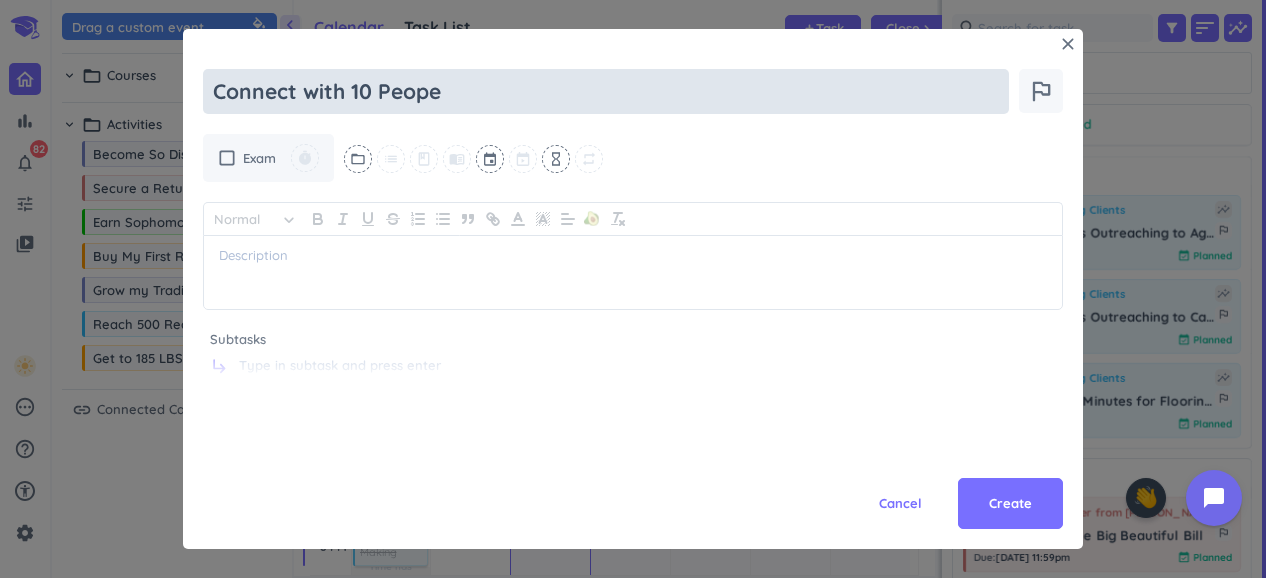 type on "x" 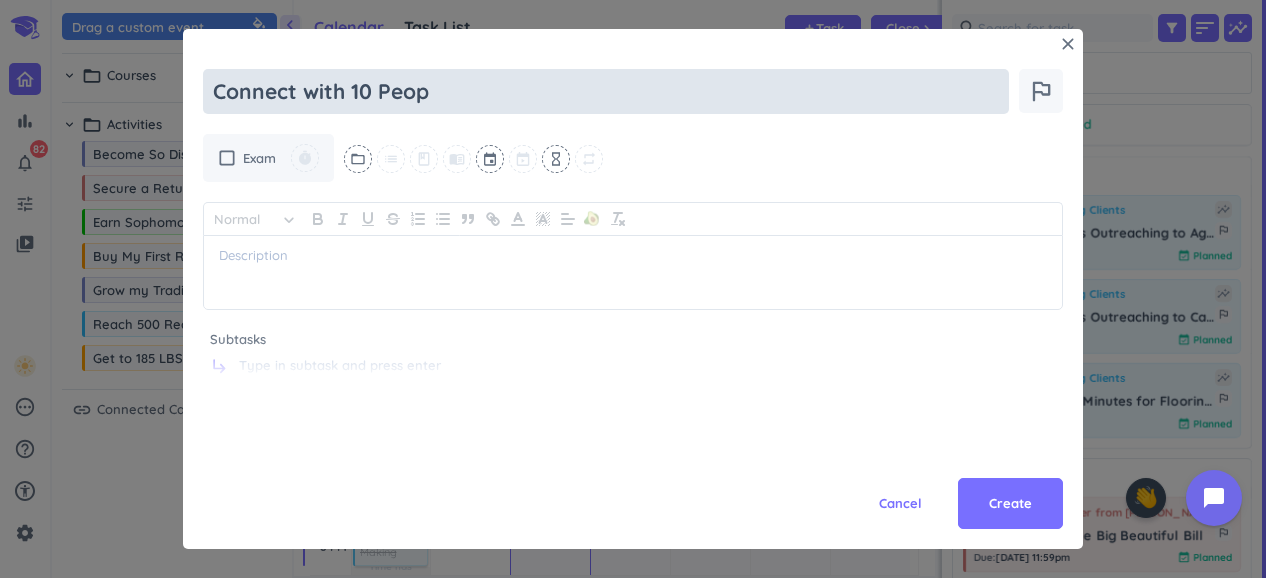 type on "x" 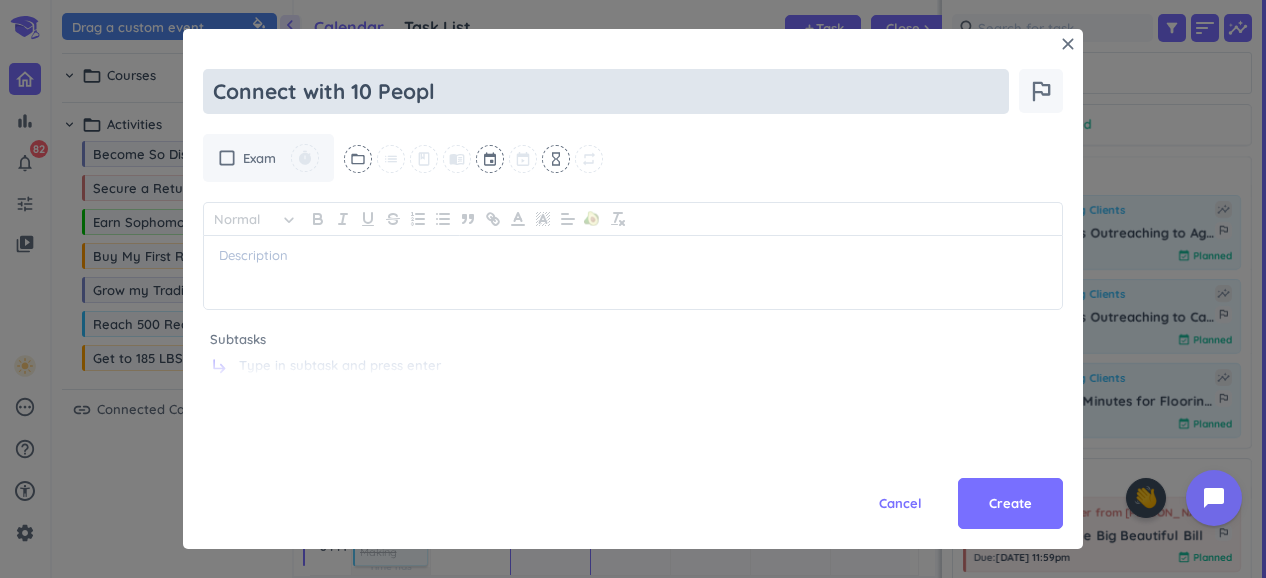type on "x" 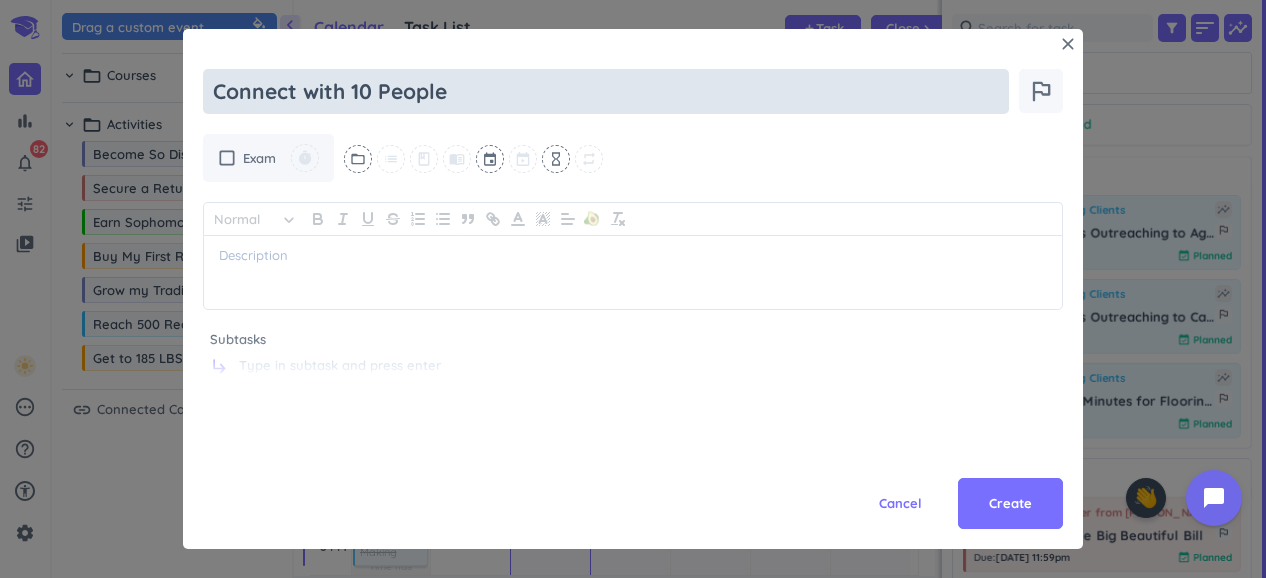 type on "x" 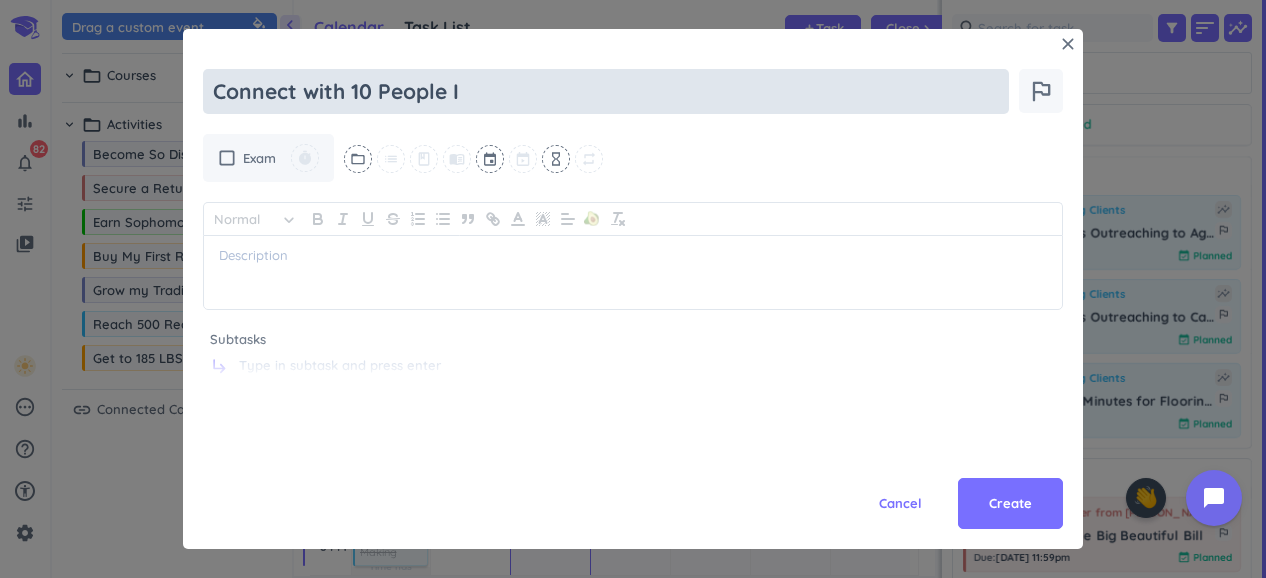 type on "x" 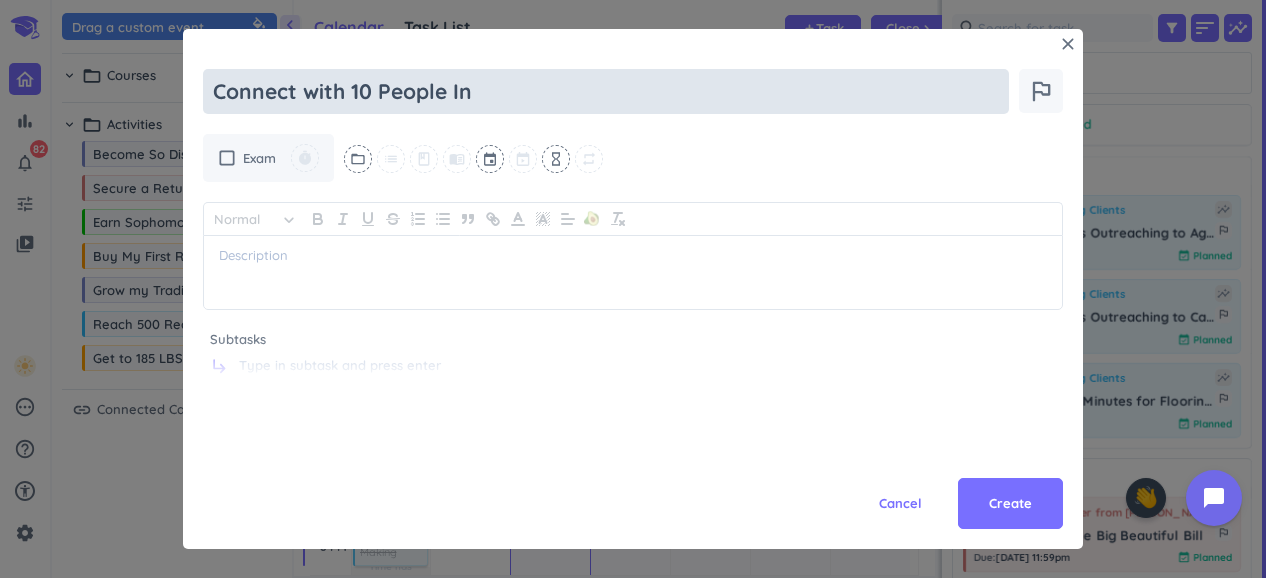 type on "x" 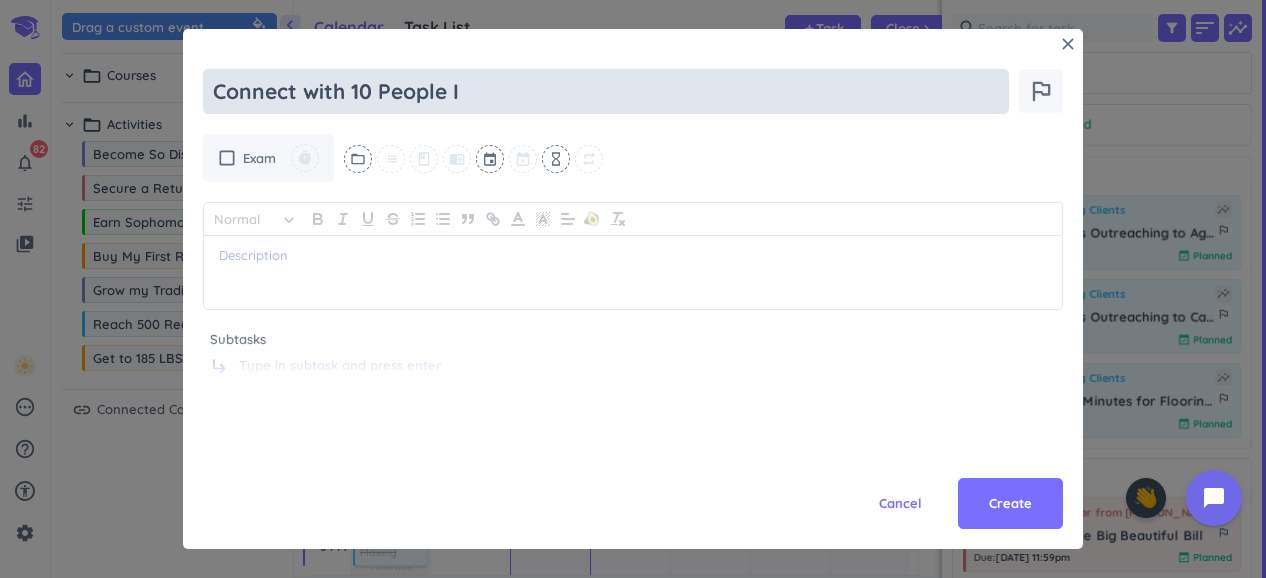 type on "x" 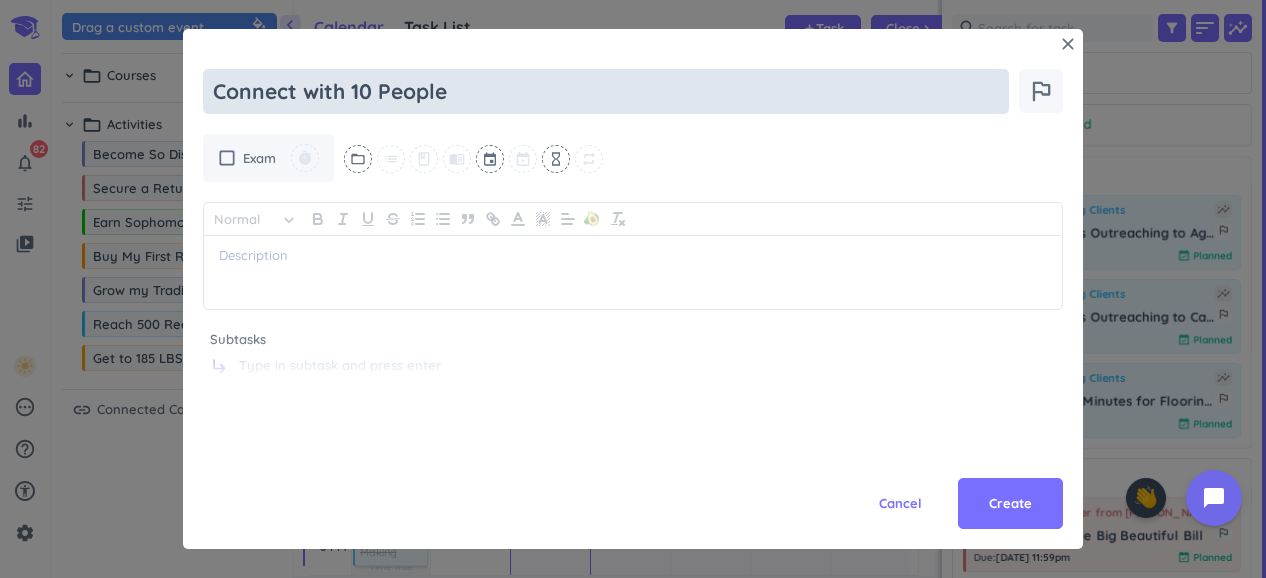 type on "x" 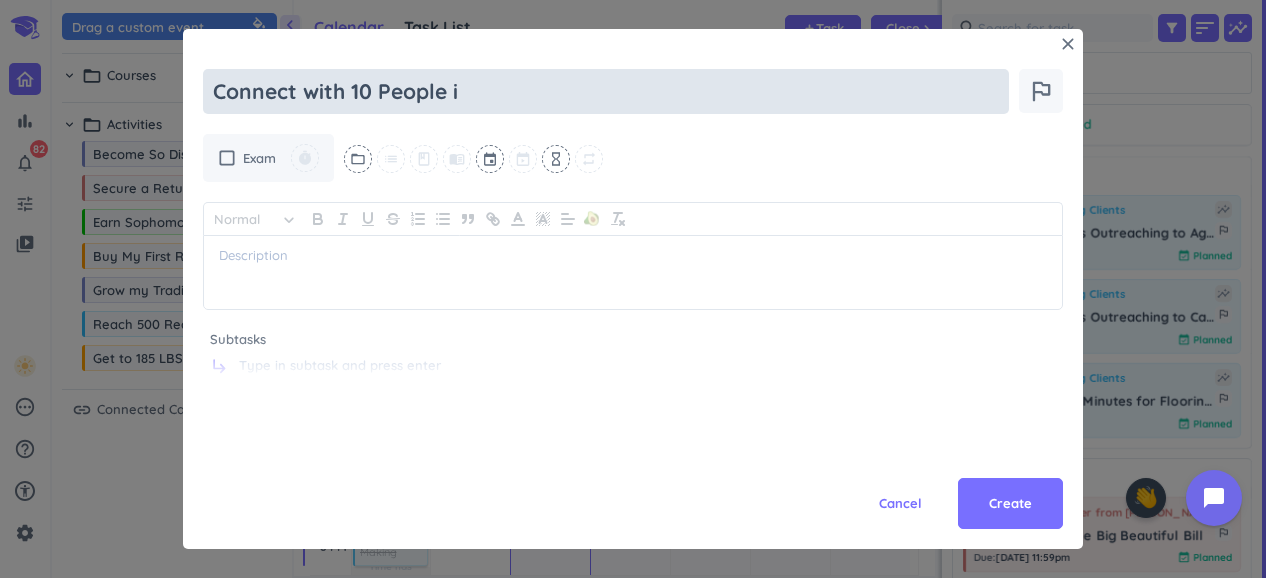 type on "x" 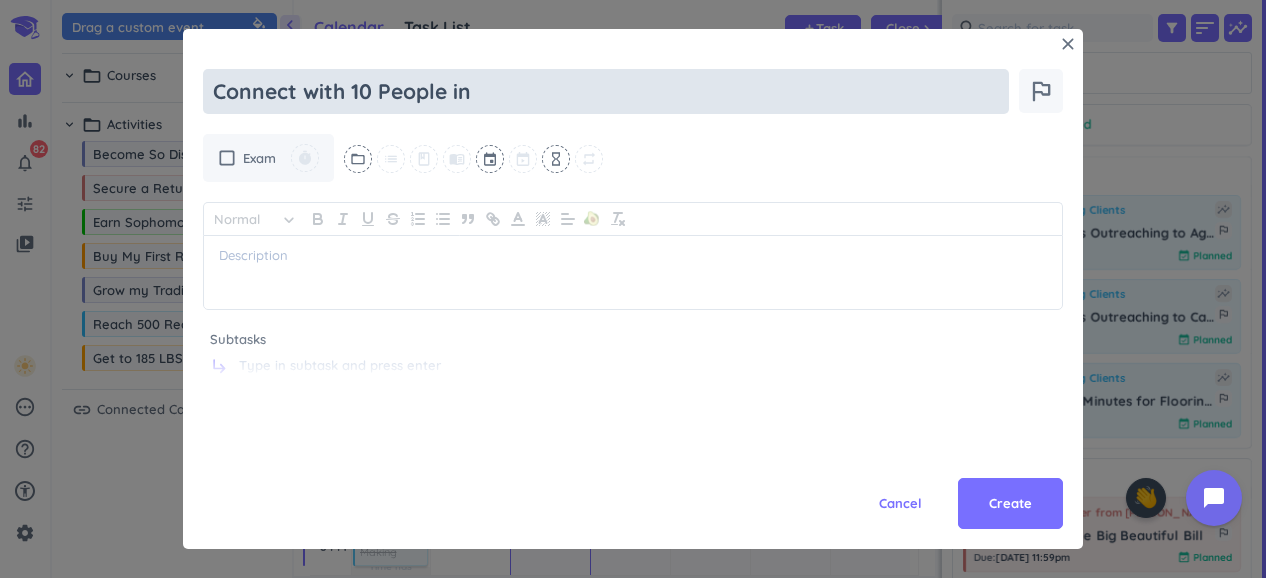type on "x" 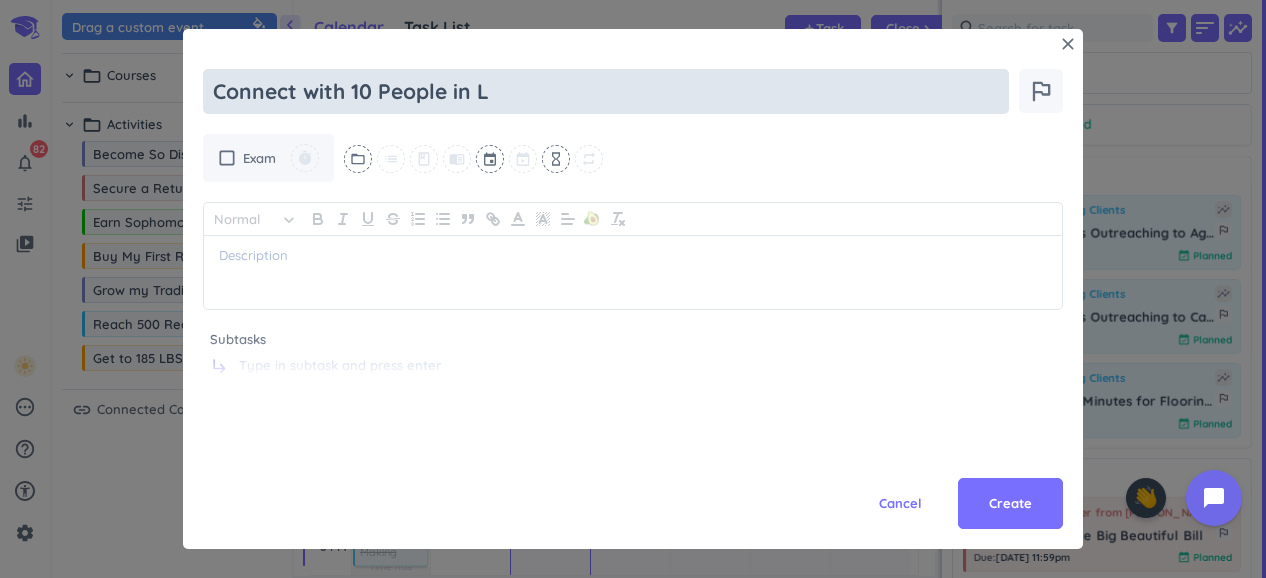 type on "x" 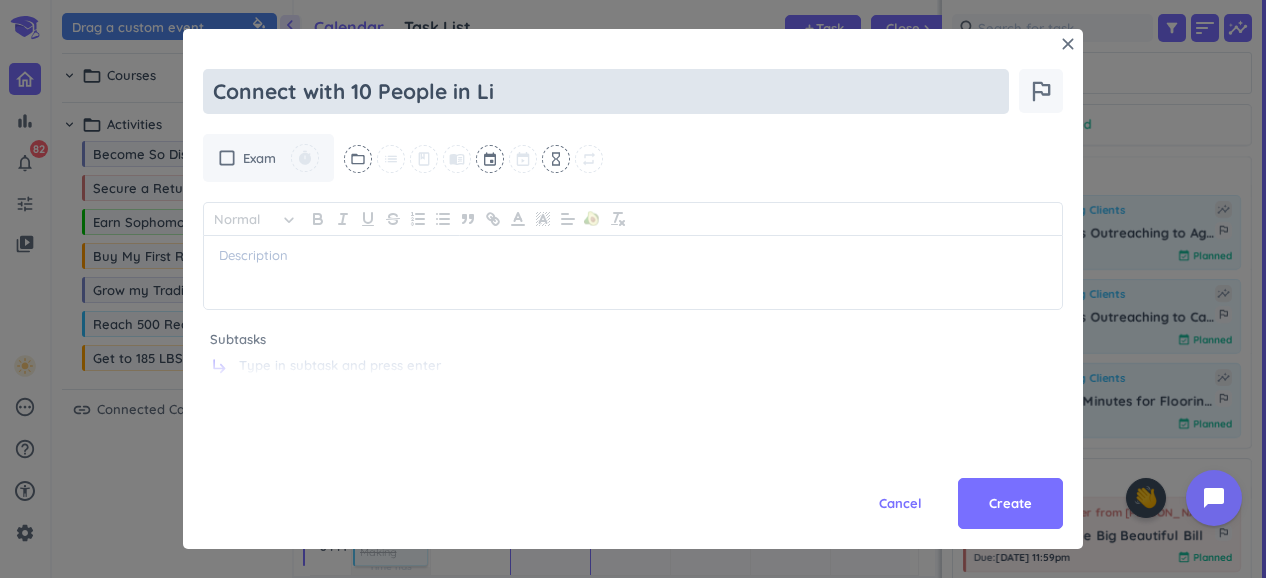 type on "x" 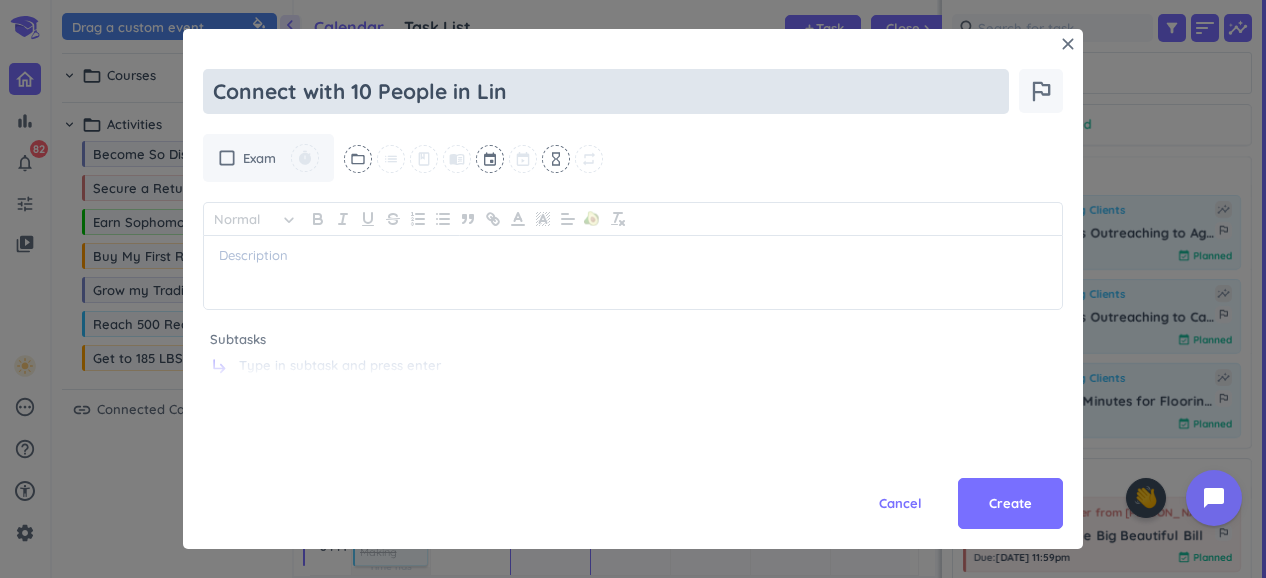 type on "Connect with 10 People in Link" 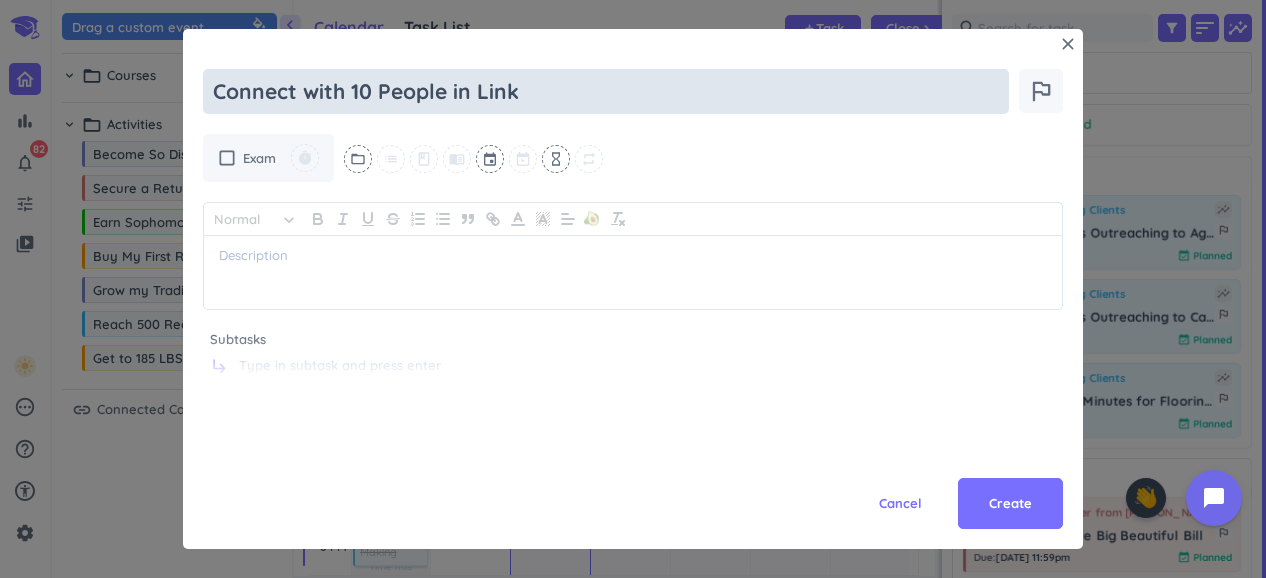 type on "x" 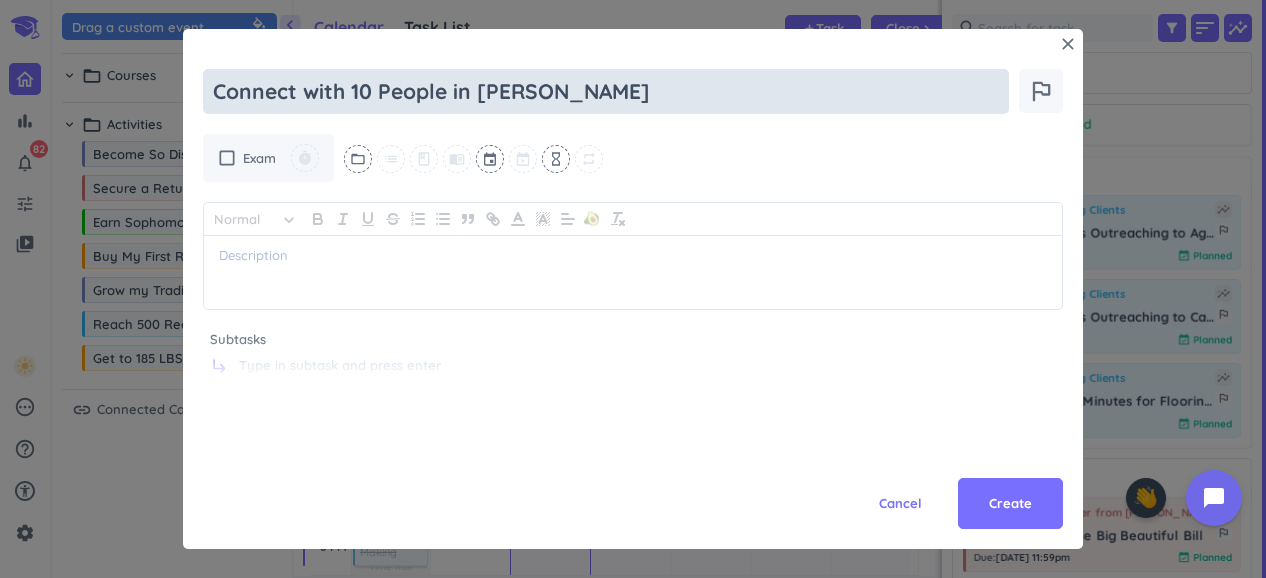 type on "x" 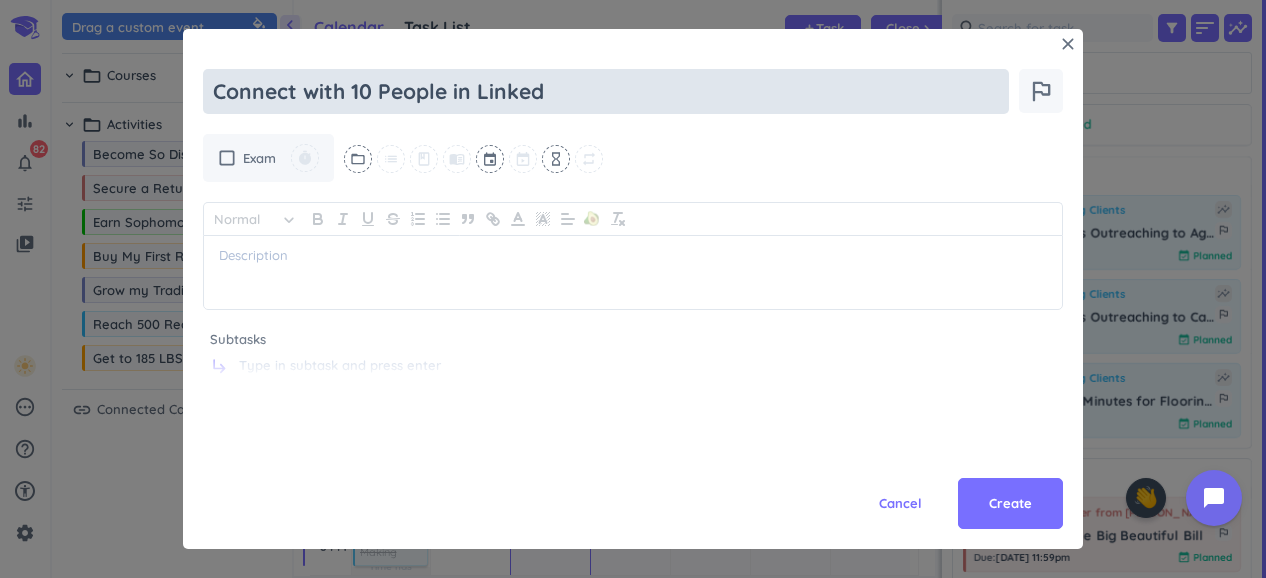 type on "x" 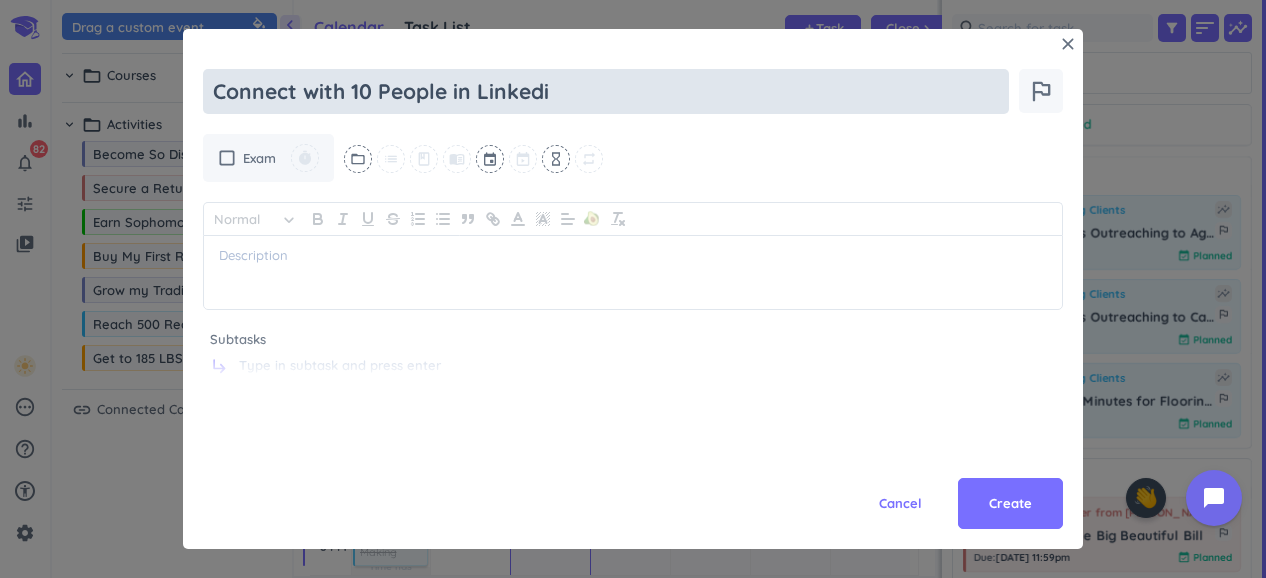type on "x" 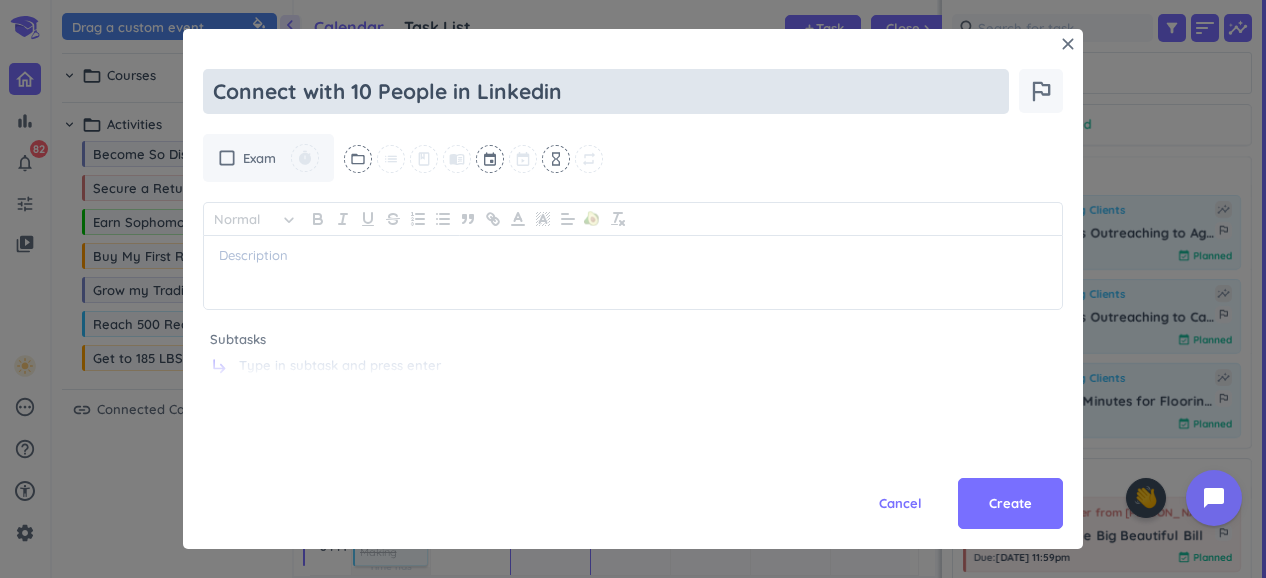 type on "x" 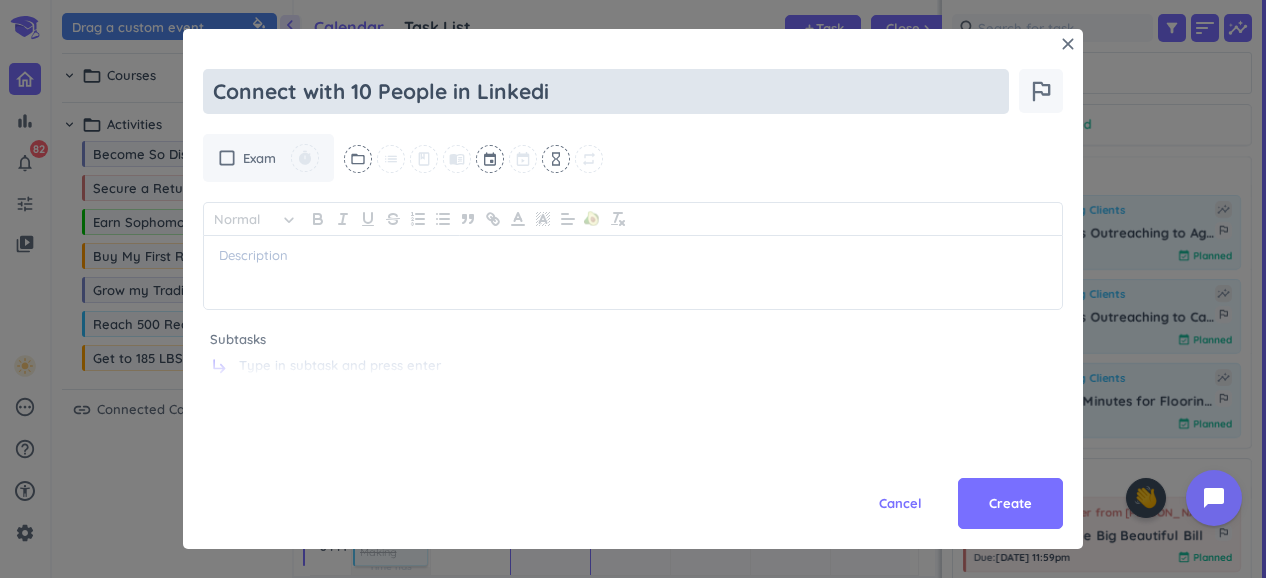 type on "x" 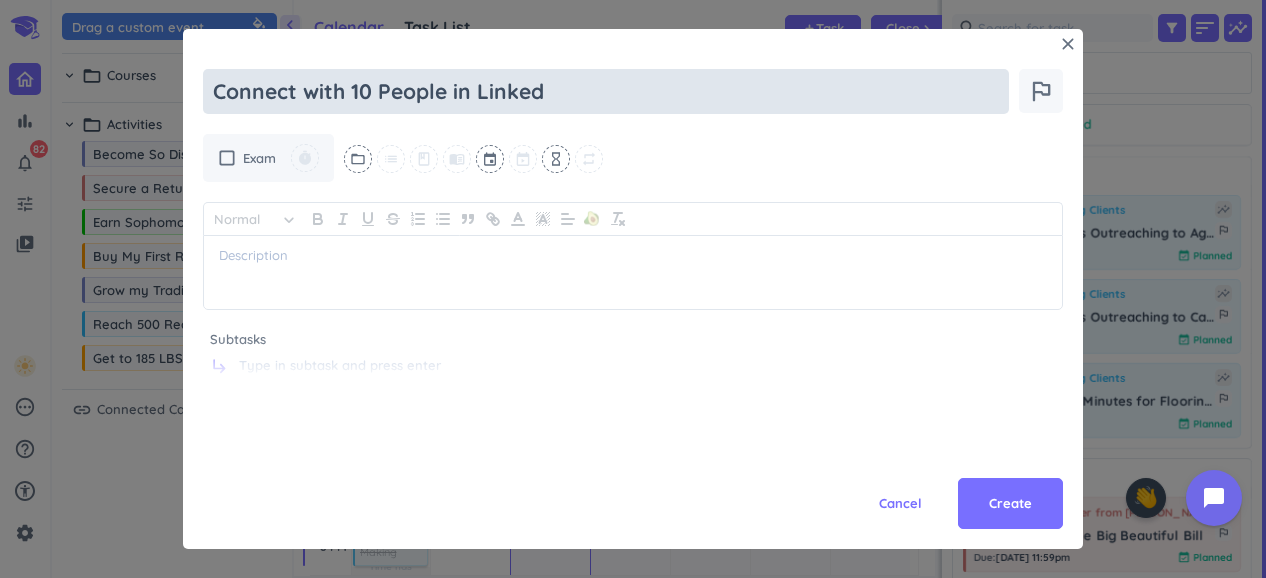 type on "x" 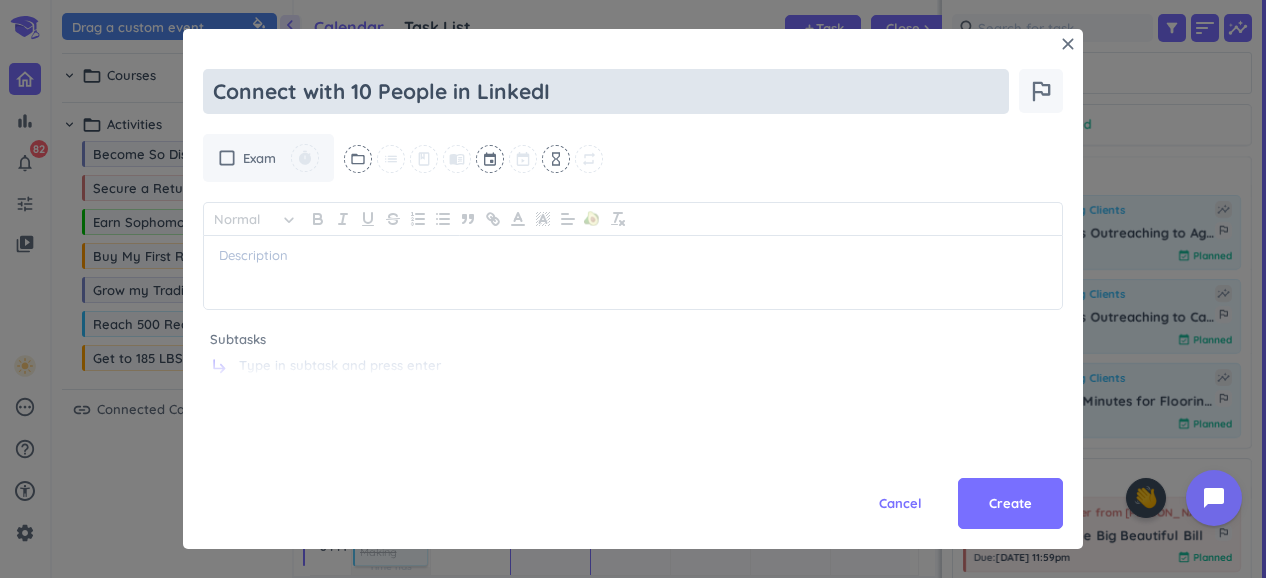type on "x" 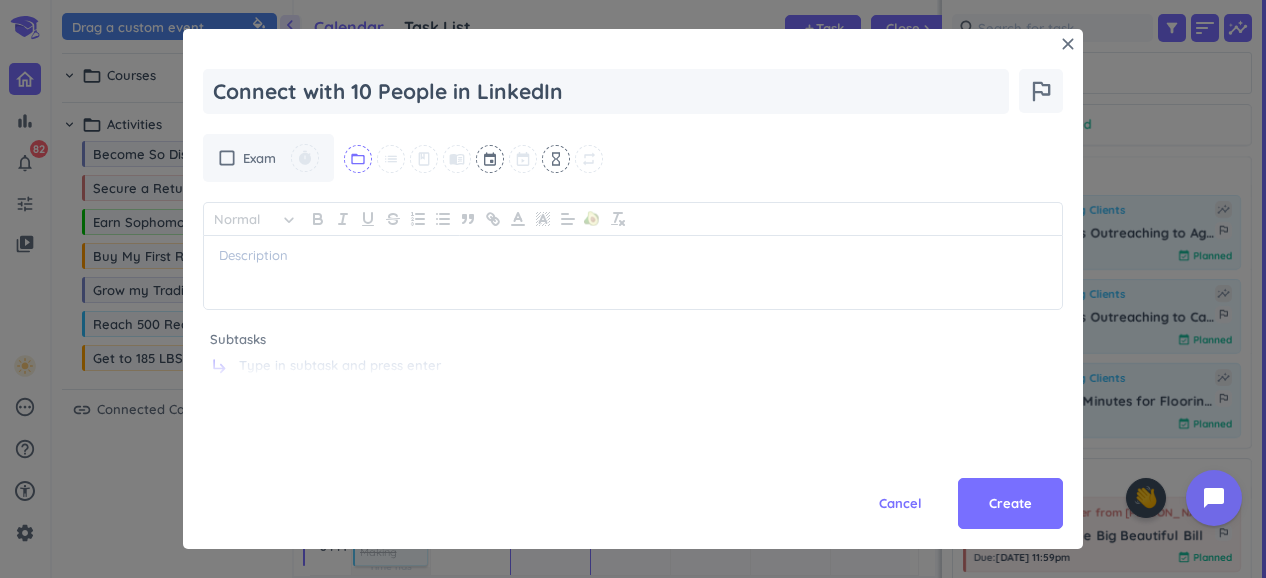 type on "Connect with 10 People in LinkedIn" 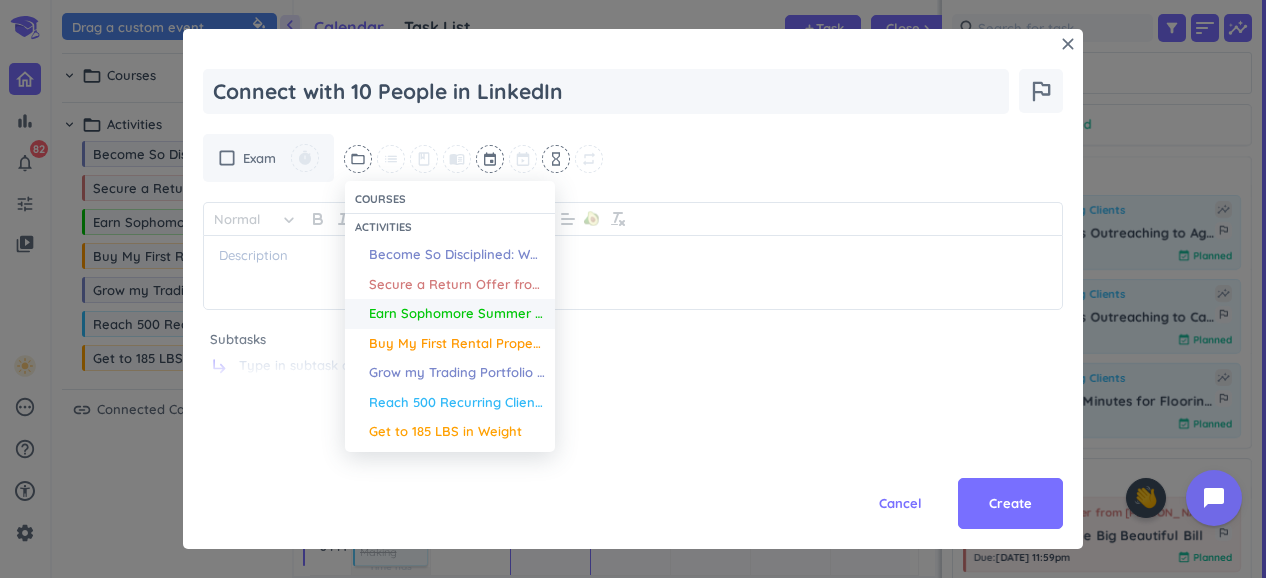 click on "Earn Sophomore Summer Real Estate Private Equity Internship." at bounding box center [457, 314] 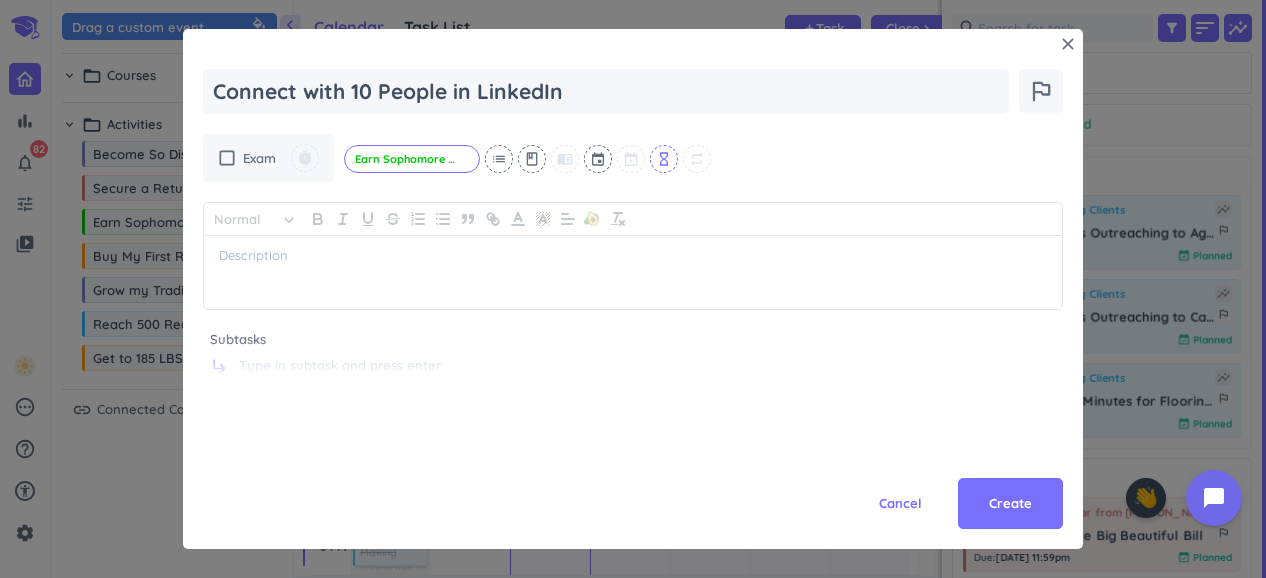 click on "hourglass_empty" at bounding box center [664, 159] 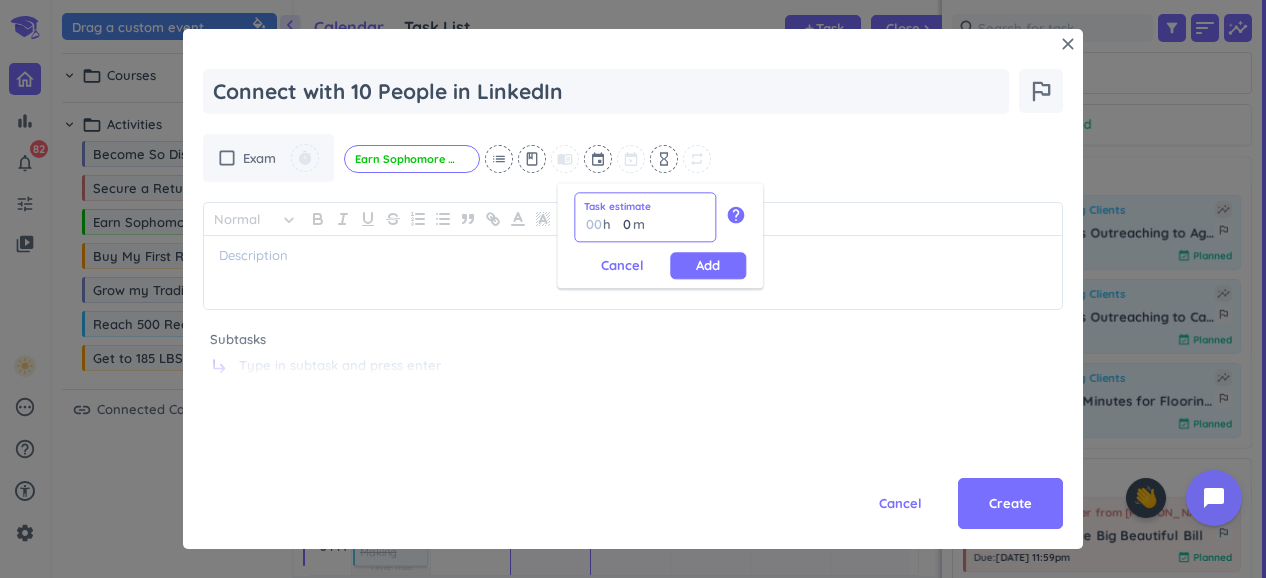 click on "0" at bounding box center [622, 224] 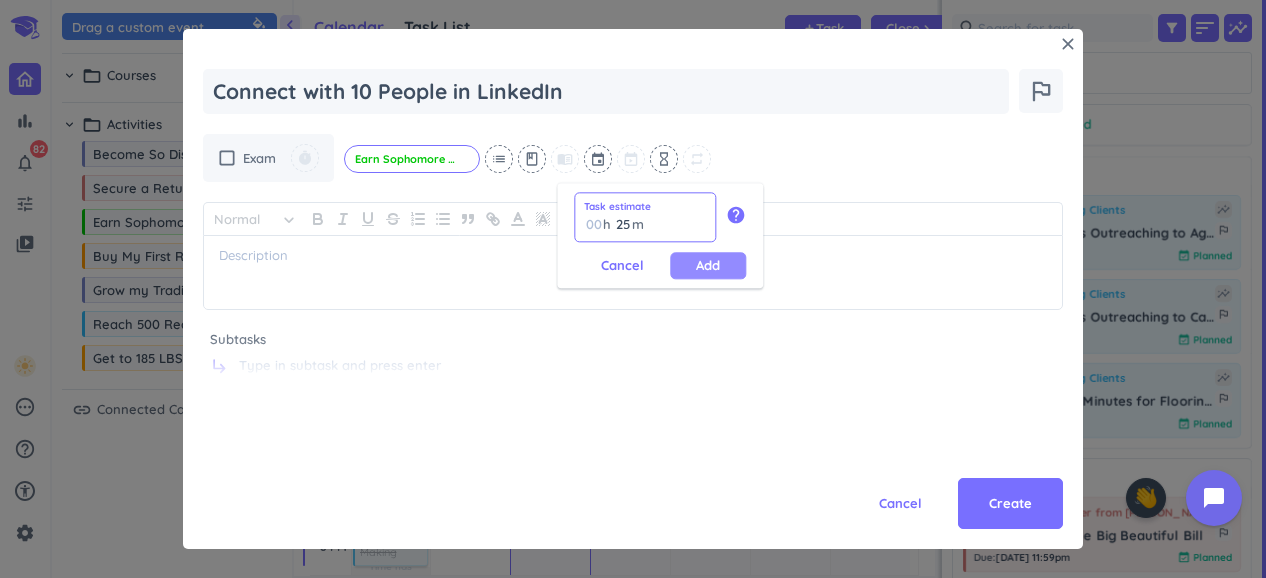 type on "25" 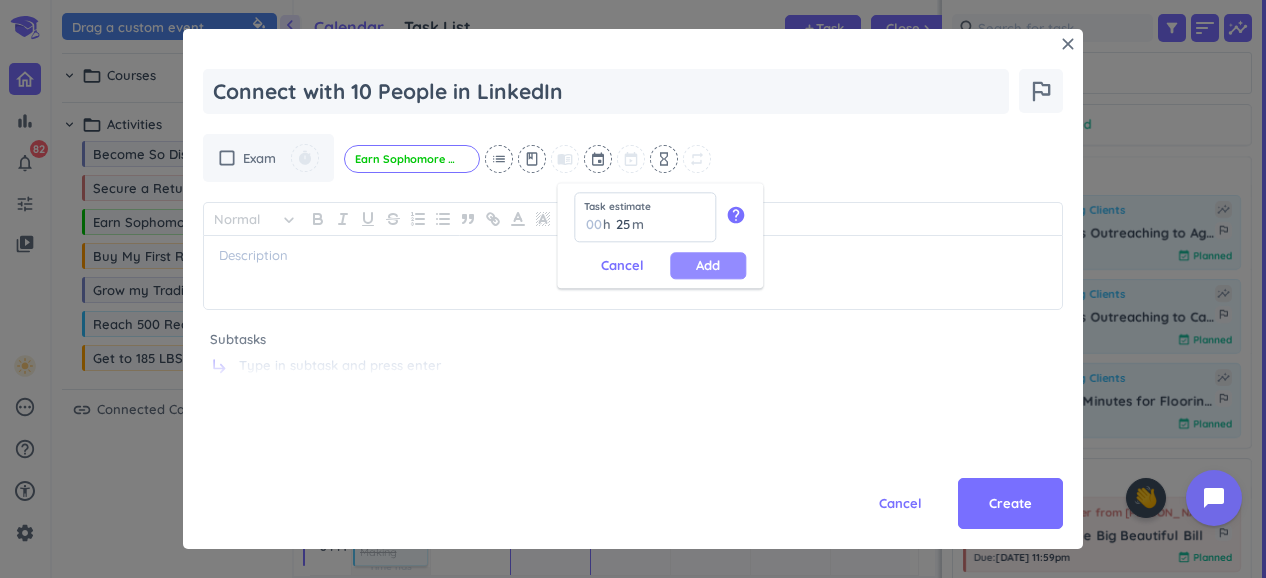 click on "Add" at bounding box center [708, 265] 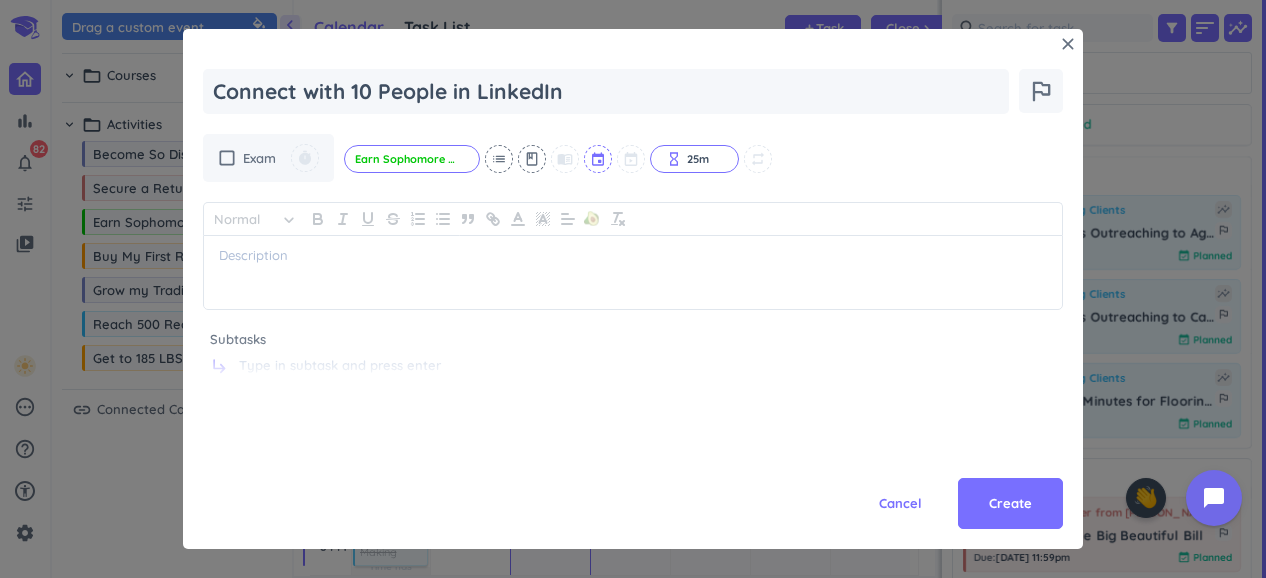 click at bounding box center [599, 159] 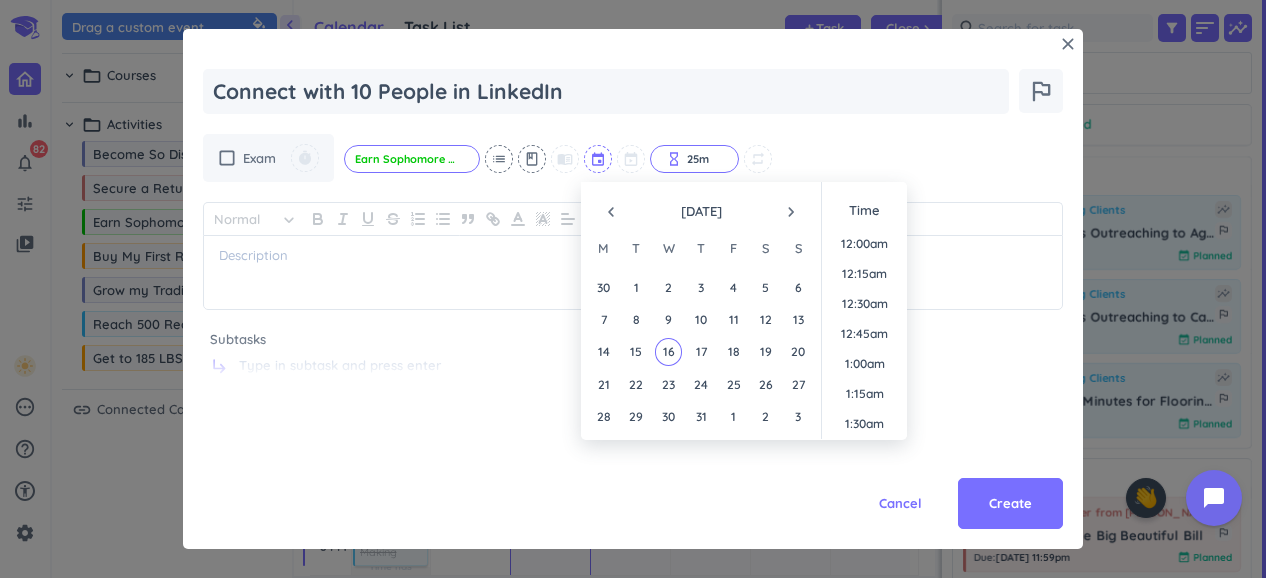 scroll, scrollTop: 1319, scrollLeft: 0, axis: vertical 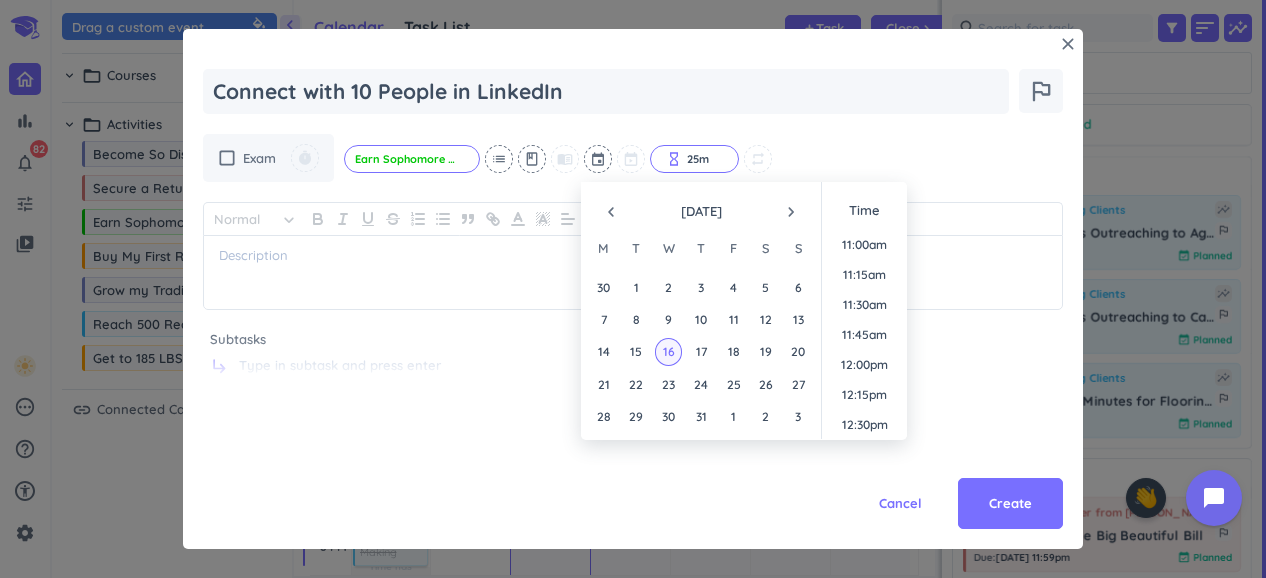 click on "16" at bounding box center (668, 351) 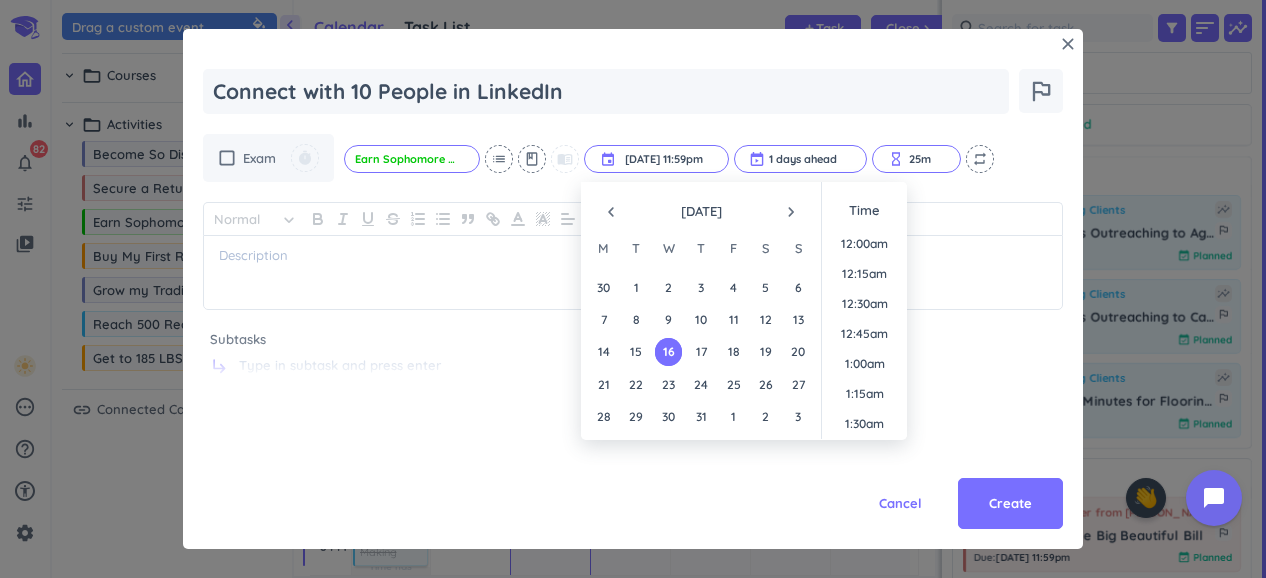 scroll, scrollTop: 2698, scrollLeft: 0, axis: vertical 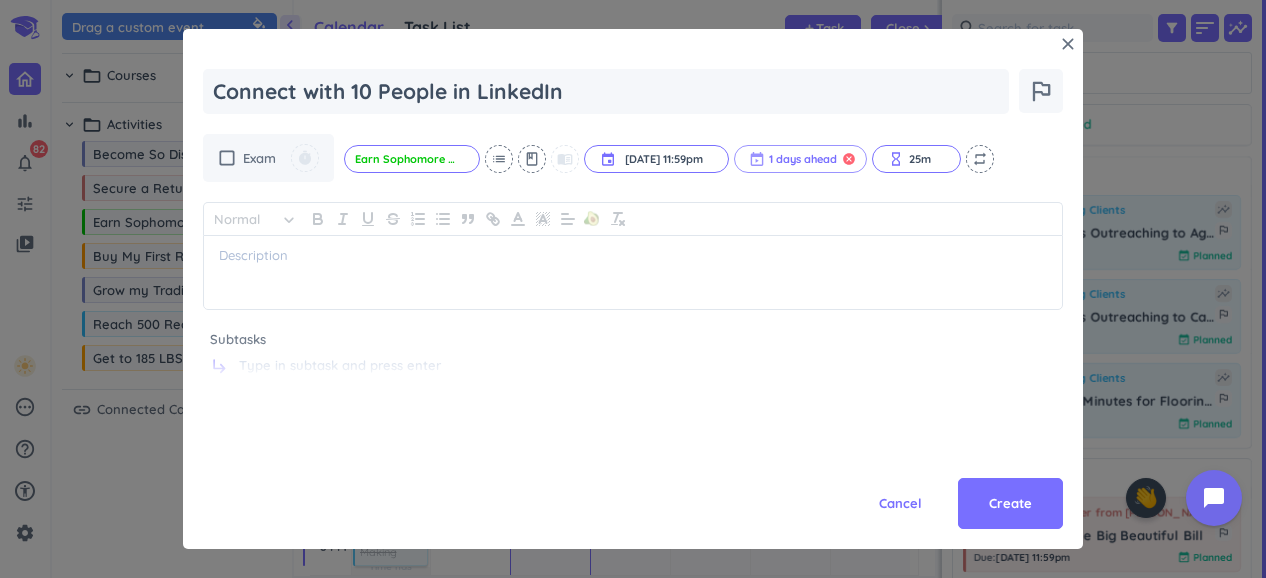 click on "cancel" at bounding box center [849, 159] 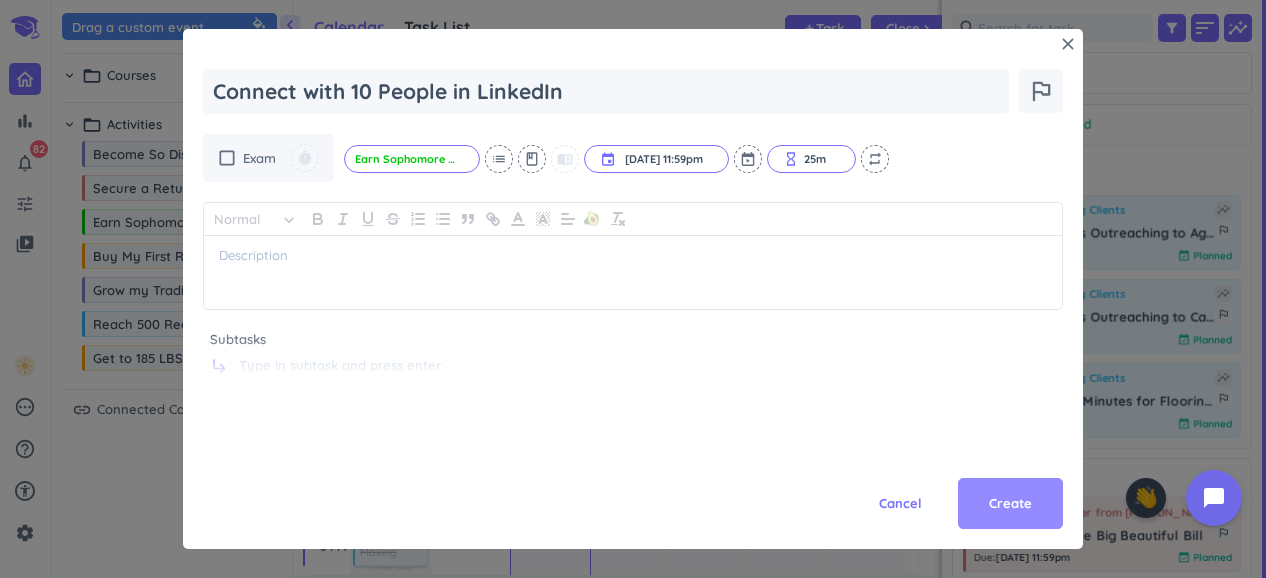 click on "Create" at bounding box center [1010, 504] 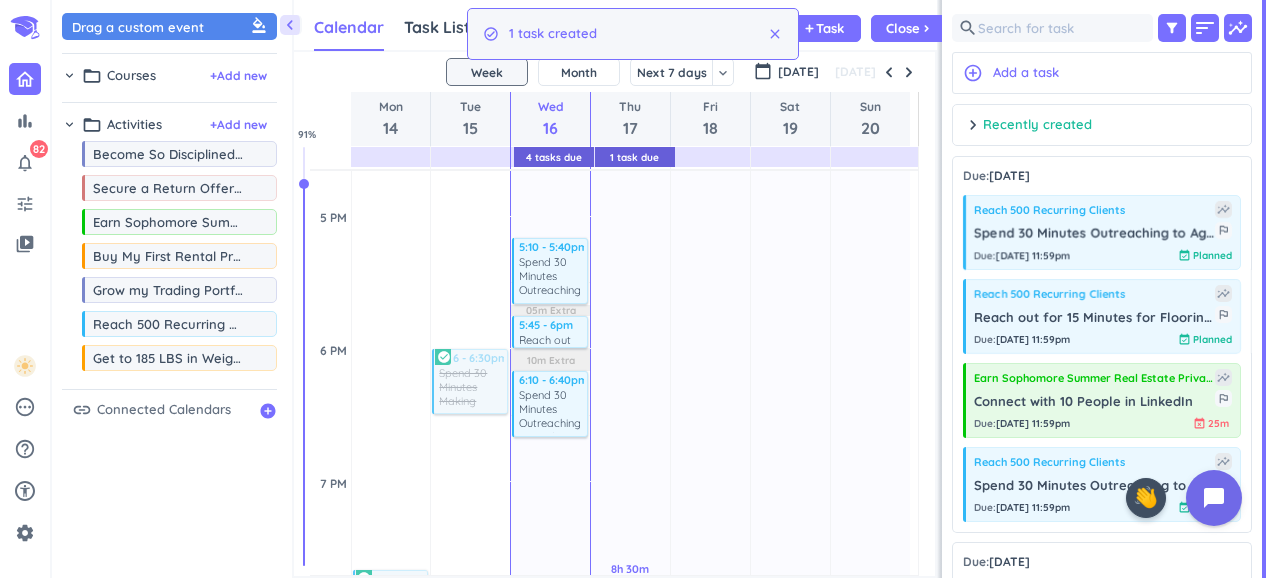 scroll, scrollTop: 1442, scrollLeft: 0, axis: vertical 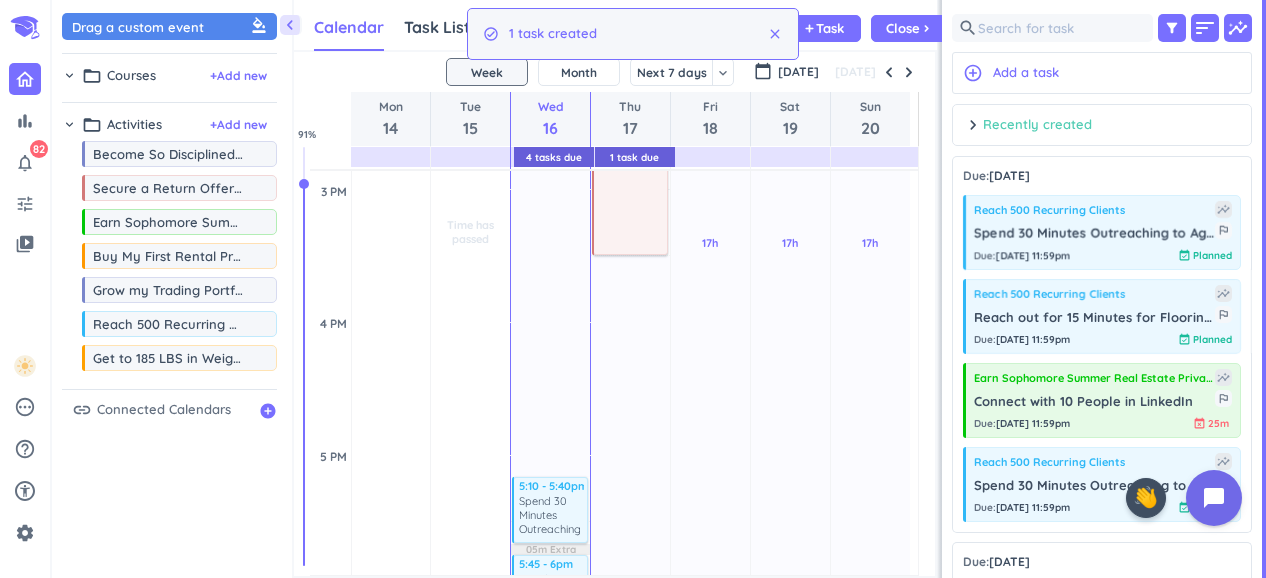 click on "Recently created" at bounding box center (1037, 125) 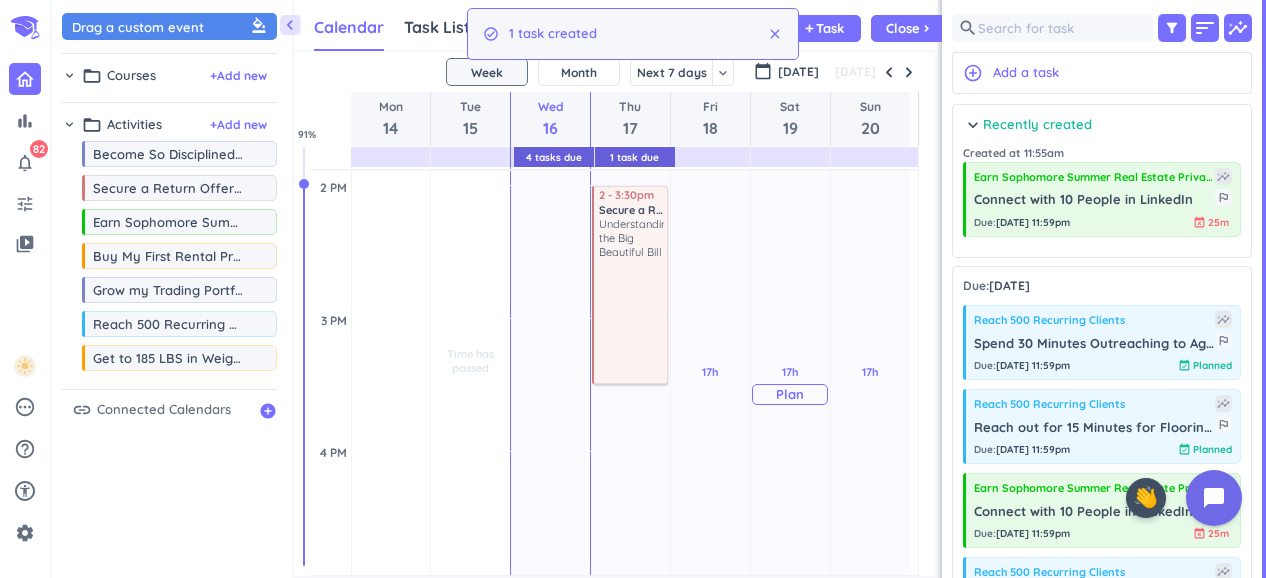 scroll, scrollTop: 1310, scrollLeft: 0, axis: vertical 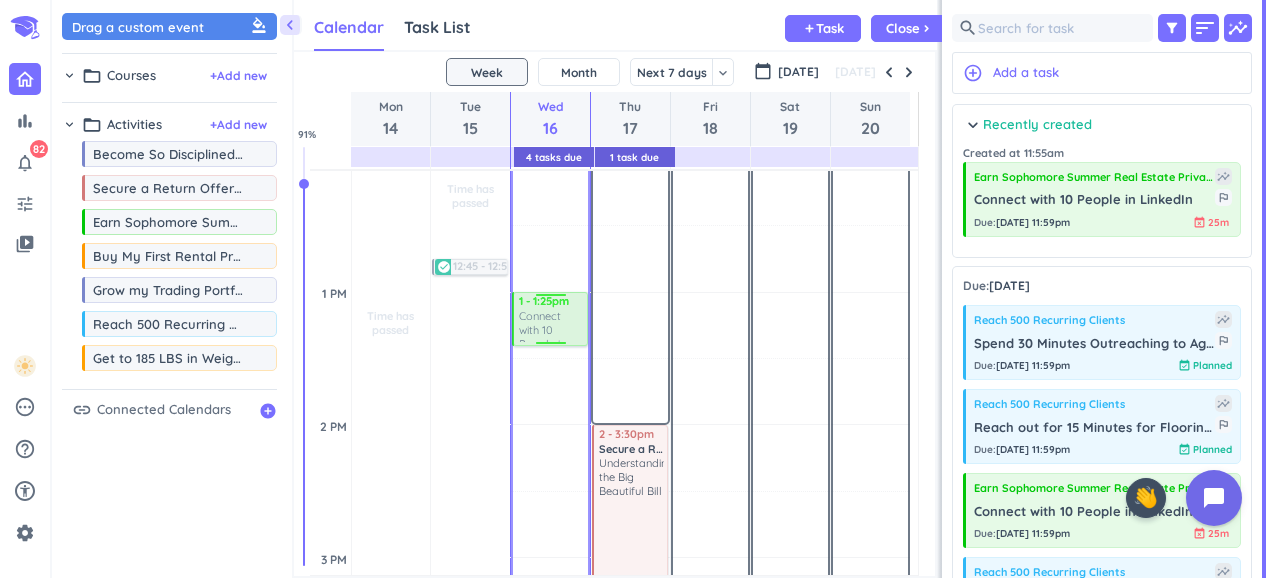 drag, startPoint x: 1024, startPoint y: 219, endPoint x: 560, endPoint y: 299, distance: 470.84604 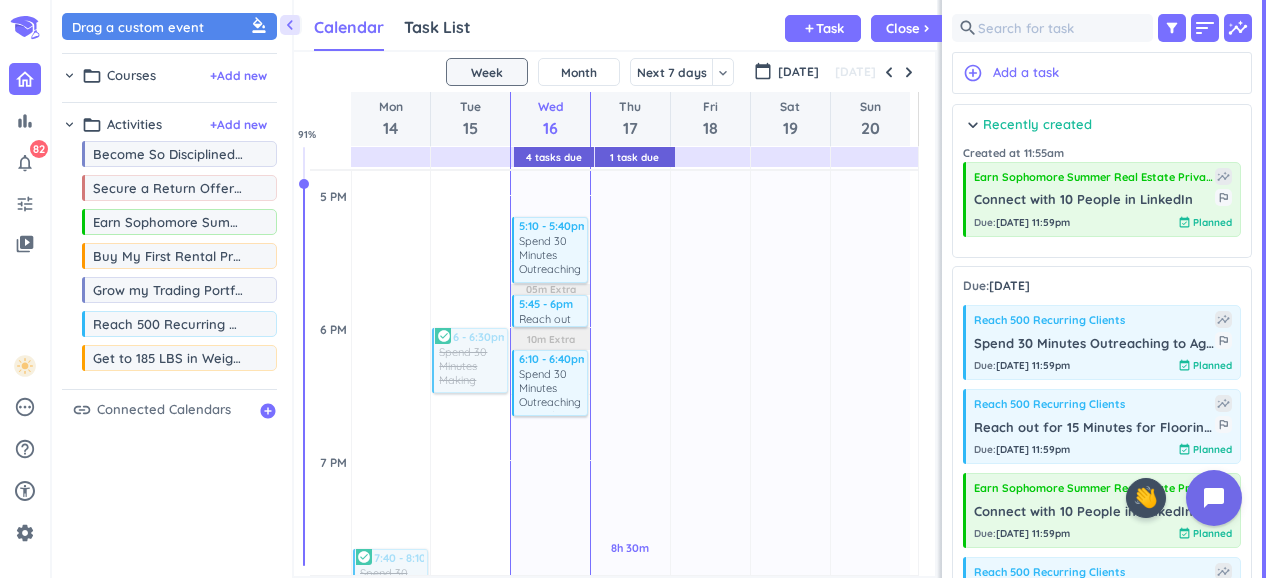 scroll, scrollTop: 1734, scrollLeft: 0, axis: vertical 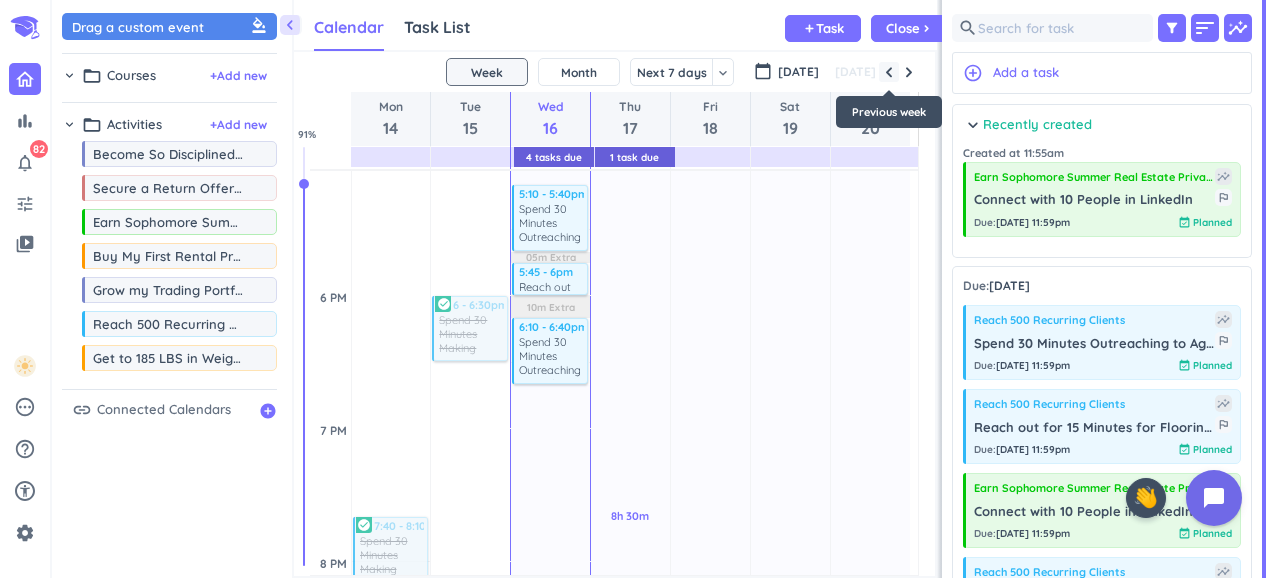 click at bounding box center [889, 72] 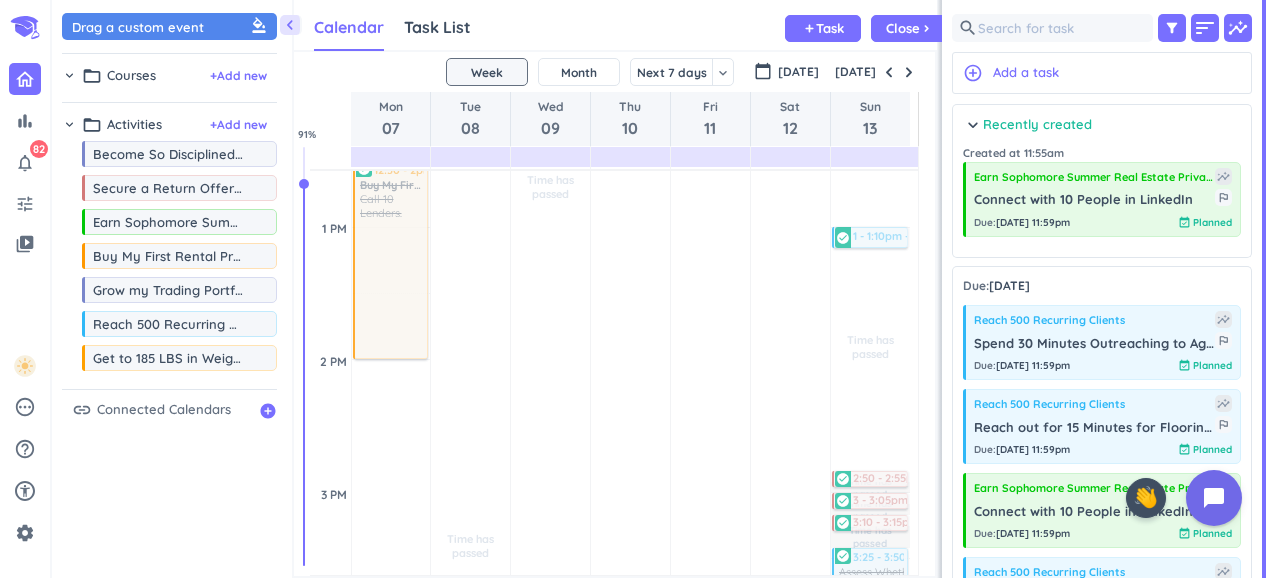 scroll, scrollTop: 1141, scrollLeft: 0, axis: vertical 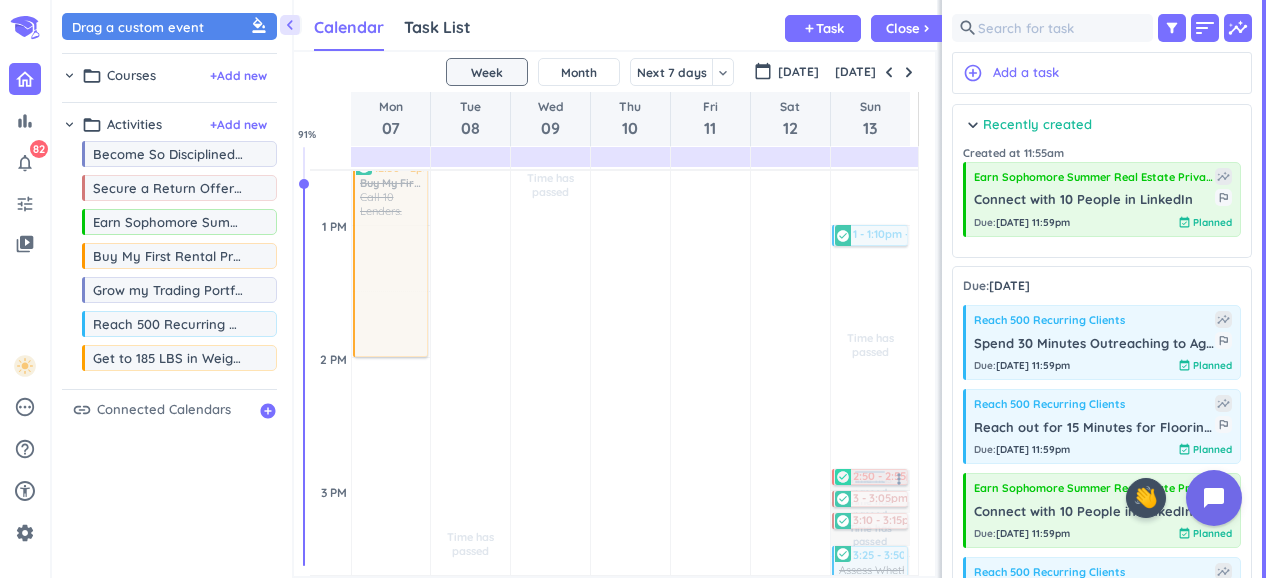 click at bounding box center (870, 477) 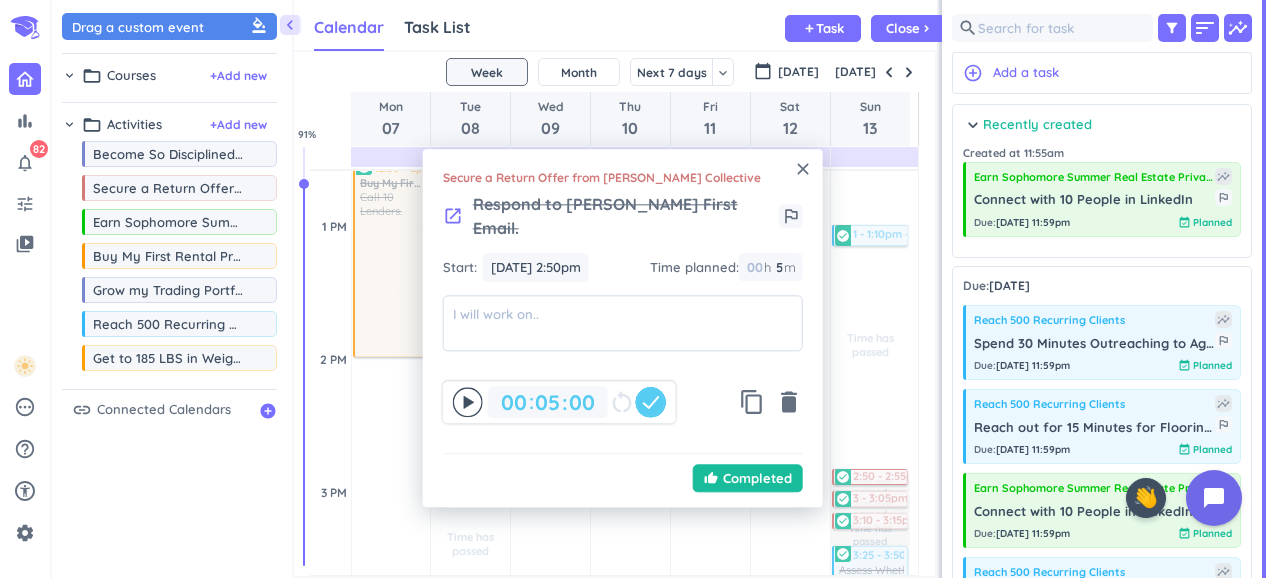 click on "close" at bounding box center (803, 169) 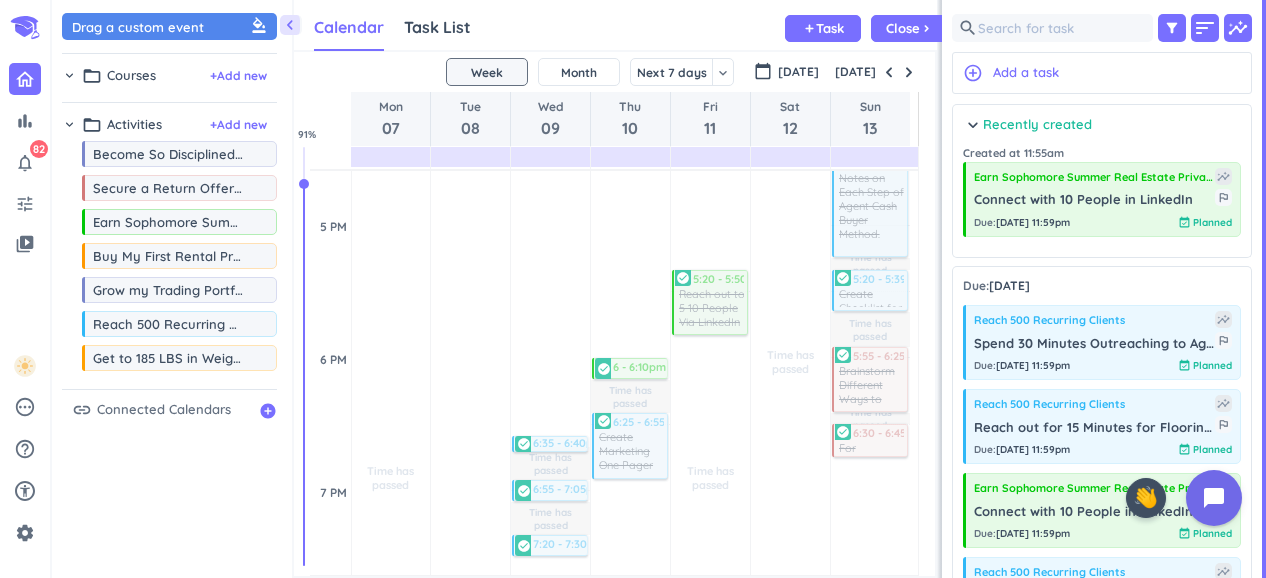 scroll, scrollTop: 1671, scrollLeft: 0, axis: vertical 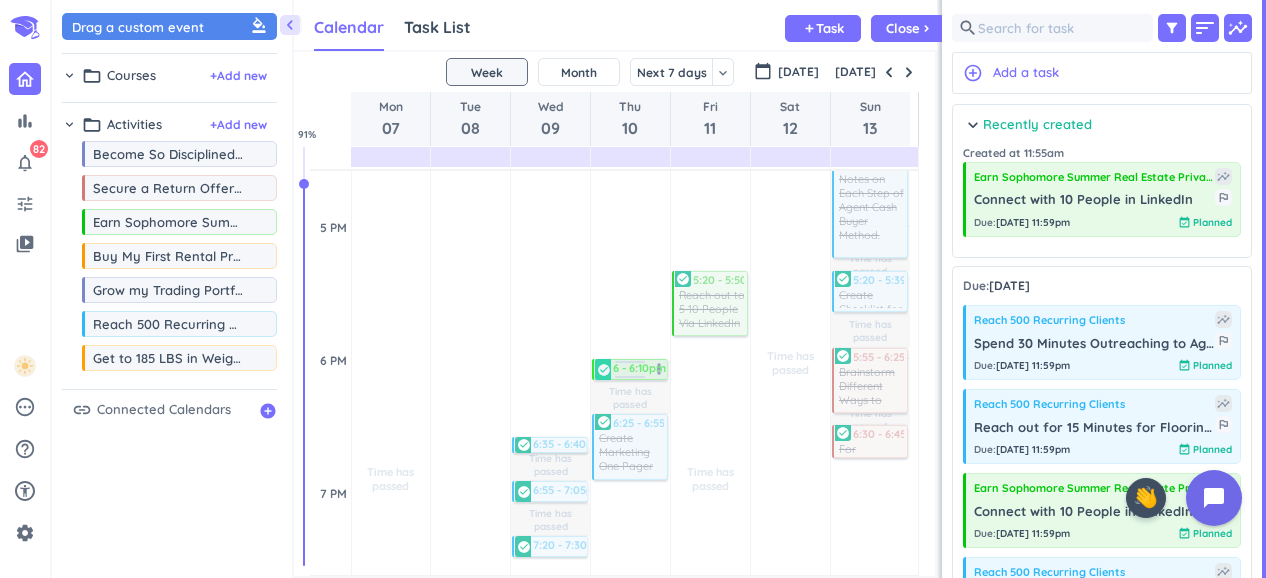click at bounding box center [630, 369] 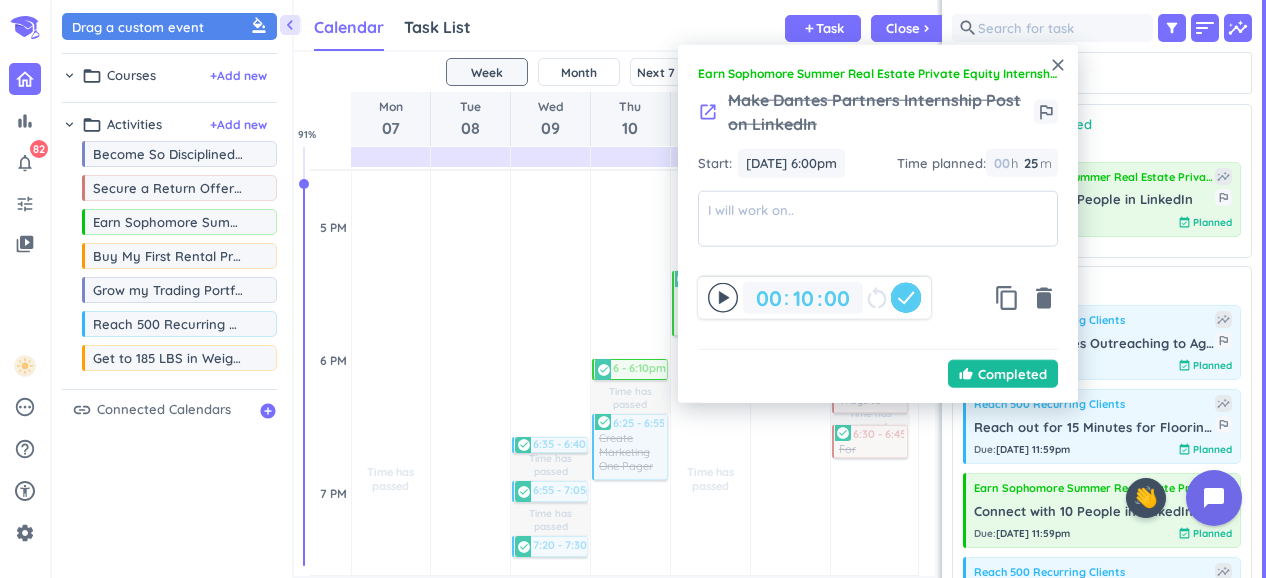 click on "close" at bounding box center (1058, 65) 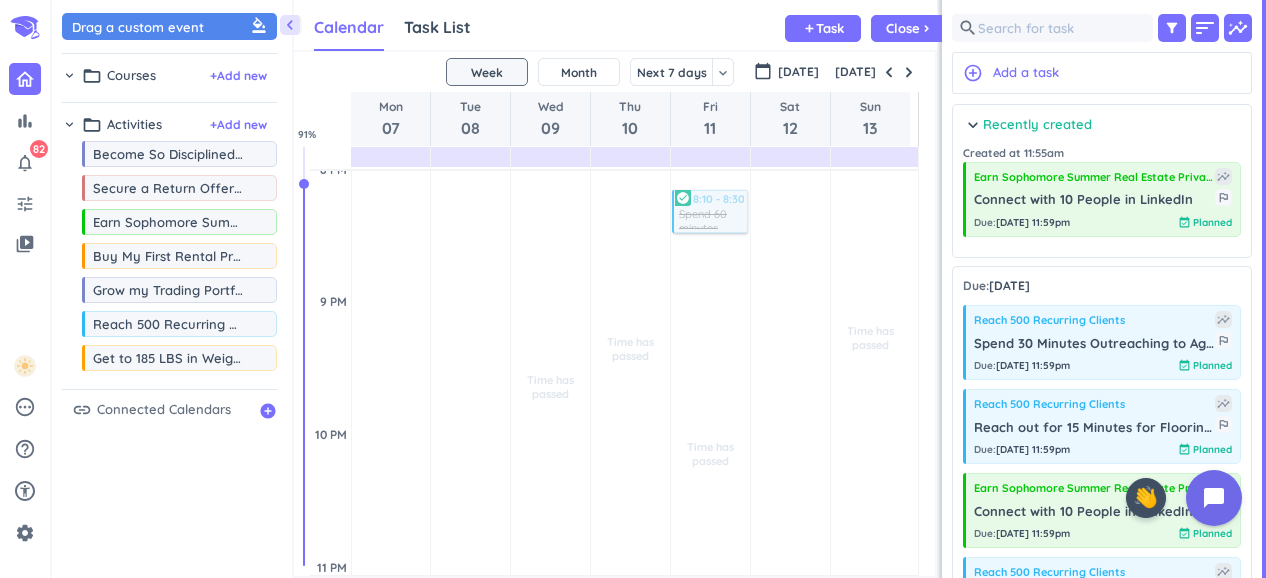 scroll, scrollTop: 2133, scrollLeft: 0, axis: vertical 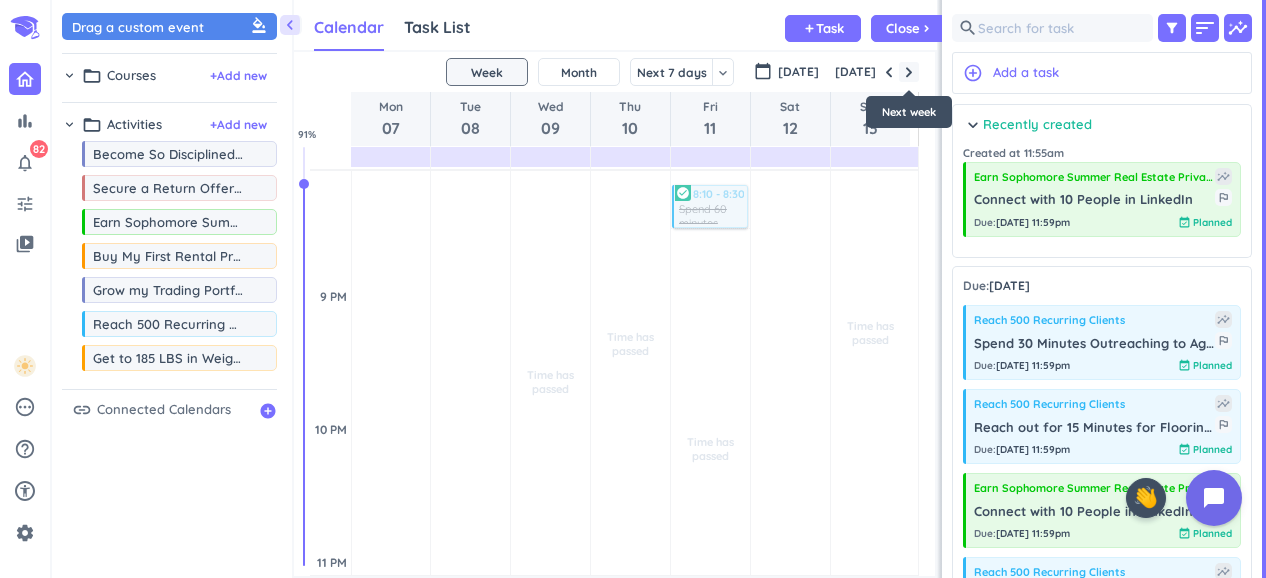 click at bounding box center [909, 72] 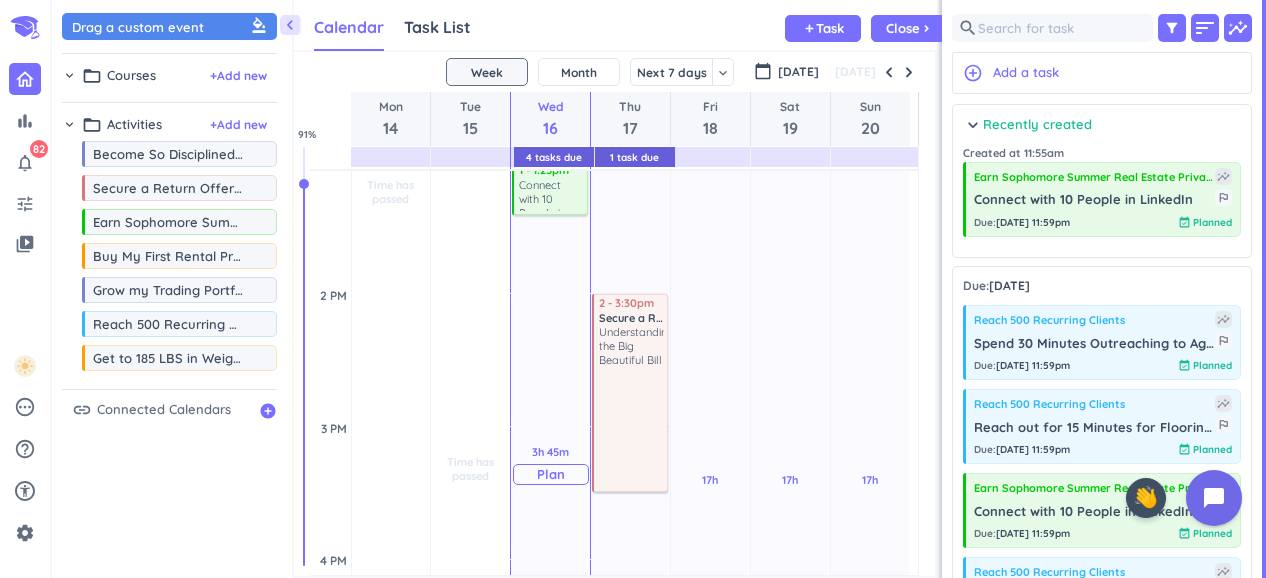 scroll, scrollTop: 1107, scrollLeft: 0, axis: vertical 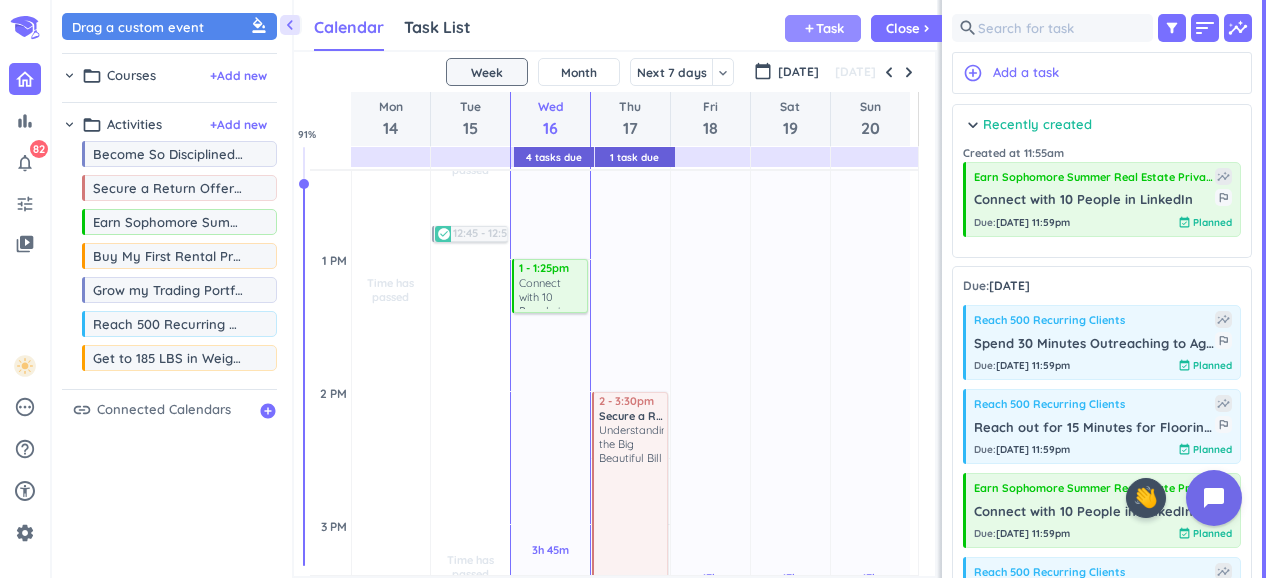 click on "add Task" at bounding box center (823, 28) 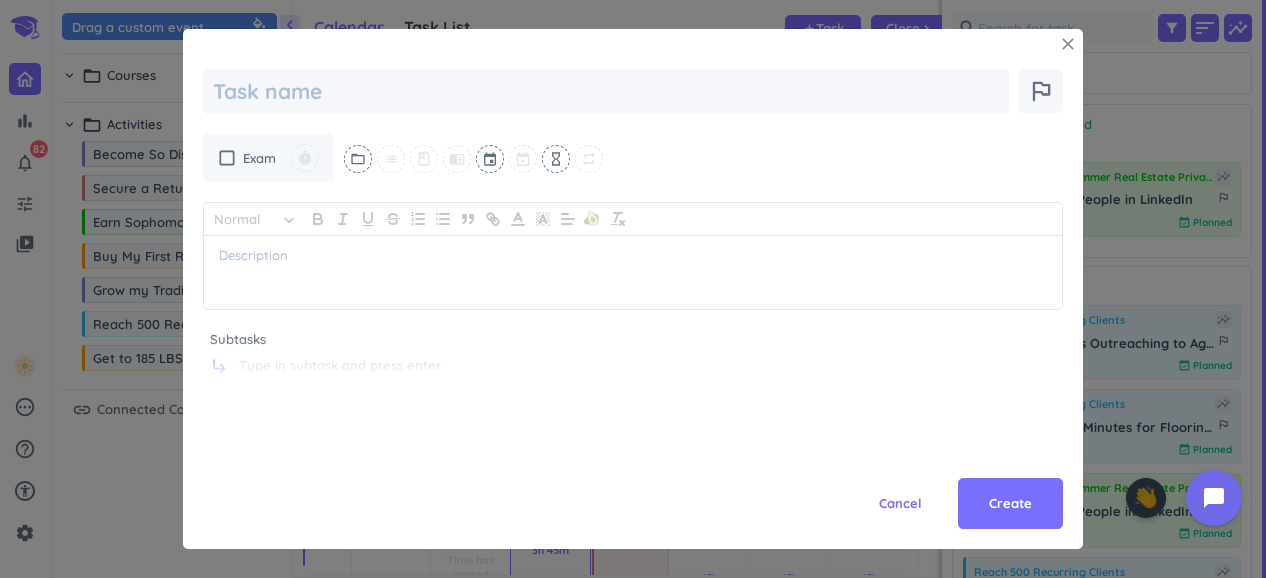click on "close" at bounding box center [1068, 44] 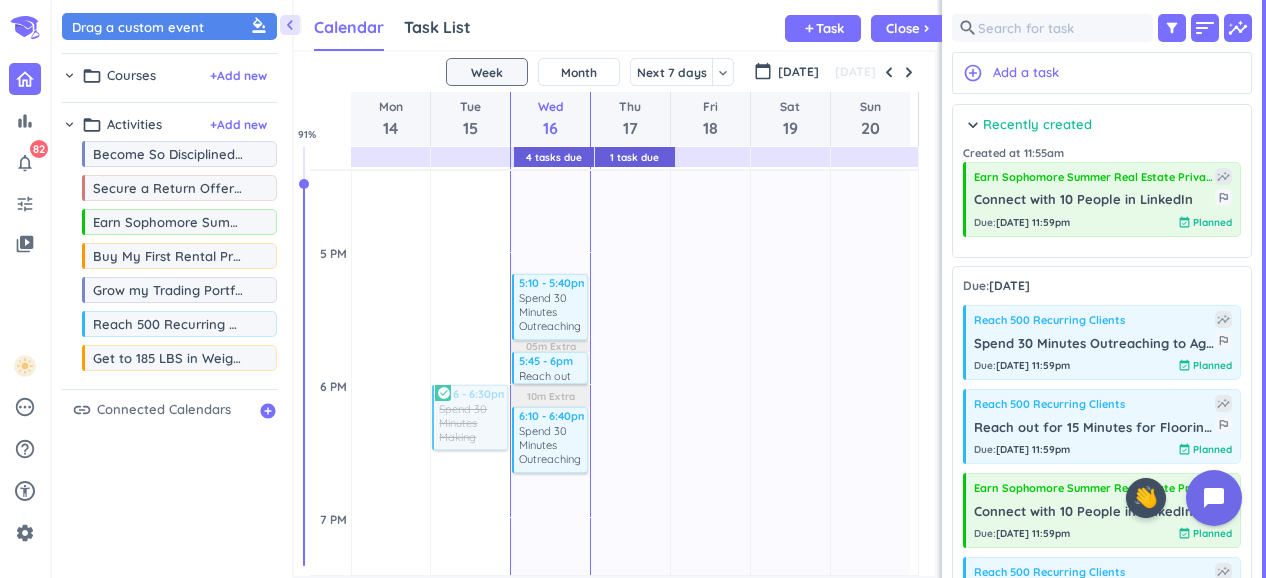 scroll, scrollTop: 1646, scrollLeft: 0, axis: vertical 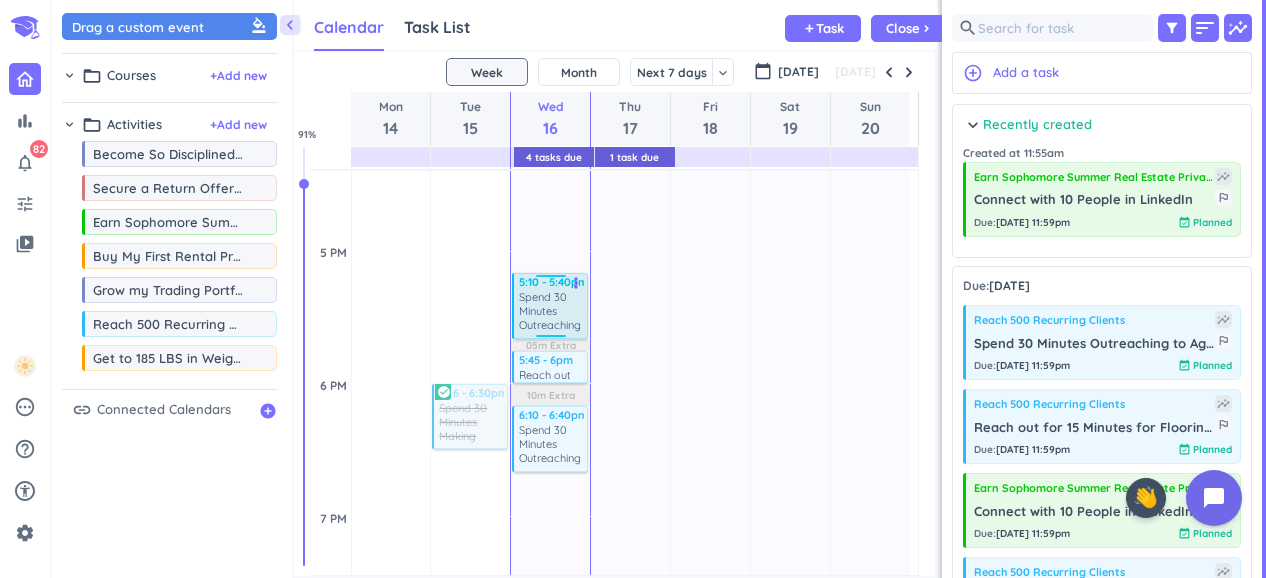 click on "Spend 30 Minutes Outreaching to Agents" at bounding box center (551, 312) 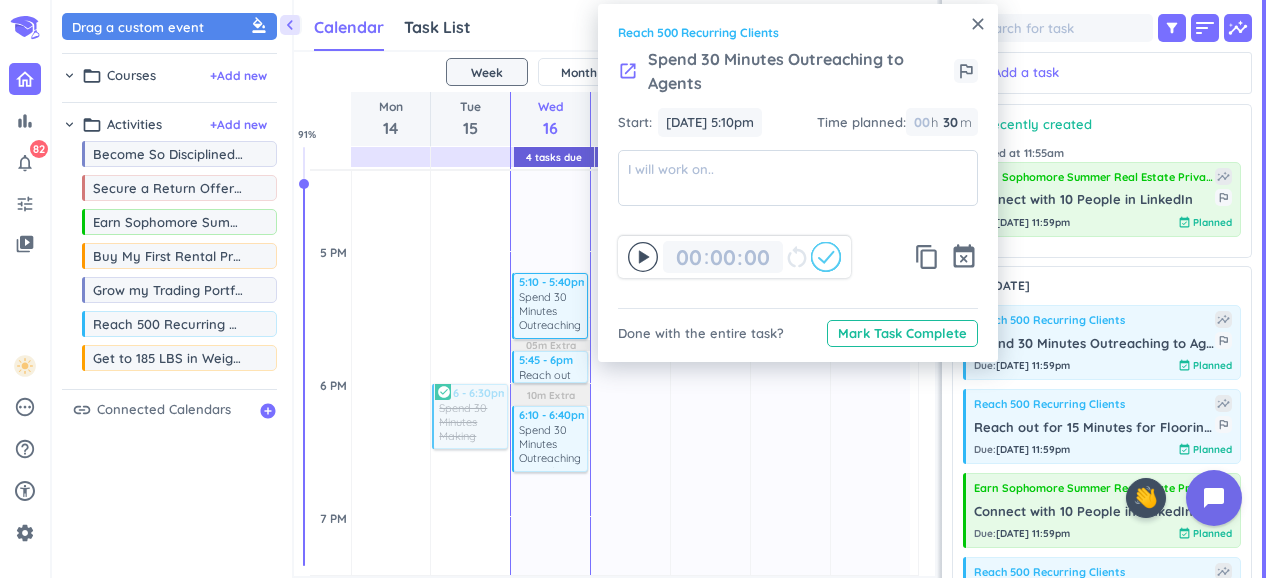 click on "close" at bounding box center (978, 24) 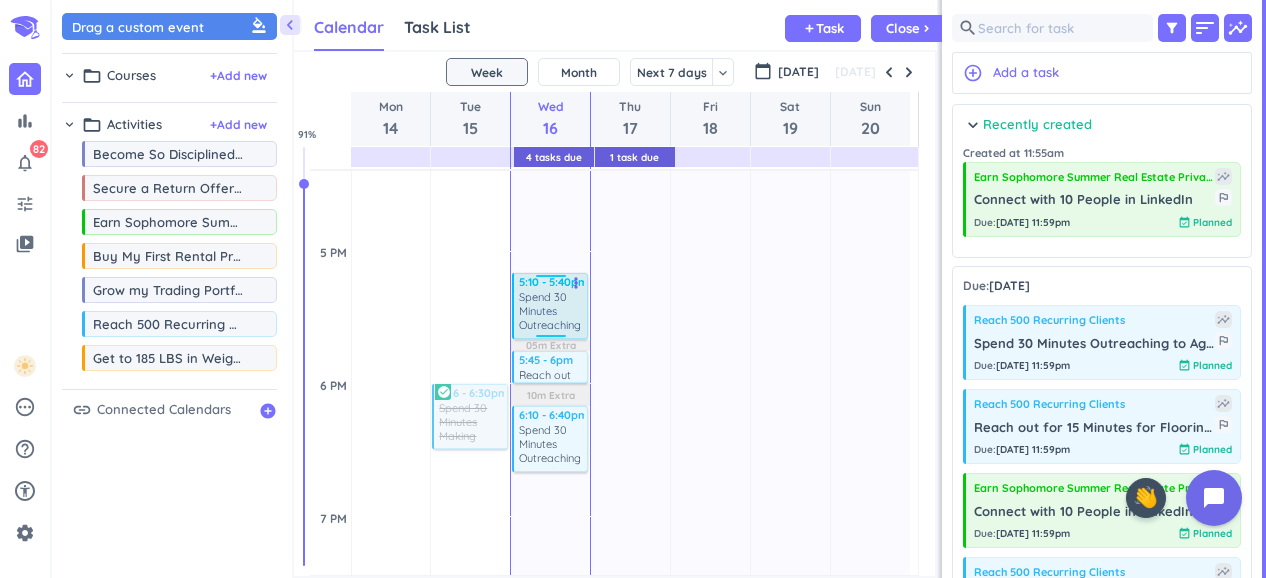 click on "Spend 30 Minutes Outreaching to Agents" at bounding box center [551, 312] 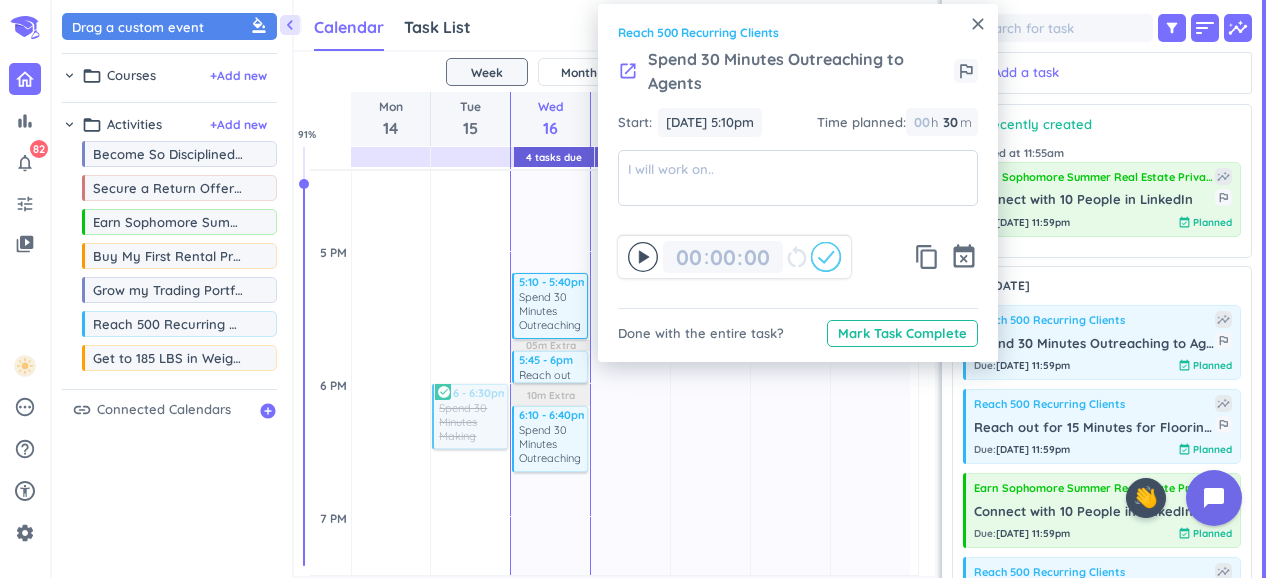 click on "close" at bounding box center (978, 24) 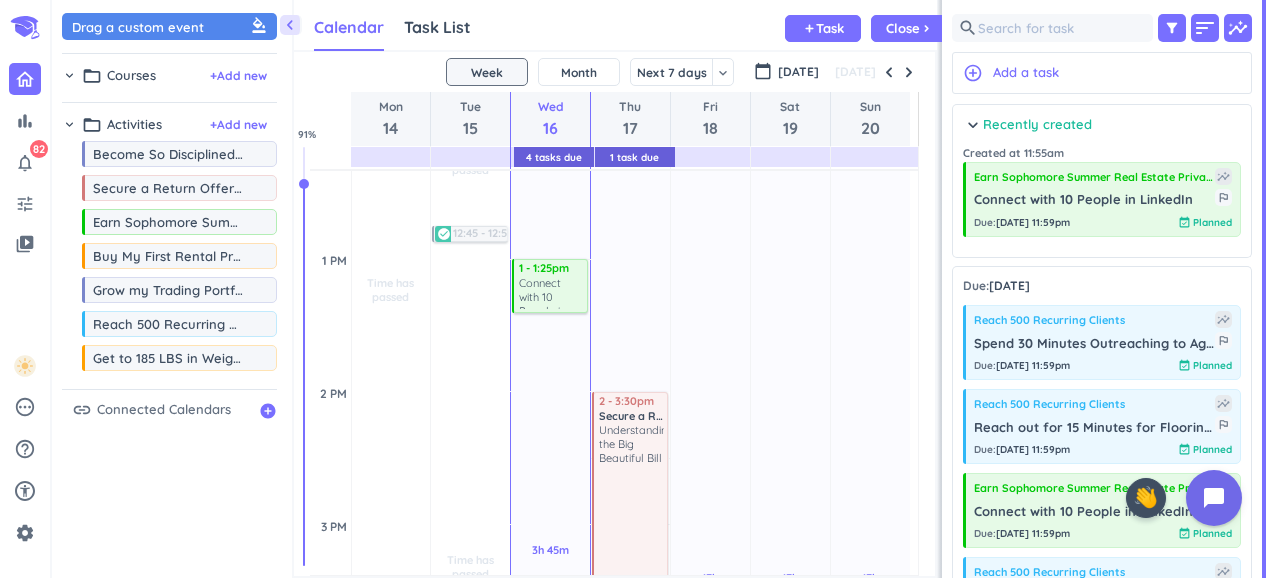 scroll, scrollTop: 1106, scrollLeft: 0, axis: vertical 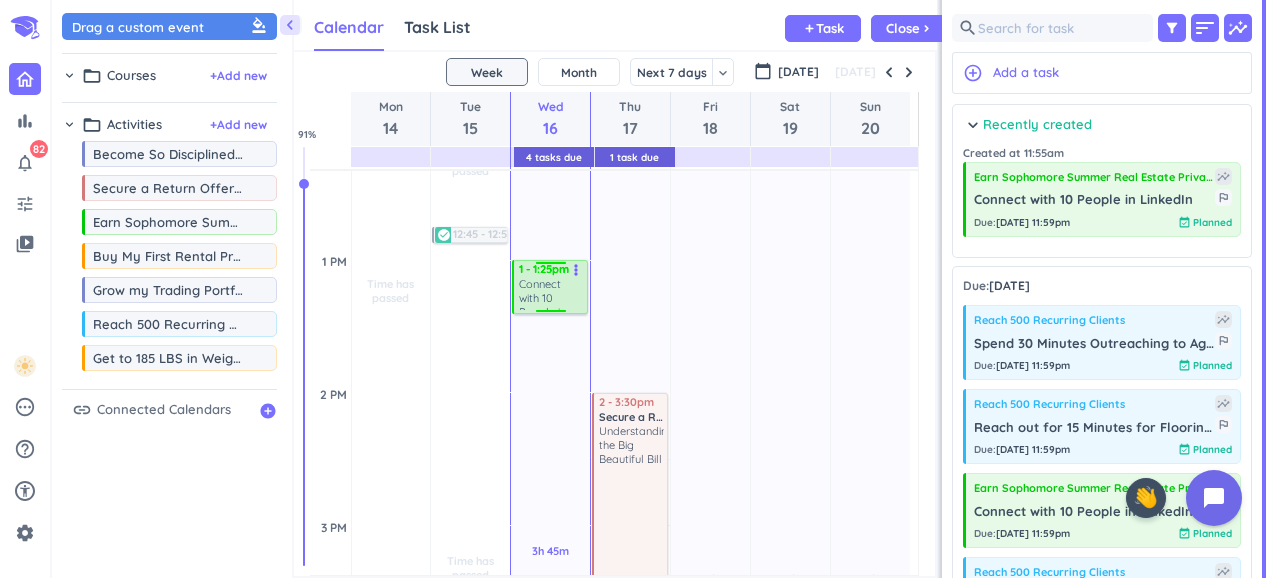 click on "Connect with 10 People in LinkedIn" at bounding box center (551, 293) 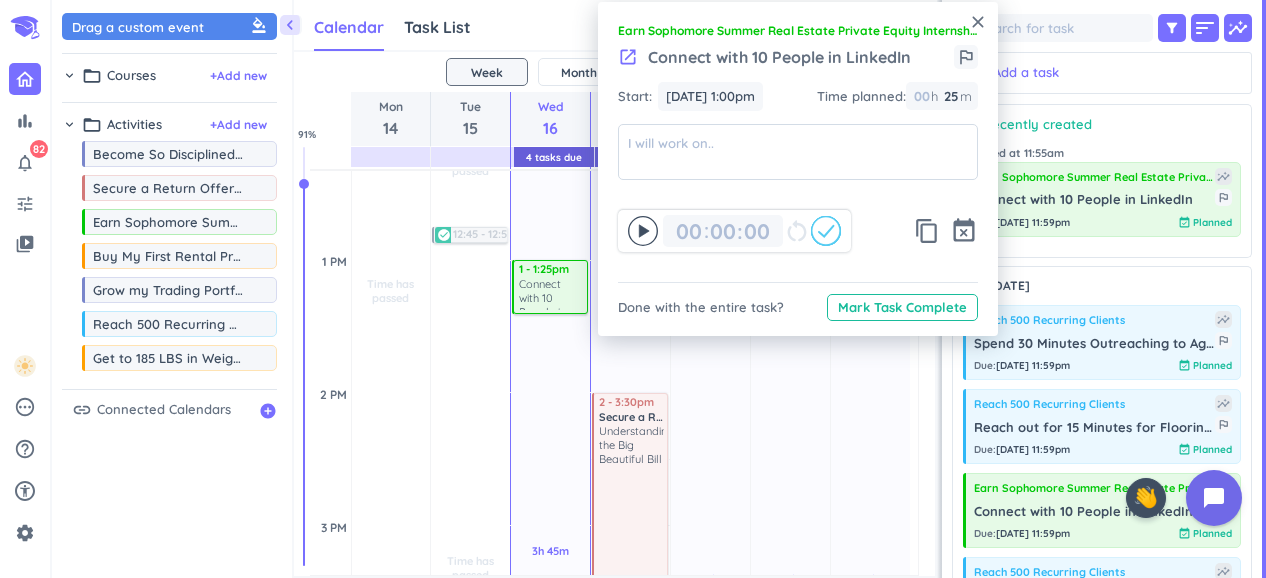 click on "close" at bounding box center (978, 22) 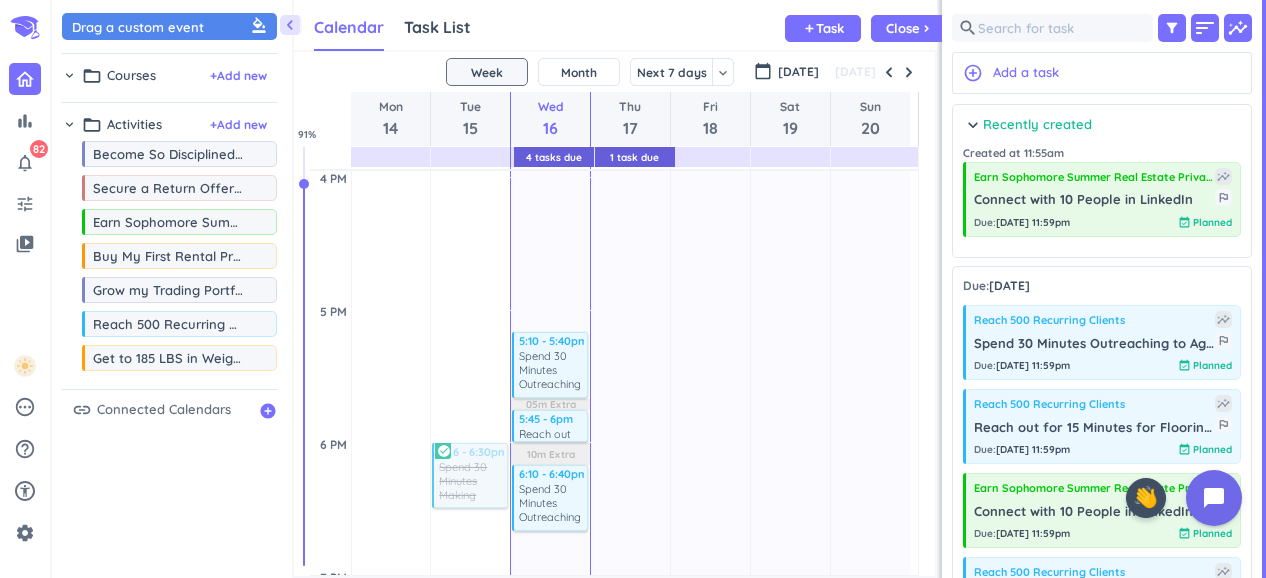 scroll, scrollTop: 1641, scrollLeft: 0, axis: vertical 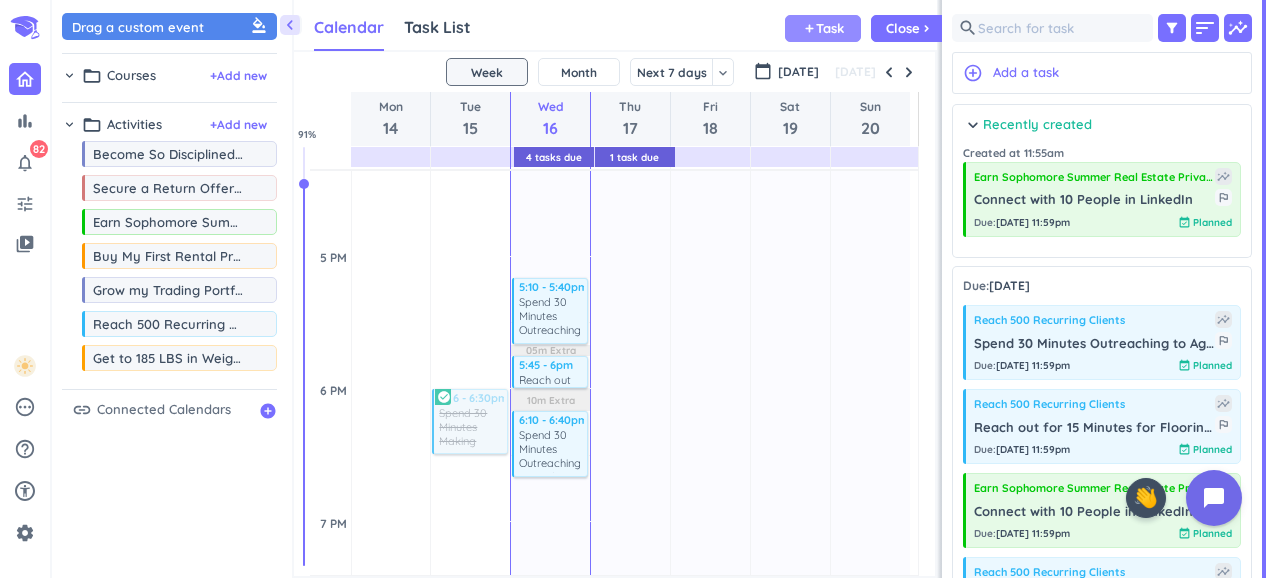 click on "Task" at bounding box center [830, 28] 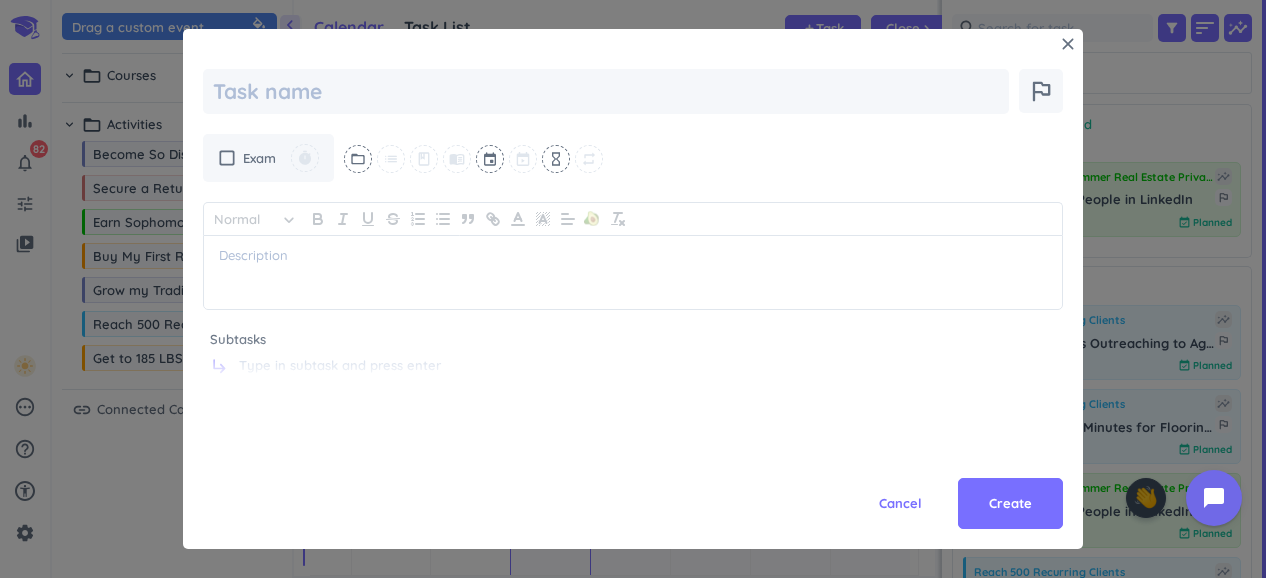 click on "outlined_flag check_box_outline_blank Exam timer folder_open list class menu_book event hourglass_empty repeat Normal keyboard_arrow_down                                                                             🥑             Subtasks subdirectory_arrow_right Cancel Create" at bounding box center (628, 294) 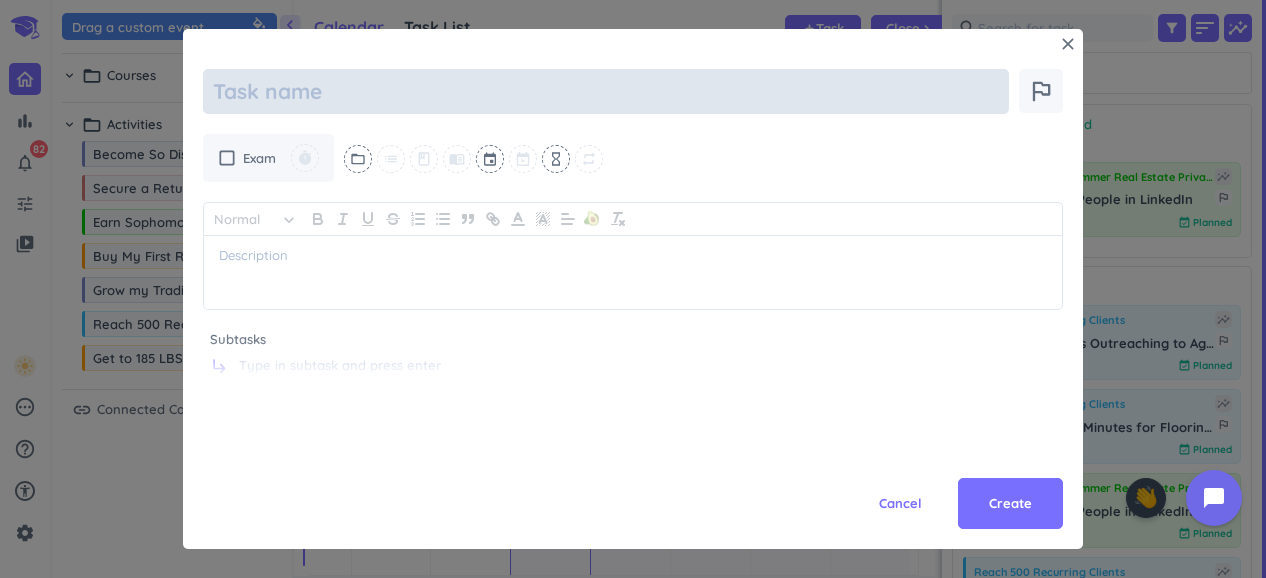 click at bounding box center [606, 91] 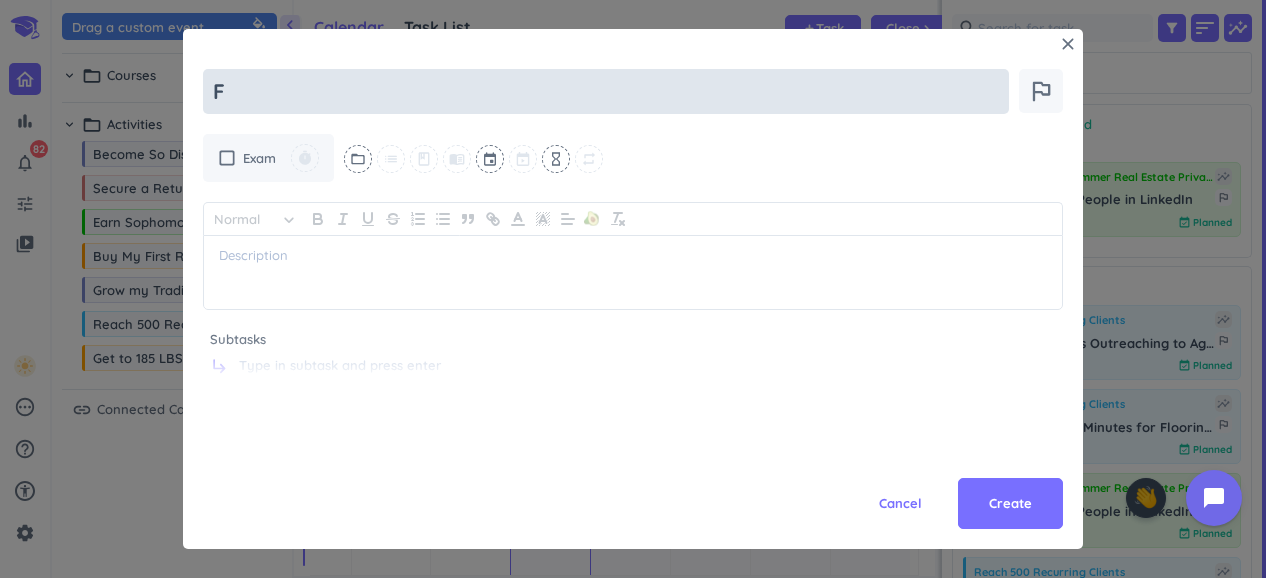 type on "x" 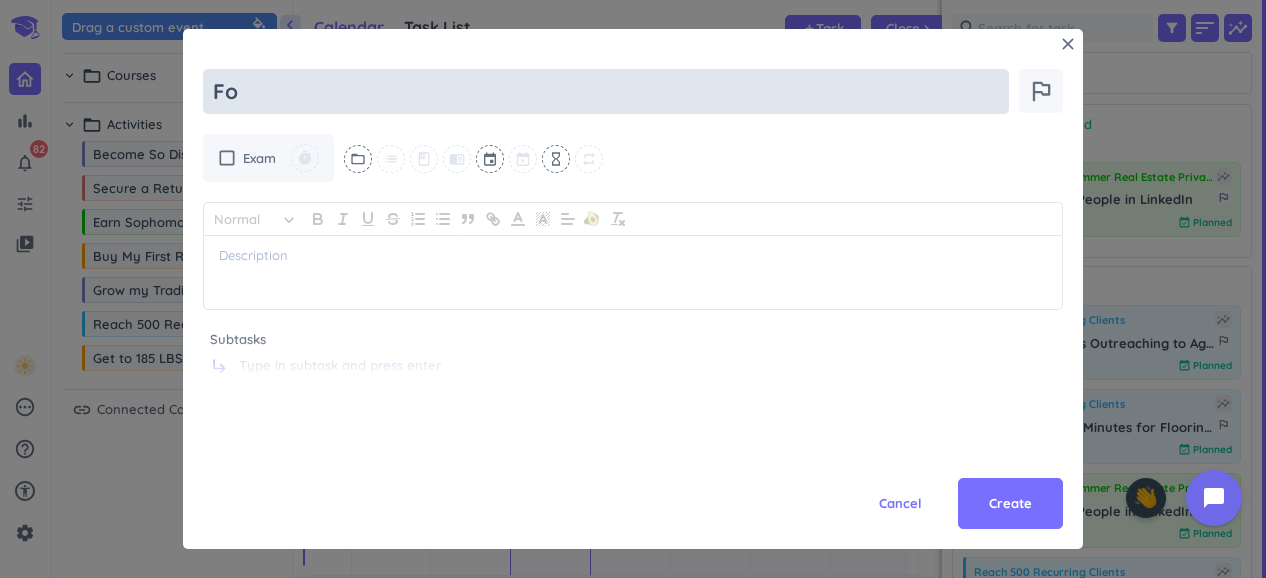 type on "x" 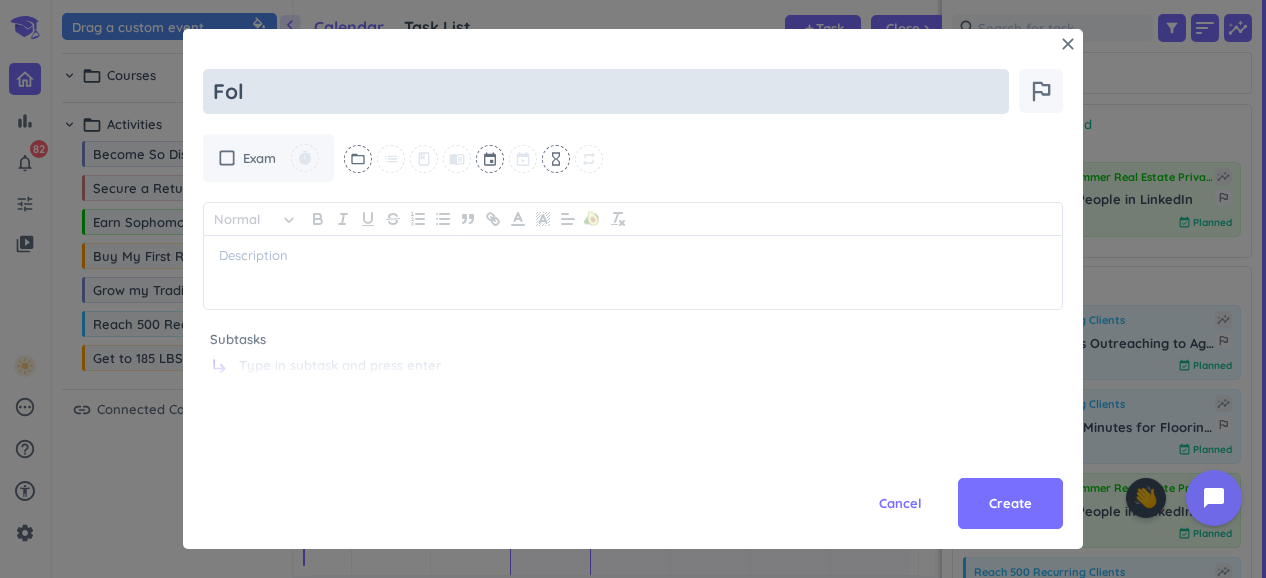 type on "x" 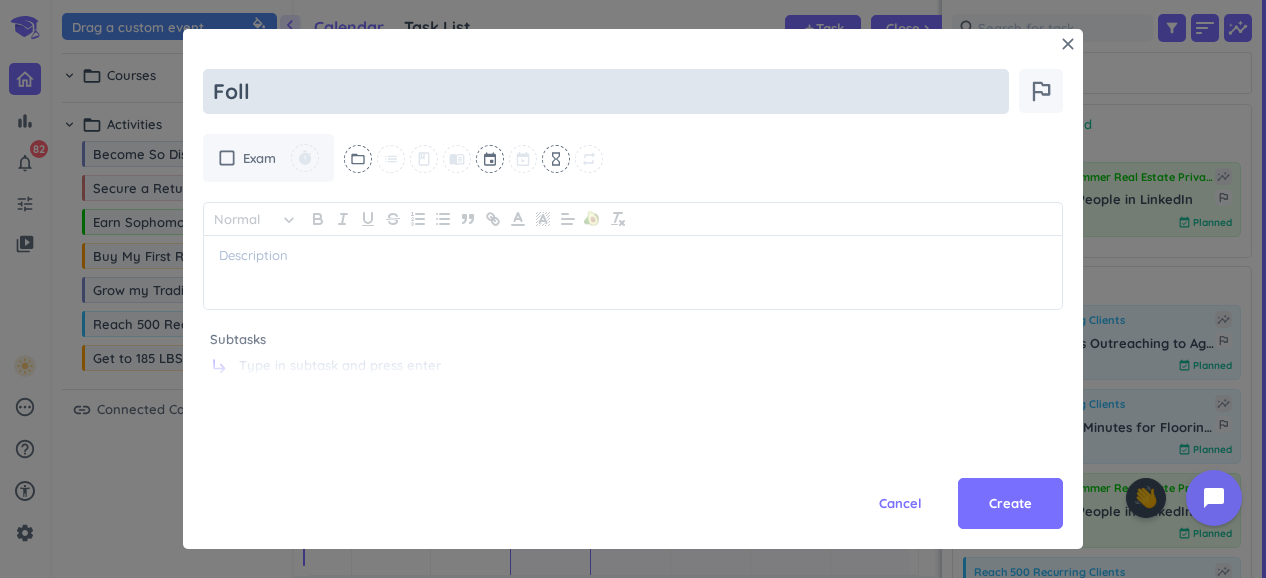 type on "x" 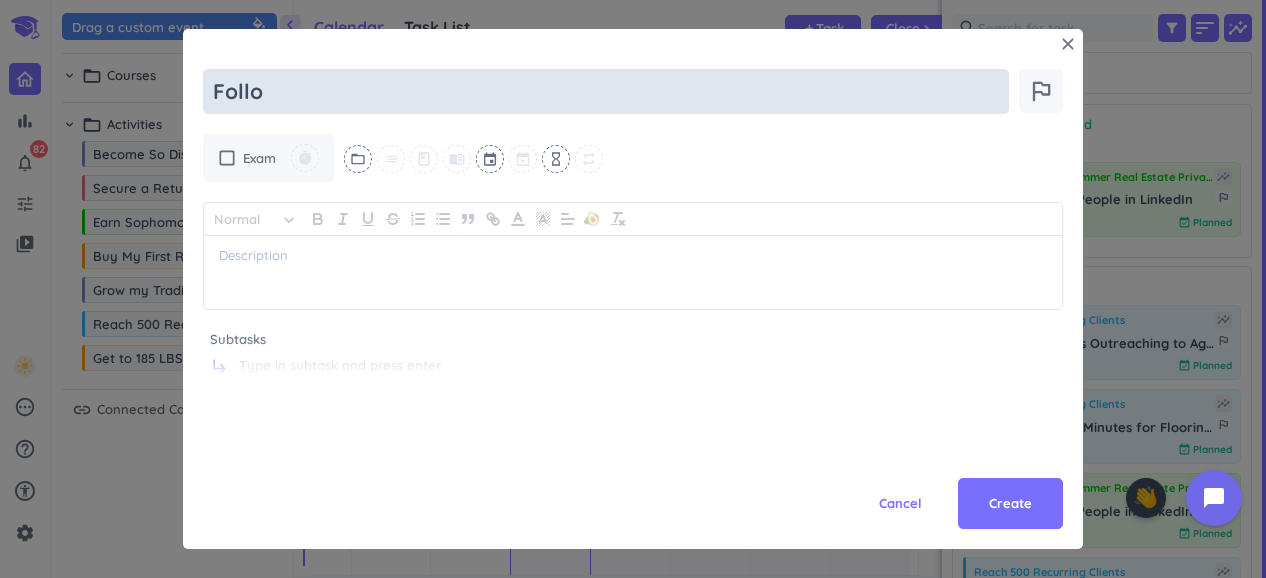 type on "x" 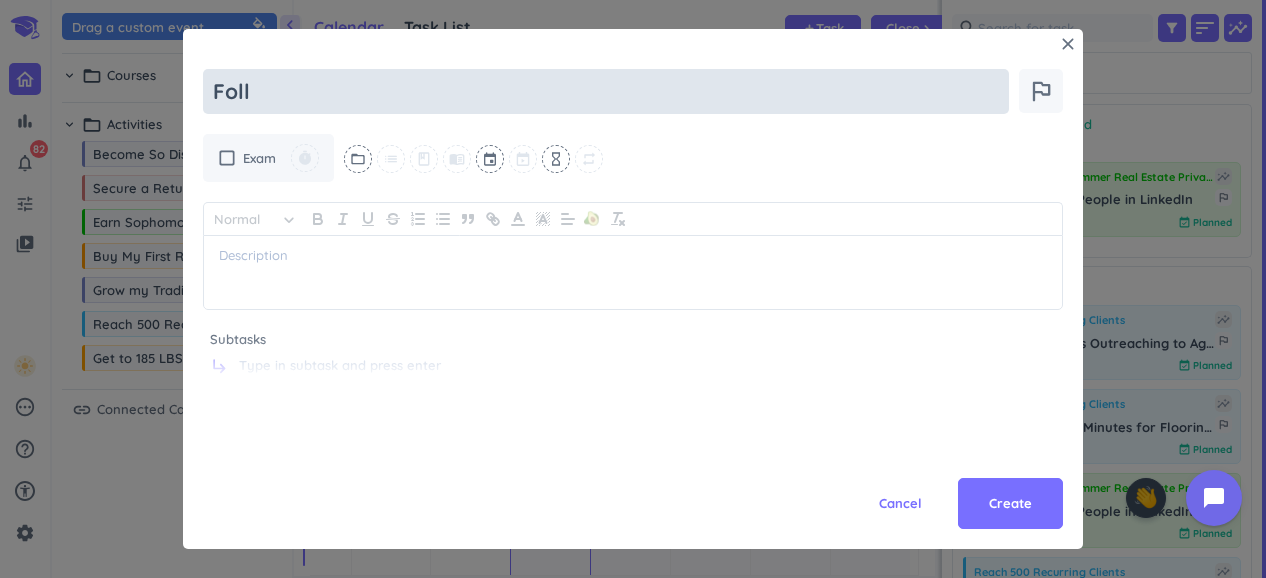 type on "x" 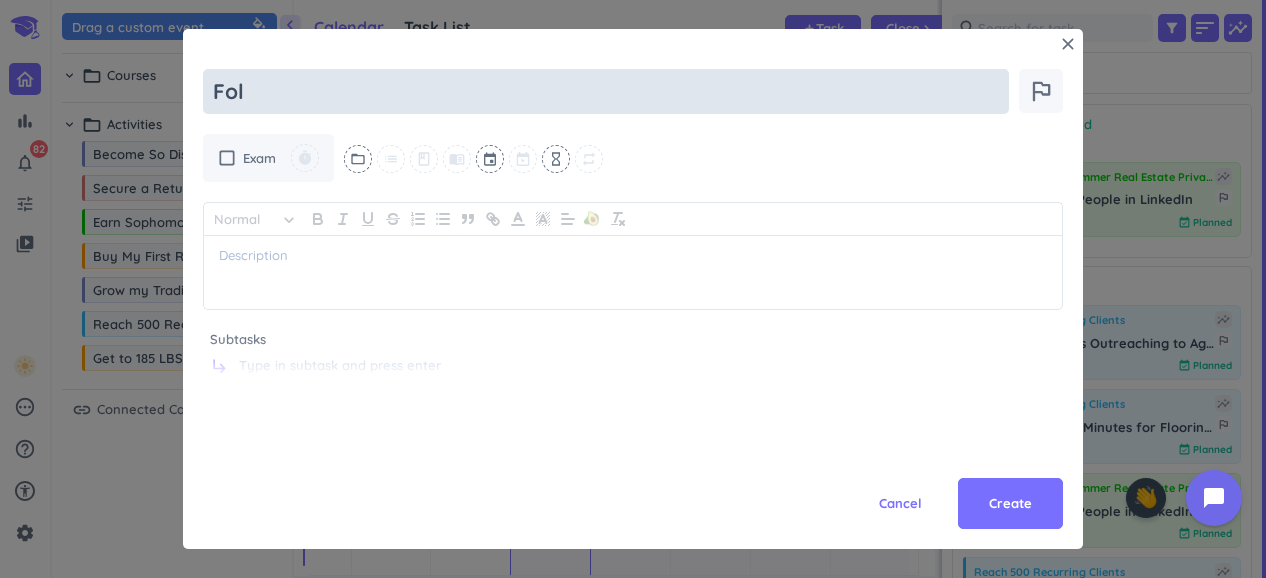 type on "x" 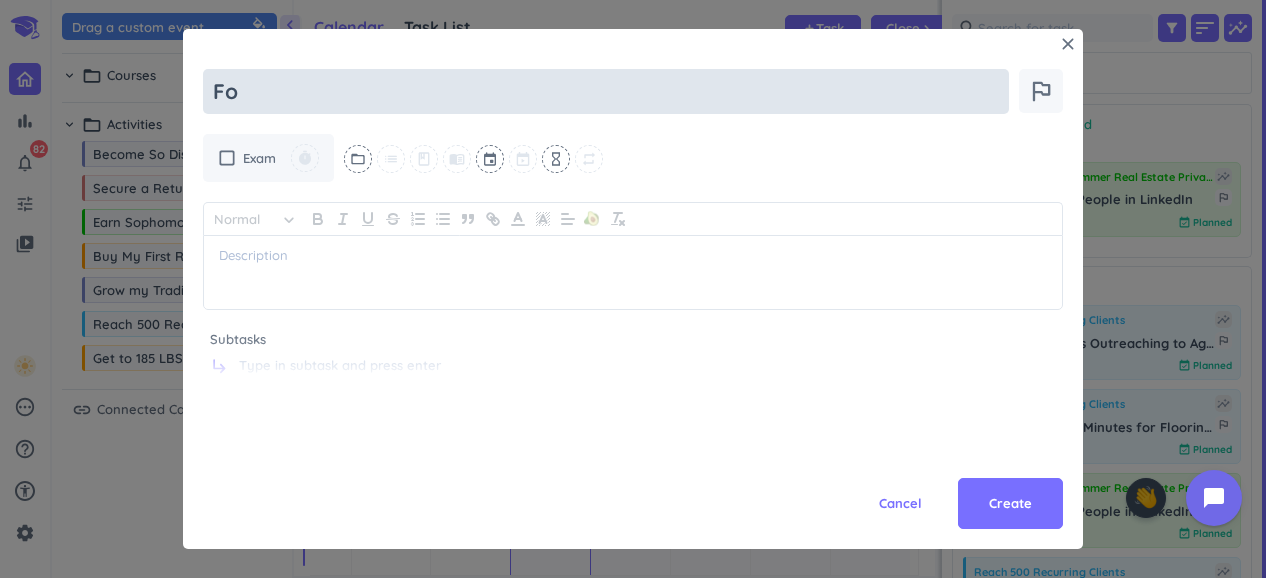 type on "x" 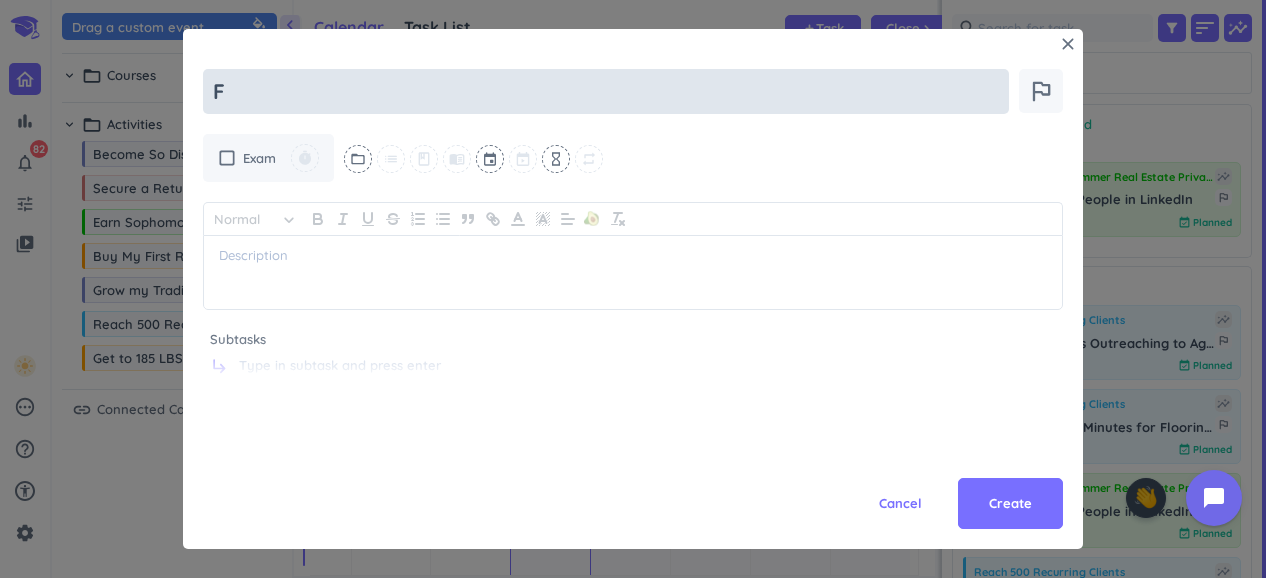 type 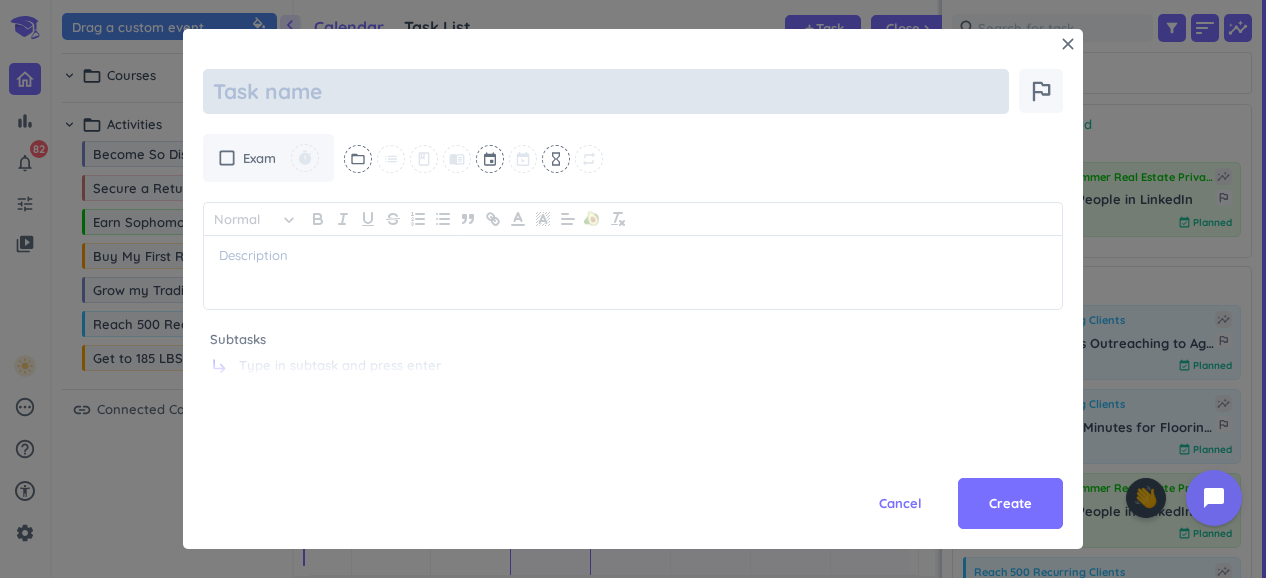 type on "x" 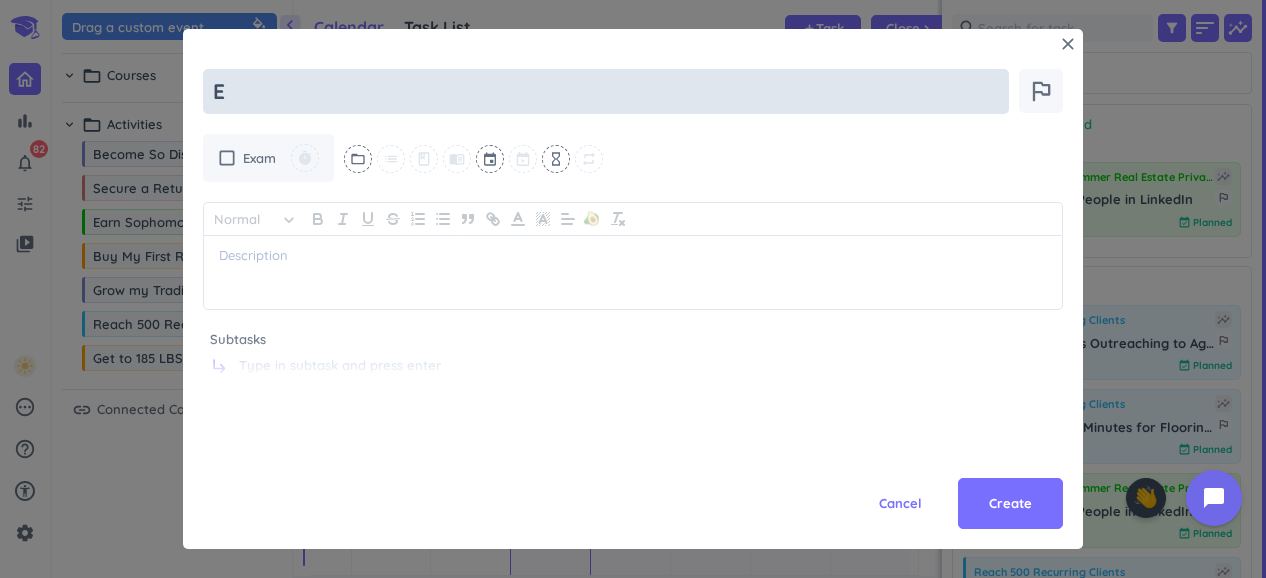 type on "x" 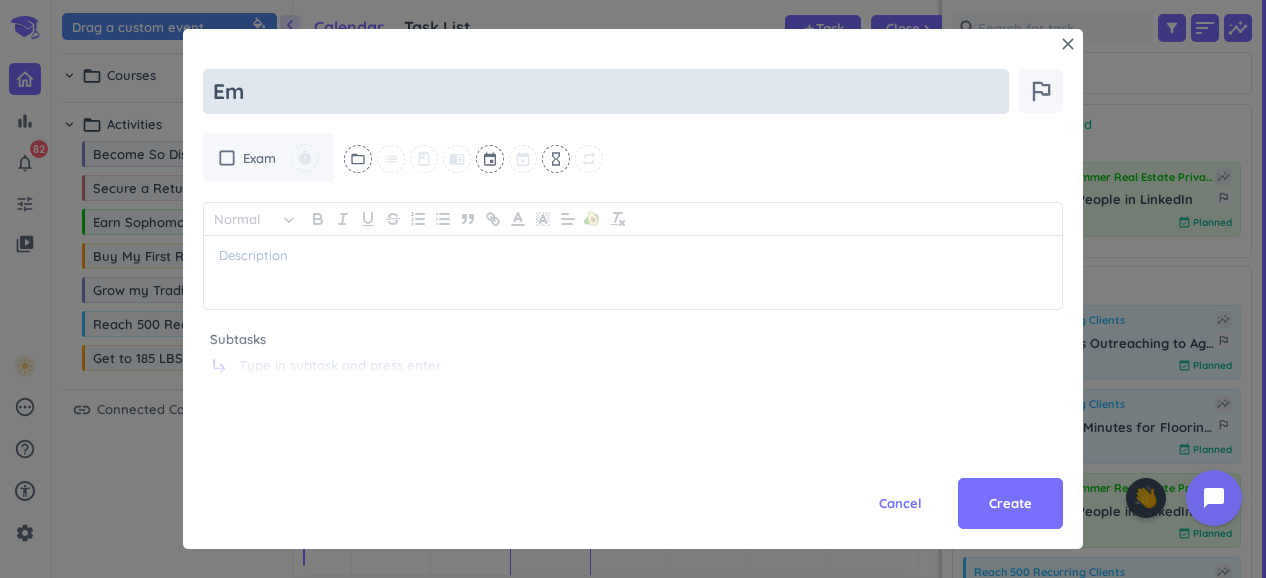 type on "x" 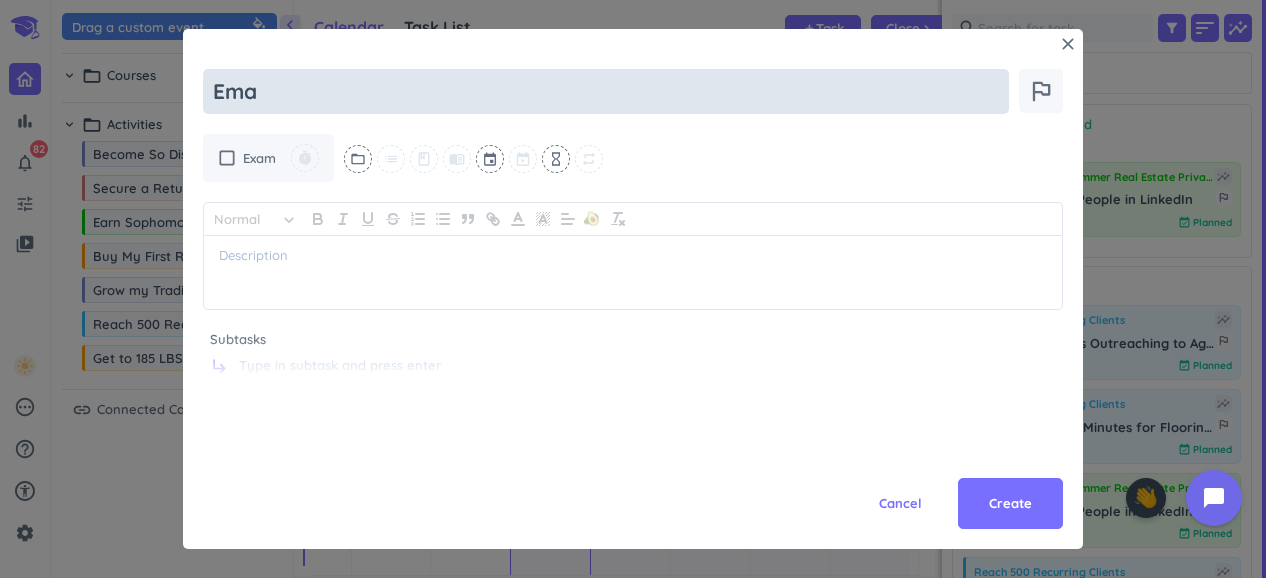type on "x" 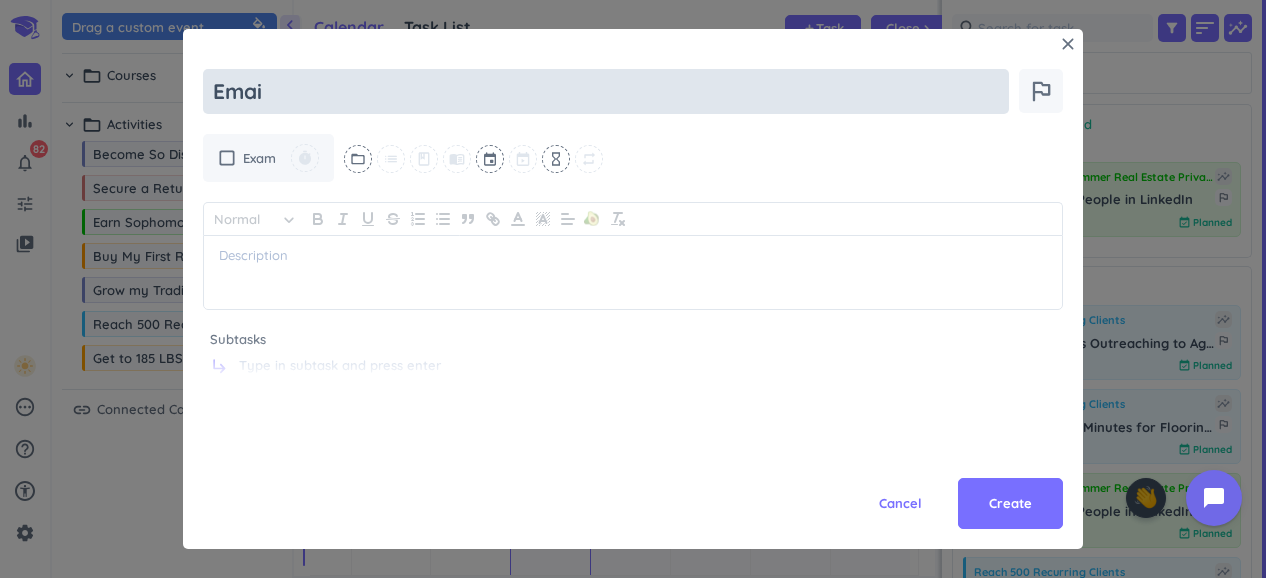 type on "x" 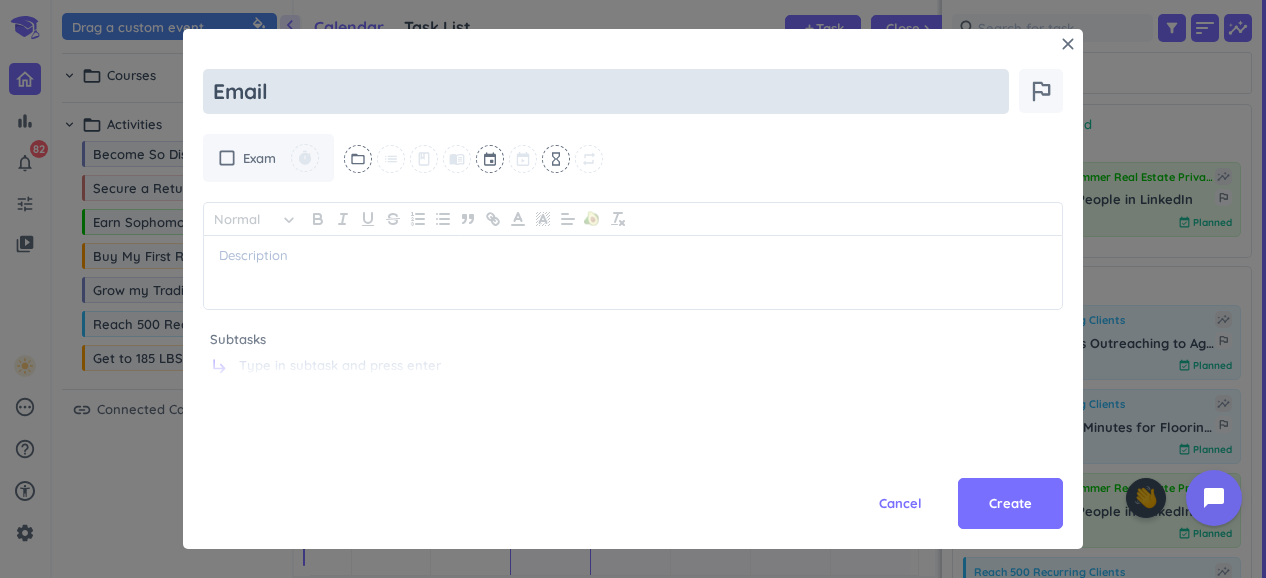 type on "Email" 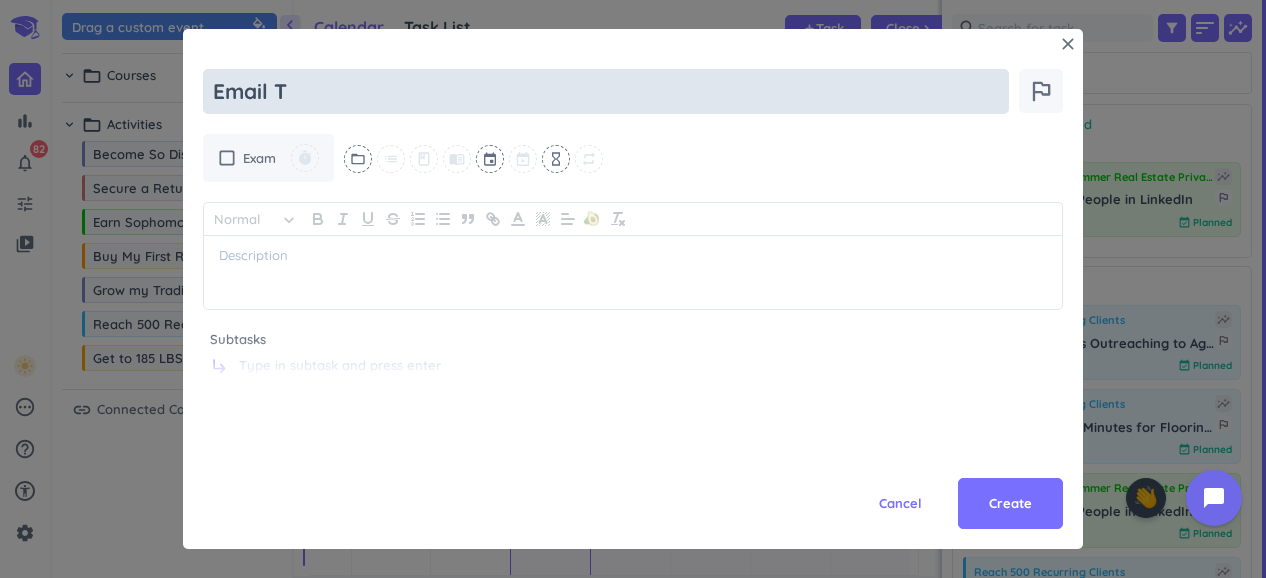 type on "x" 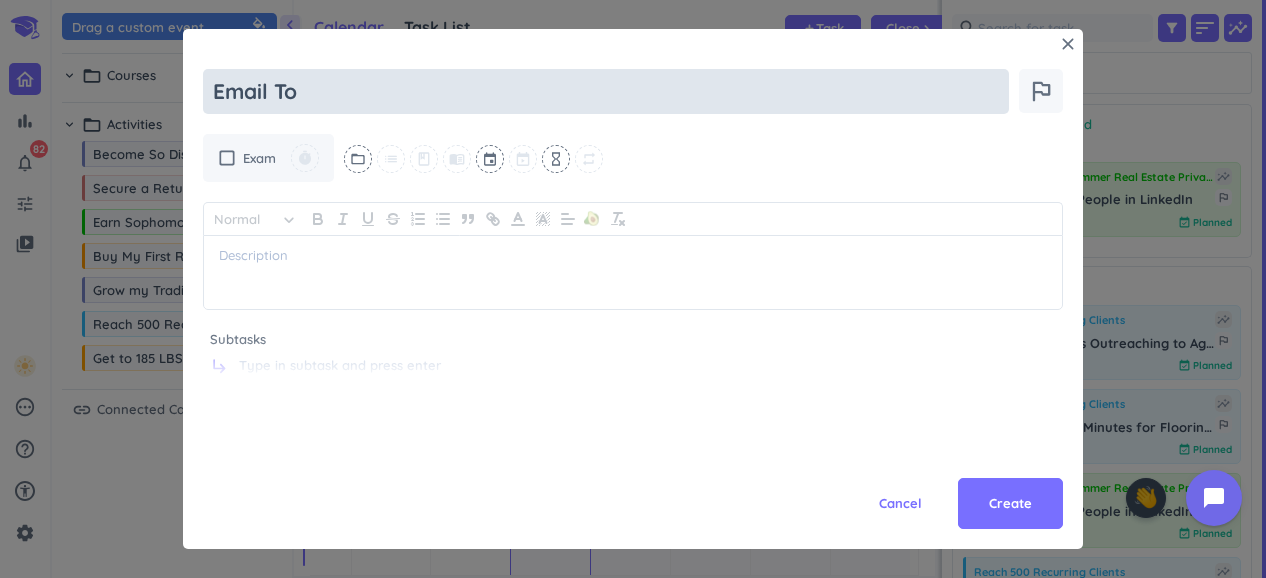 type on "x" 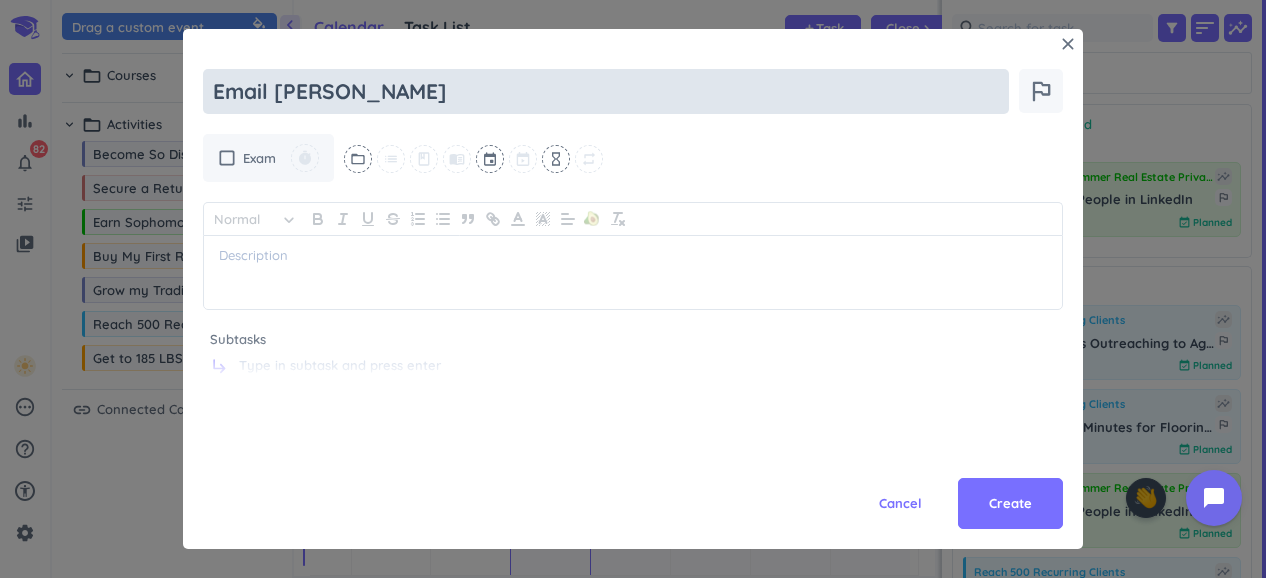 type on "x" 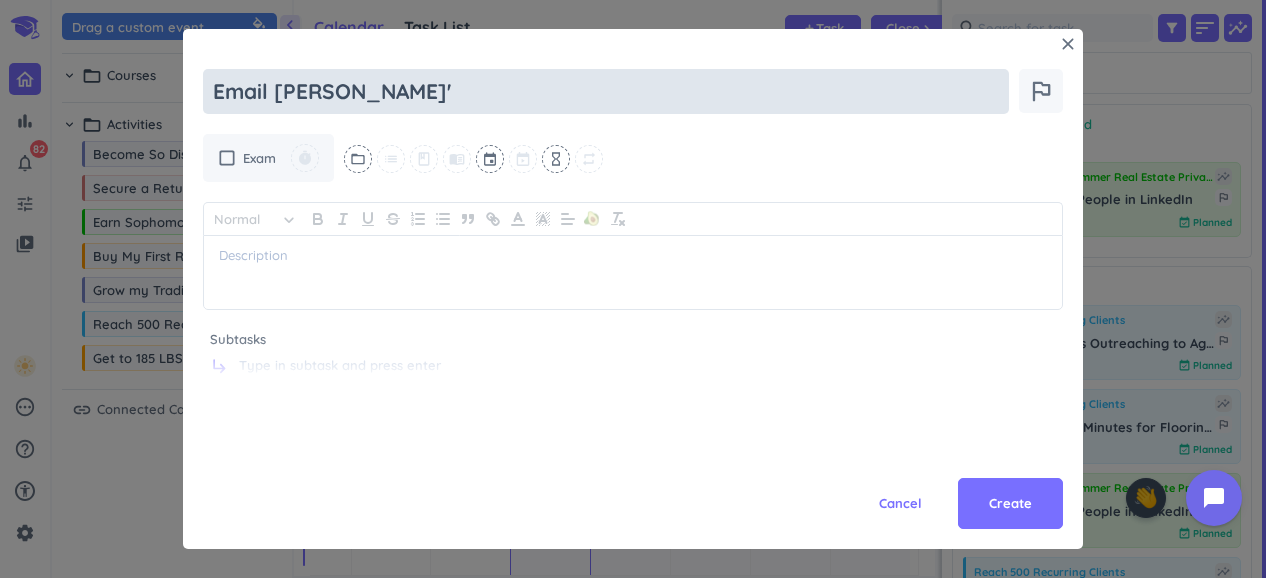 type on "Email [PERSON_NAME]" 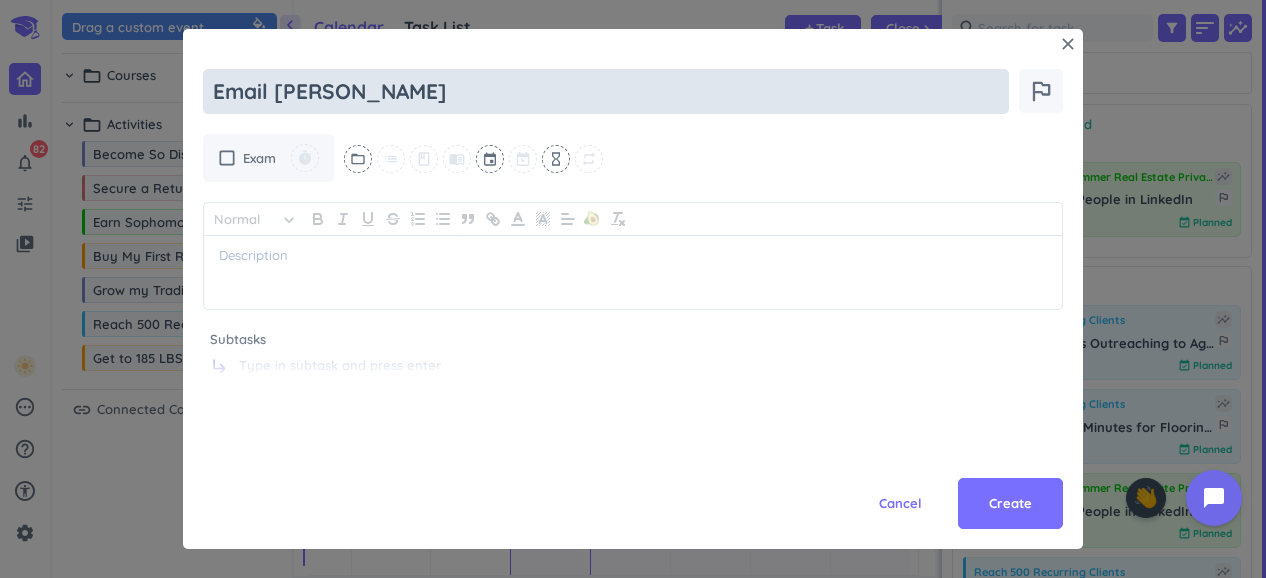 type on "x" 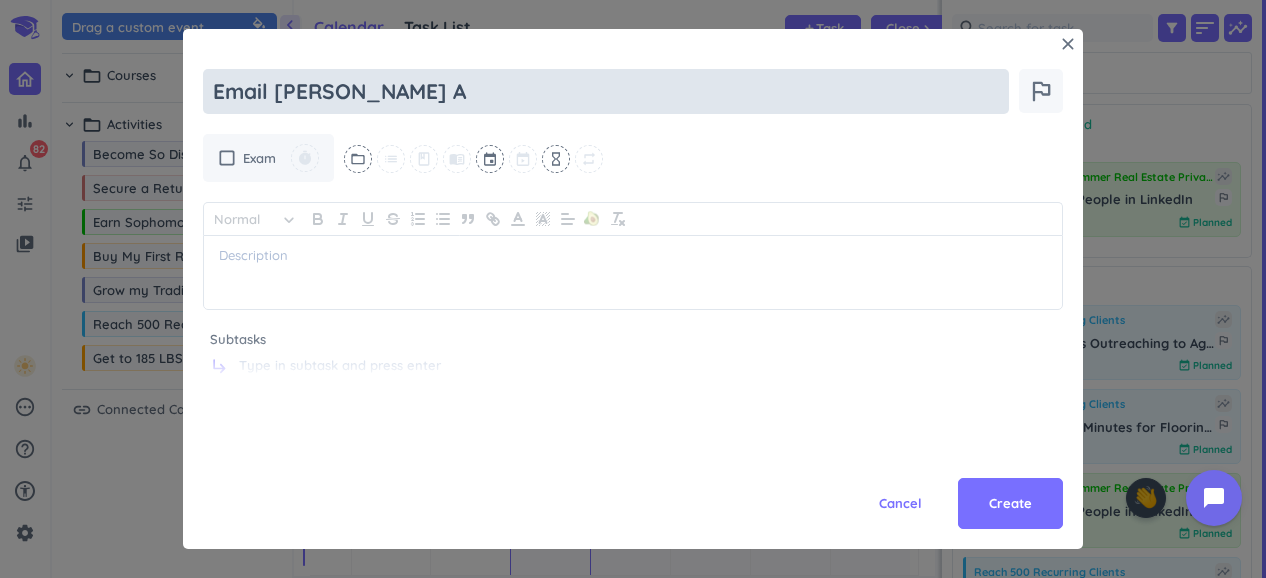 type on "x" 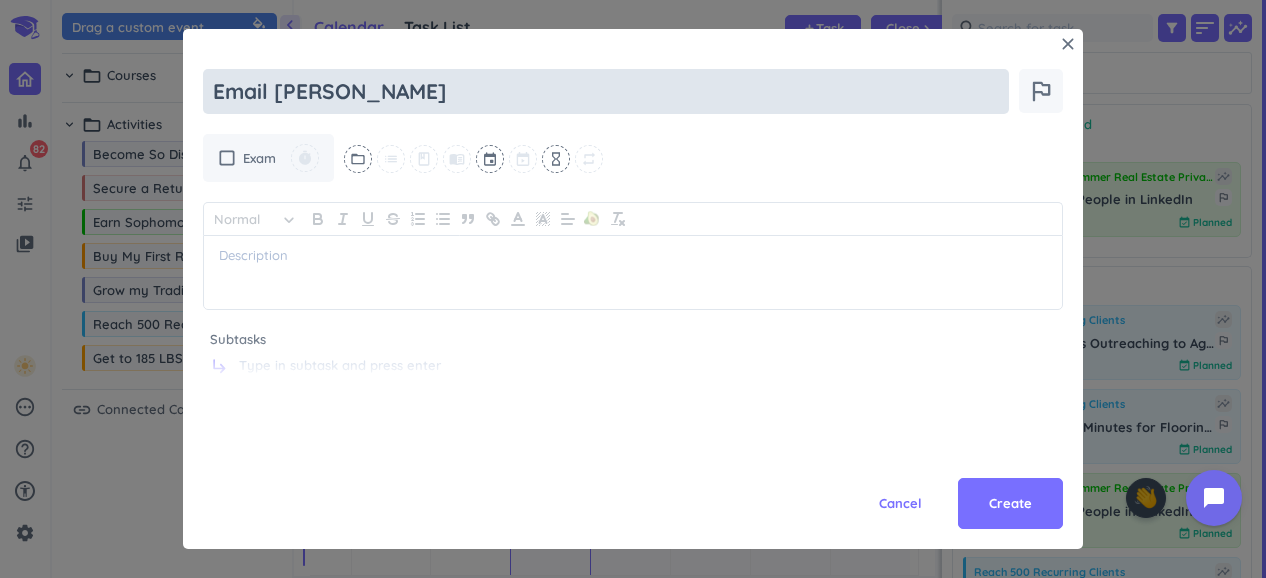 type on "x" 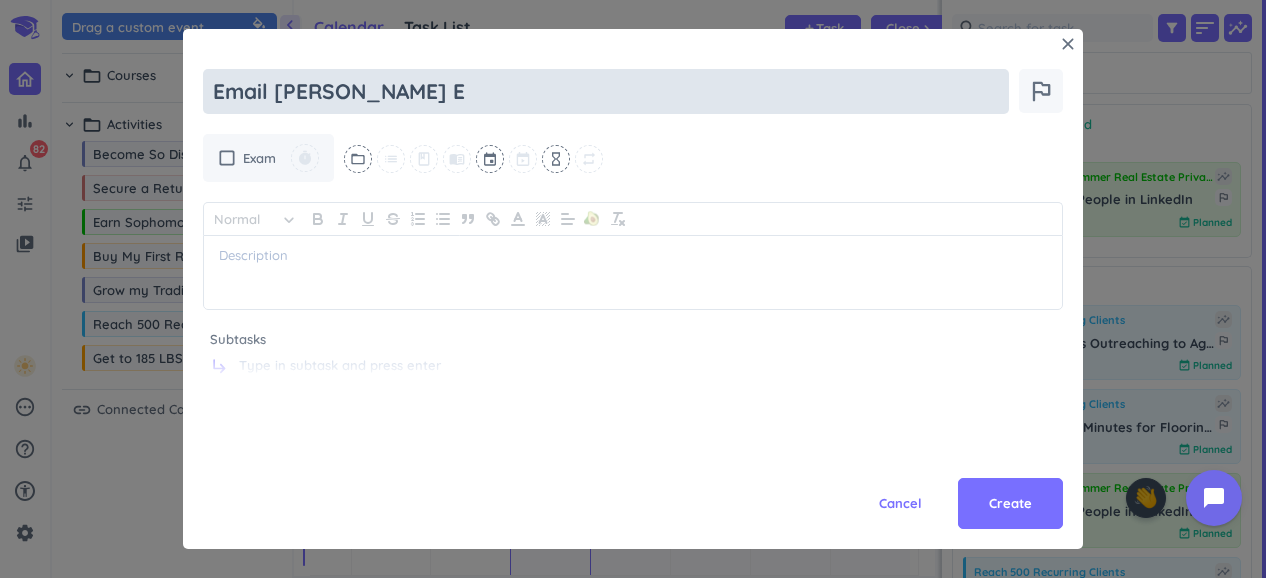 type on "x" 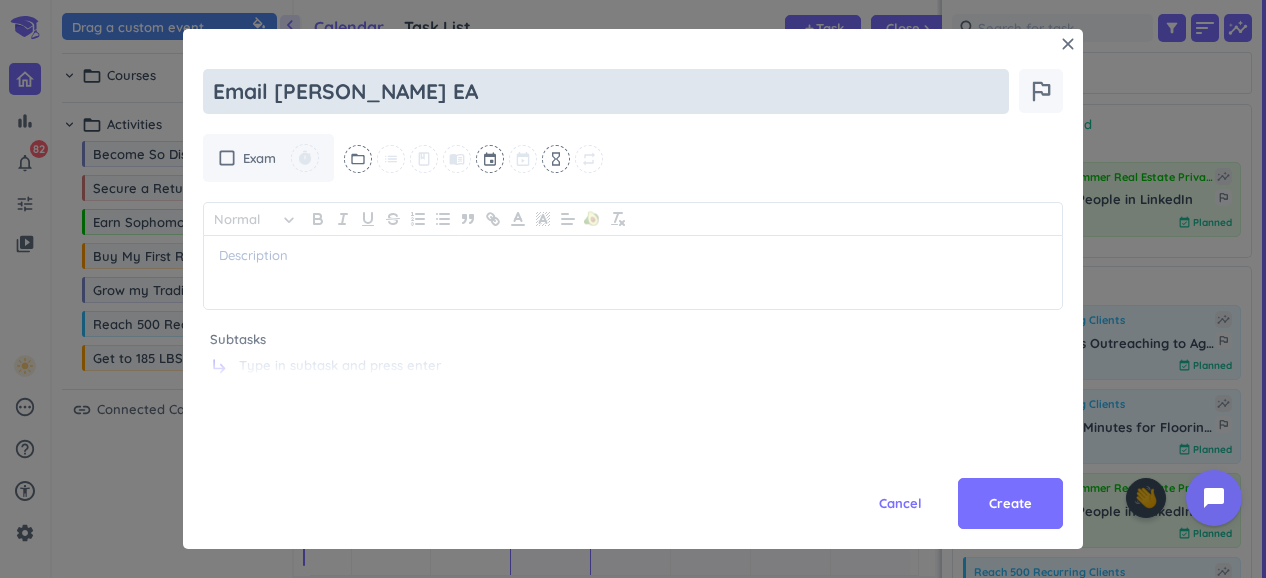 type on "x" 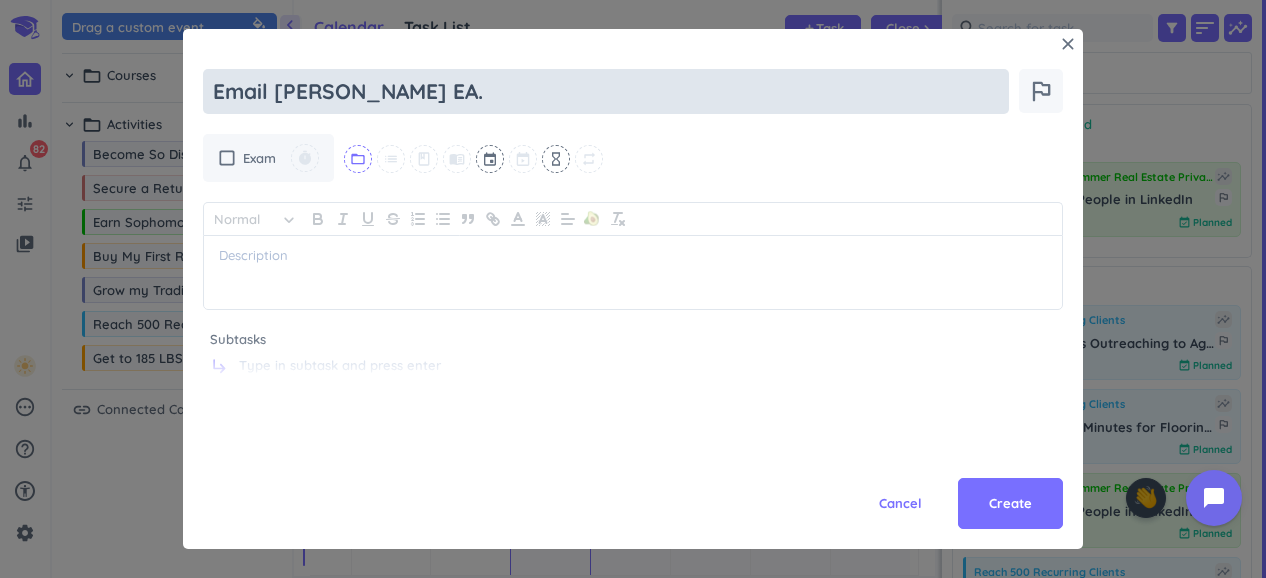 type on "Email [PERSON_NAME] EA." 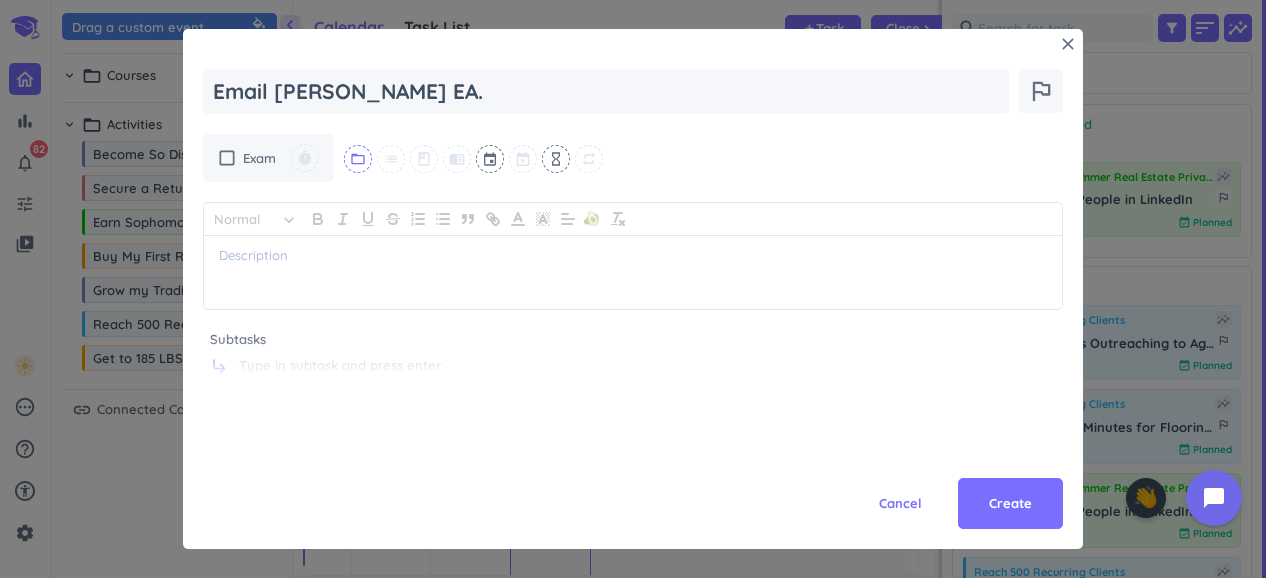 click on "folder_open" at bounding box center (358, 159) 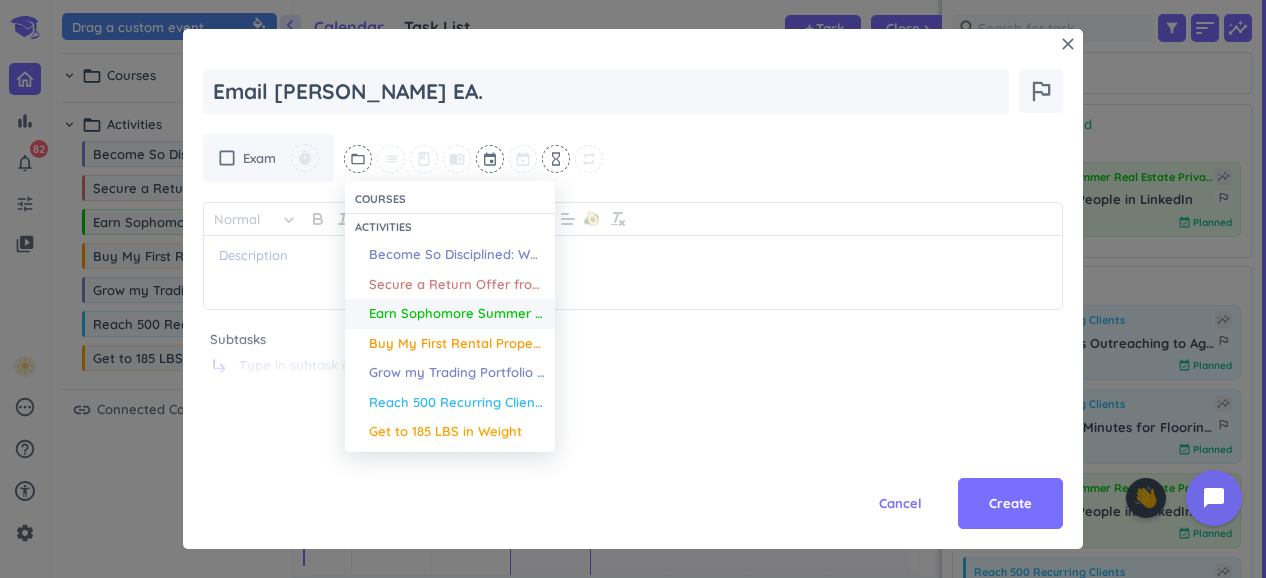 click on "Earn Sophomore Summer Real Estate Private Equity Internship." at bounding box center (457, 314) 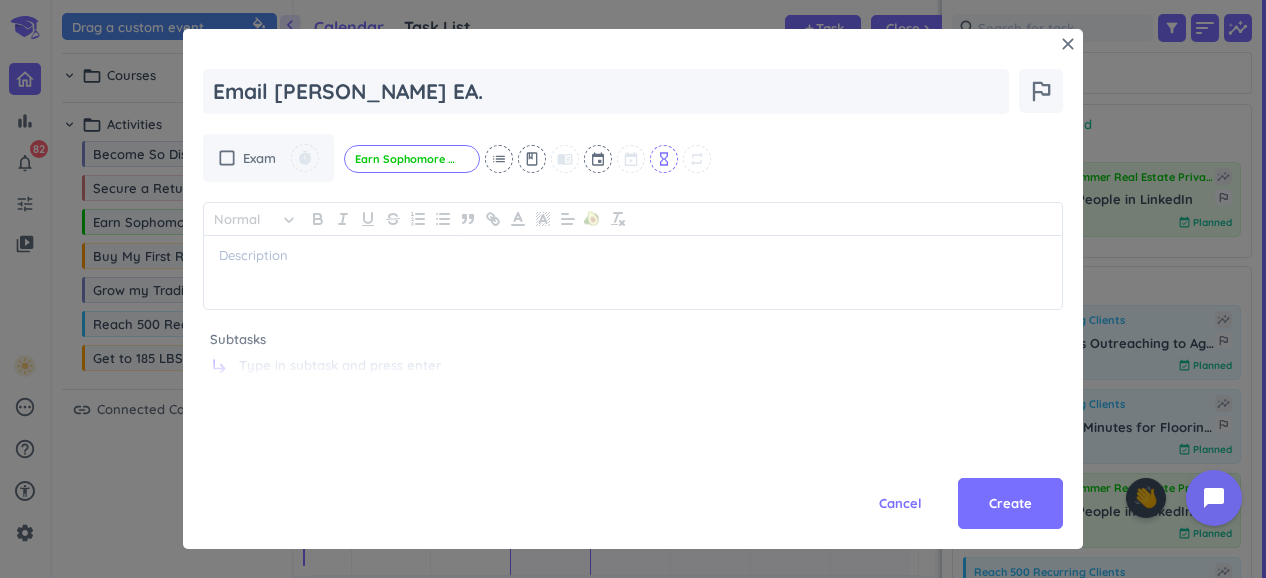 click on "hourglass_empty" at bounding box center (664, 159) 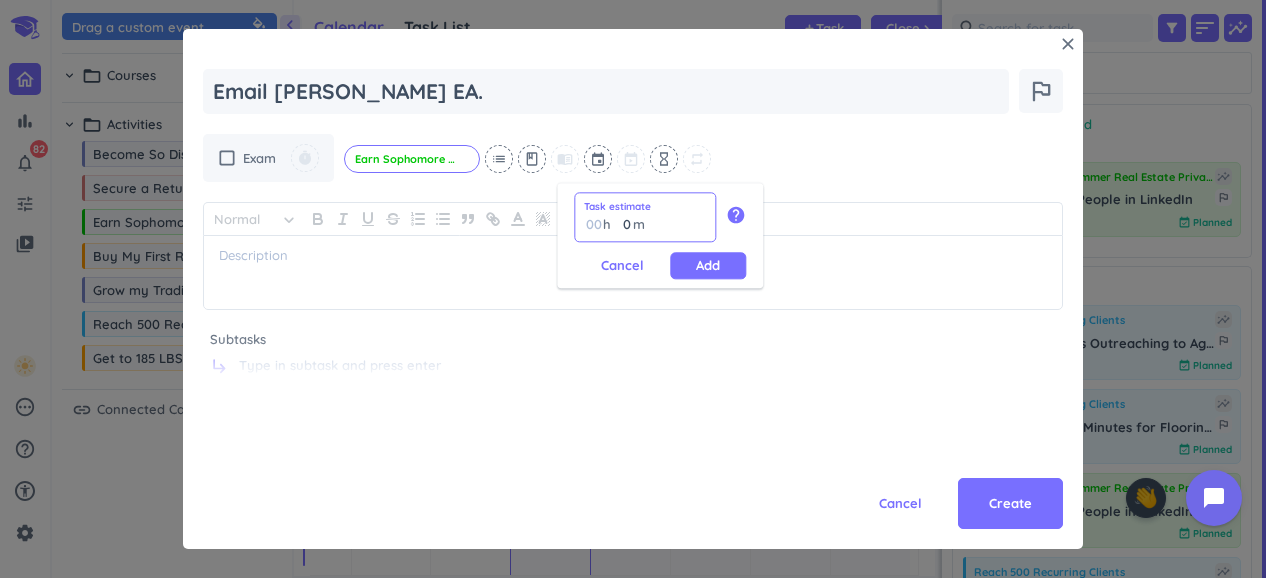 click on "0" at bounding box center (622, 224) 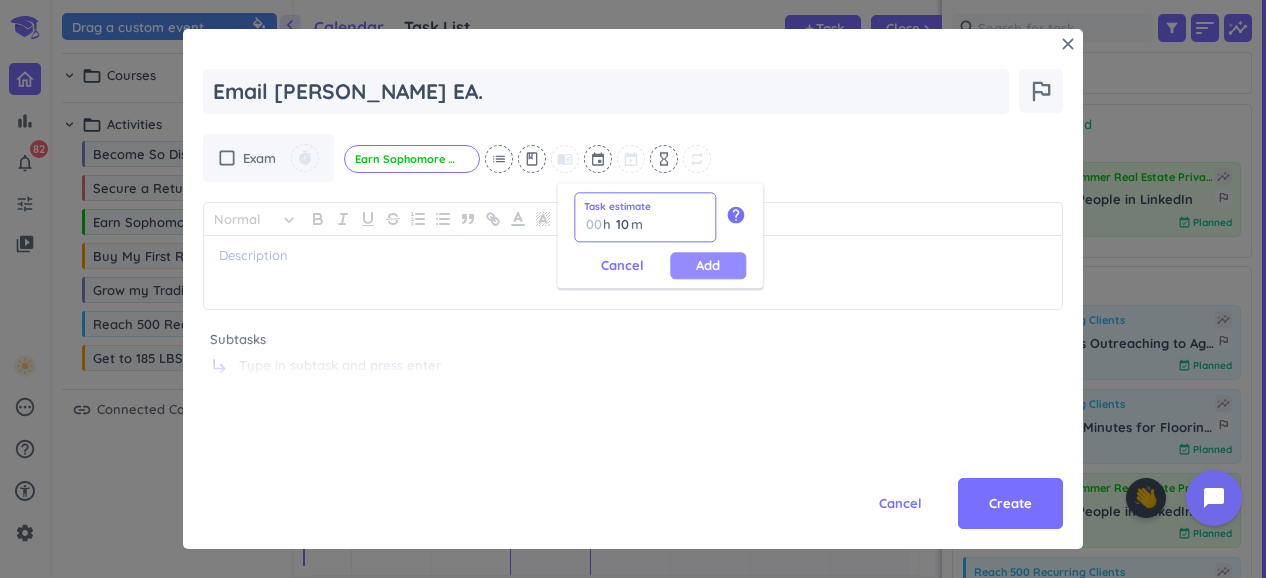 type on "10" 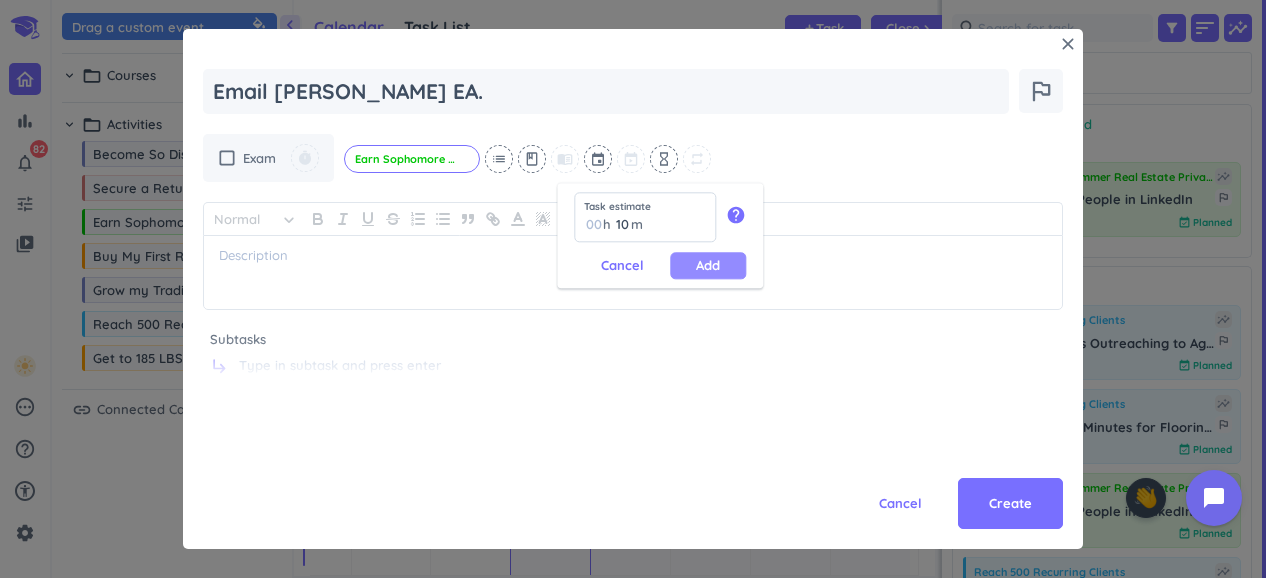 click on "Add" at bounding box center [708, 265] 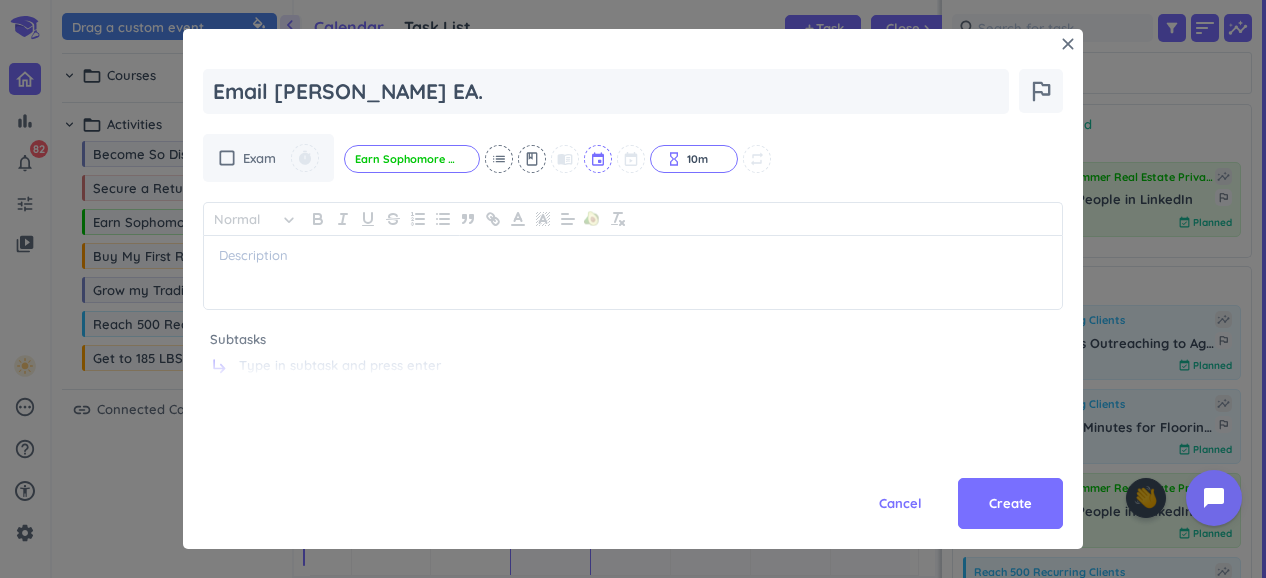 click at bounding box center (599, 159) 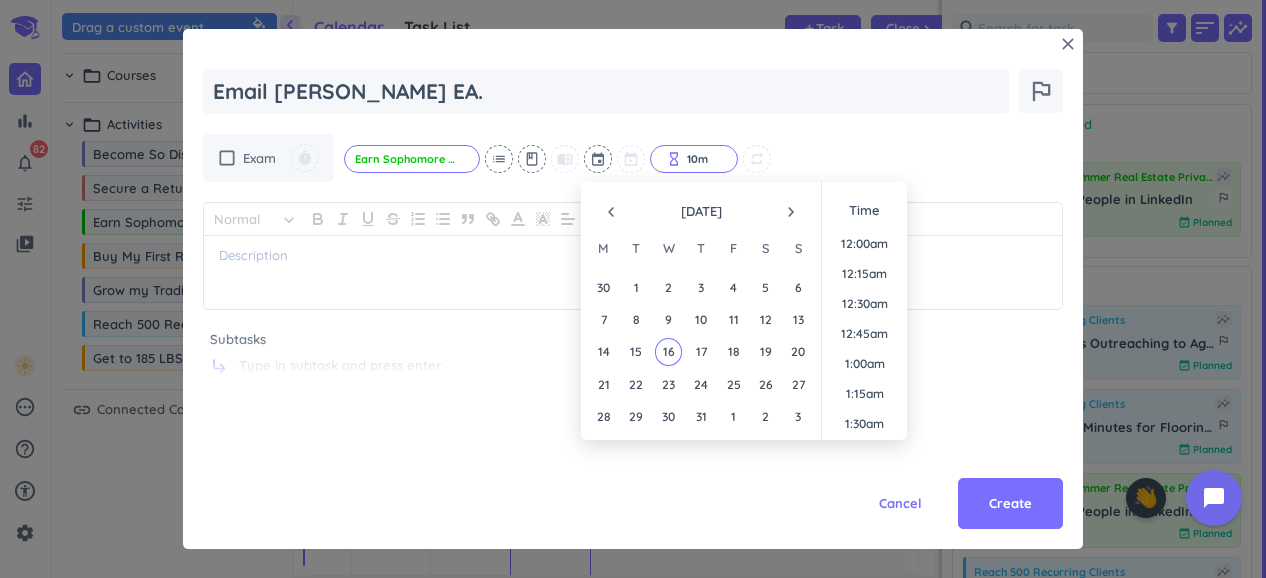 scroll, scrollTop: 1349, scrollLeft: 0, axis: vertical 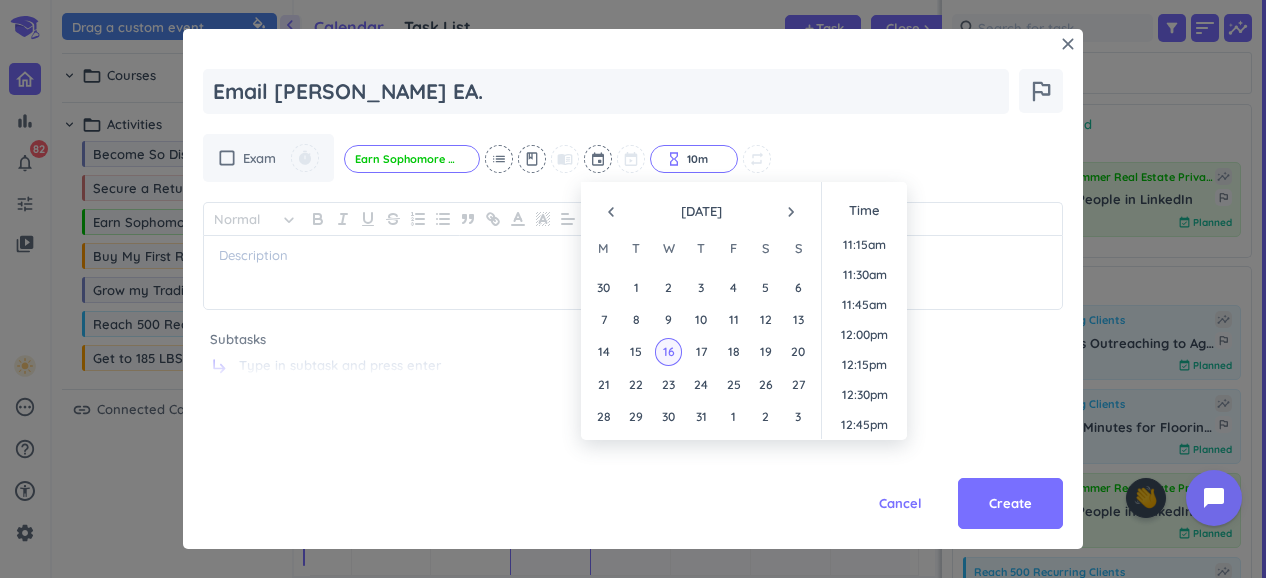 click on "16" at bounding box center [668, 351] 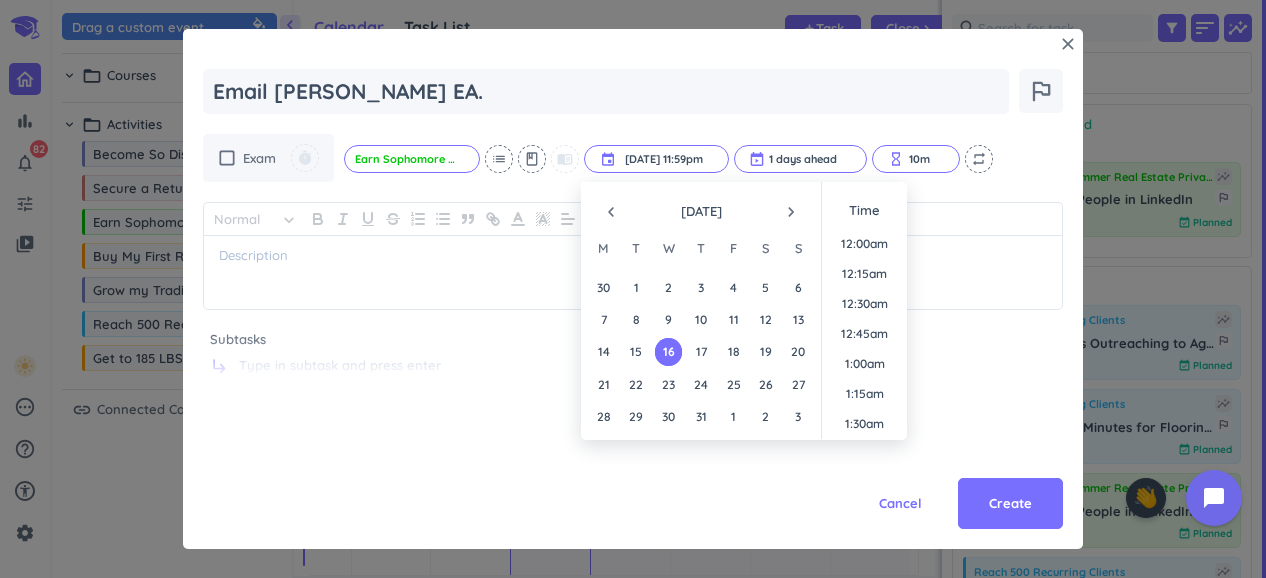 scroll, scrollTop: 2698, scrollLeft: 0, axis: vertical 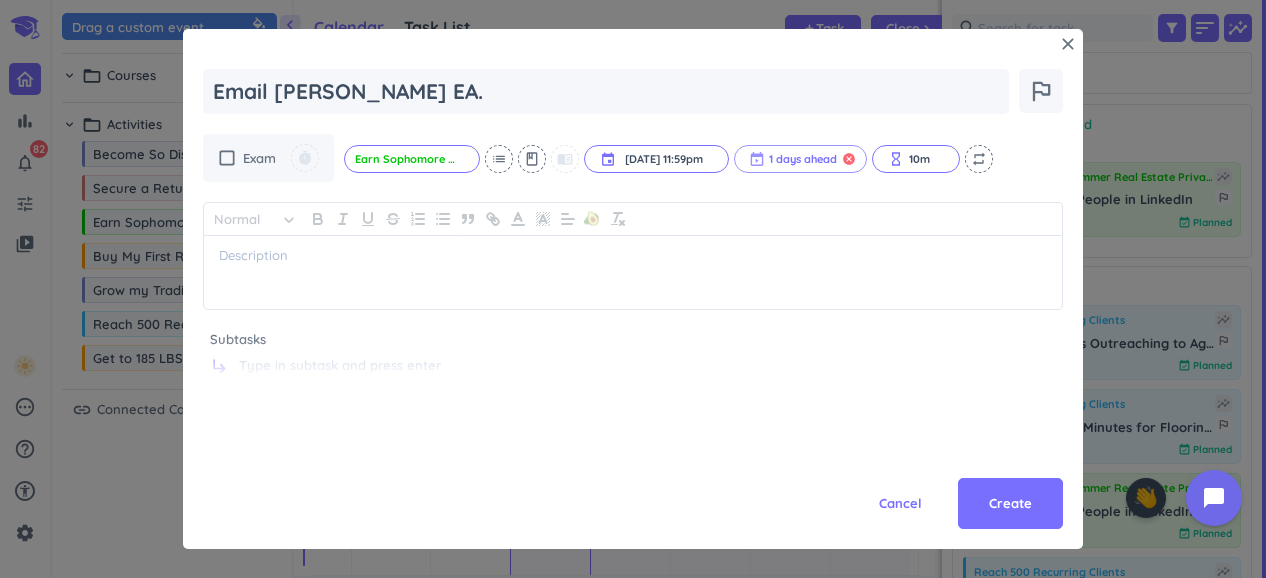 click on "cancel" at bounding box center (849, 159) 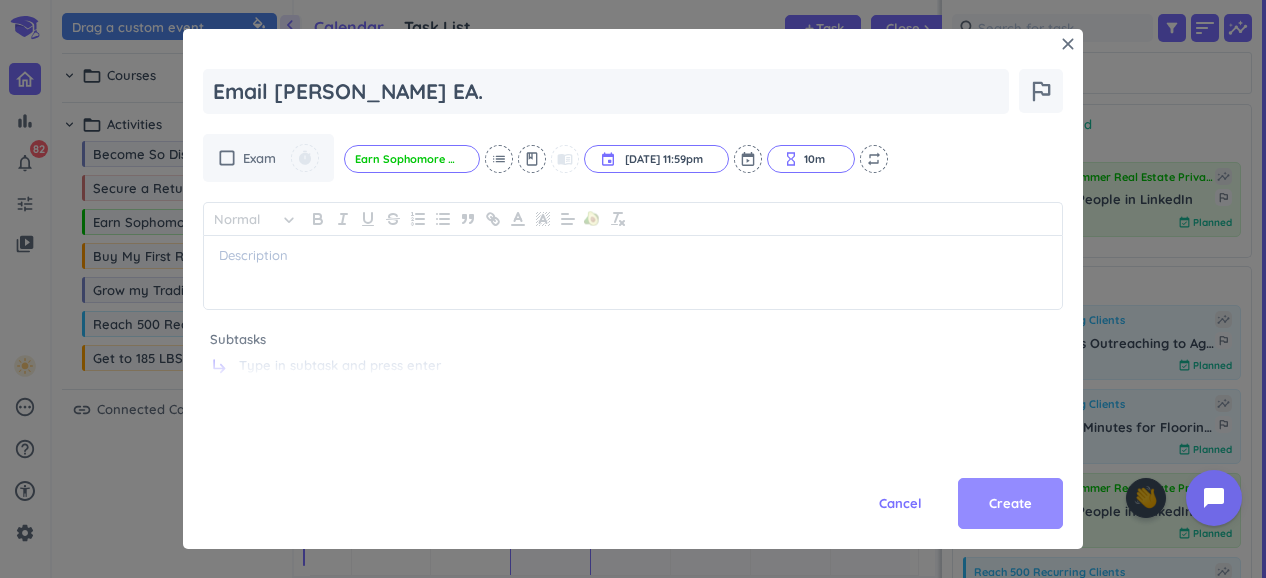 click on "Create" at bounding box center (1010, 504) 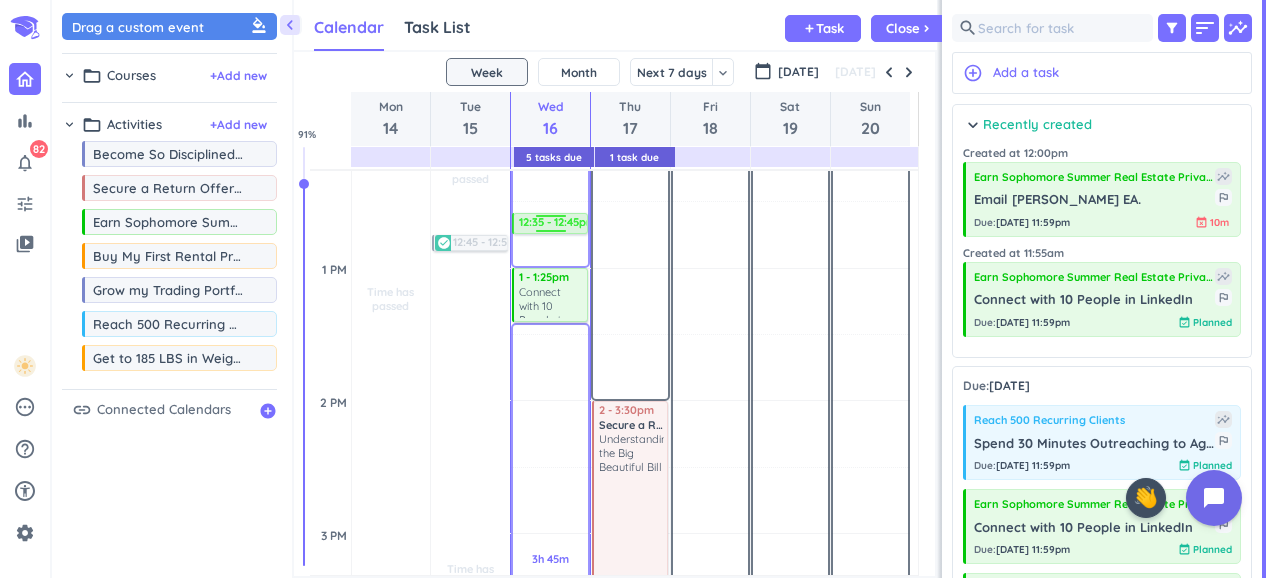 scroll, scrollTop: 1085, scrollLeft: 0, axis: vertical 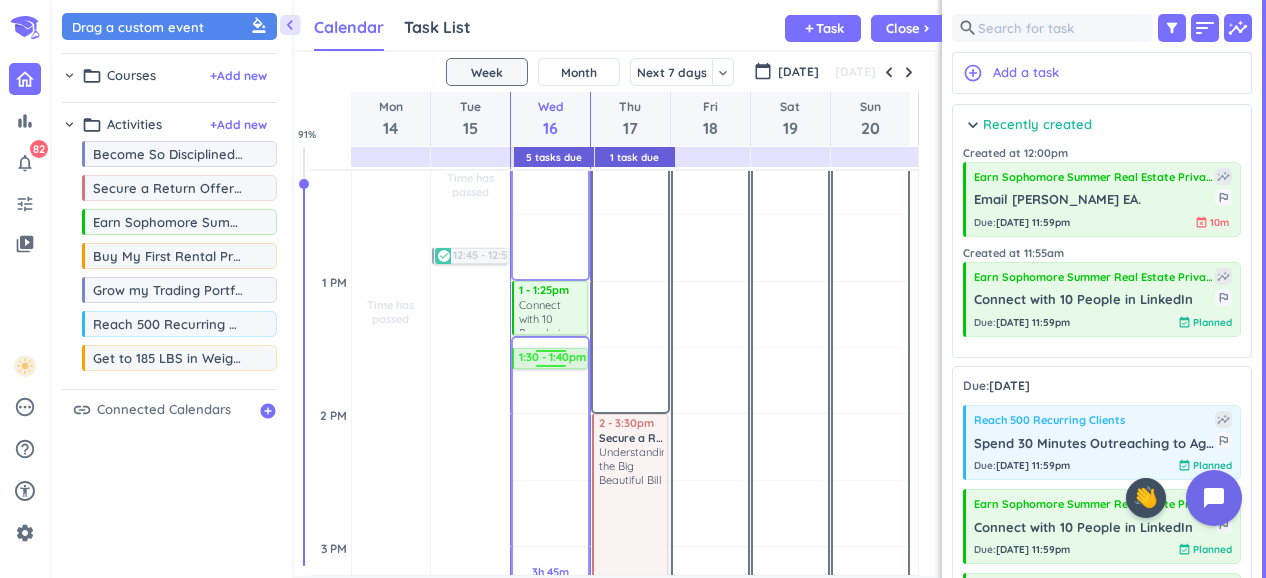 drag, startPoint x: 1122, startPoint y: 198, endPoint x: 545, endPoint y: 347, distance: 595.92786 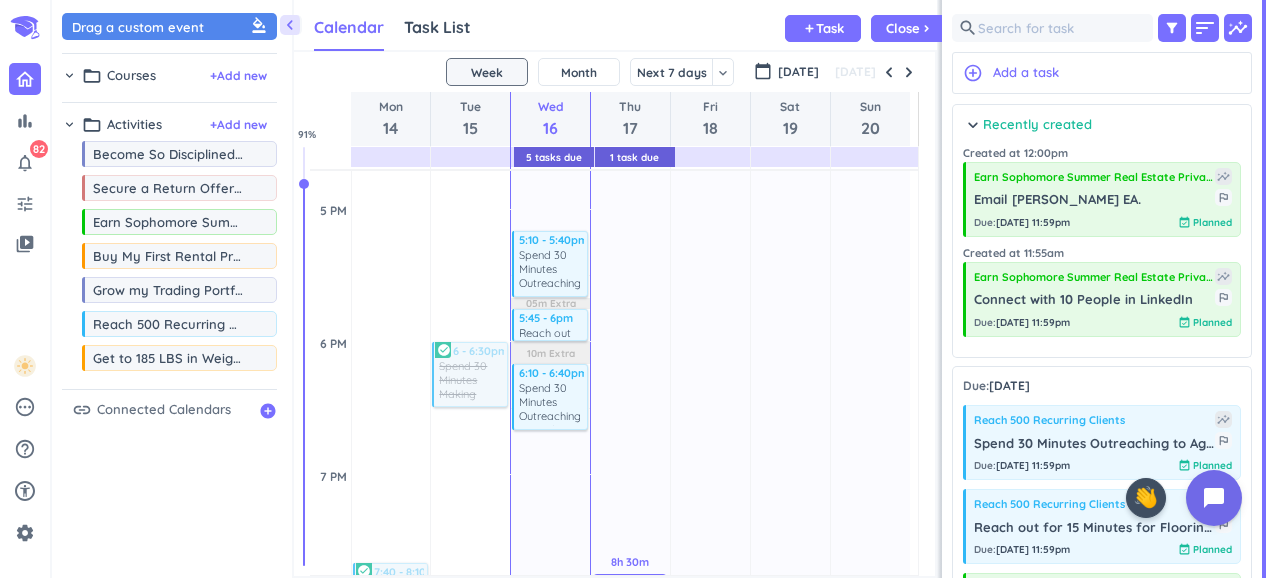 scroll, scrollTop: 1662, scrollLeft: 0, axis: vertical 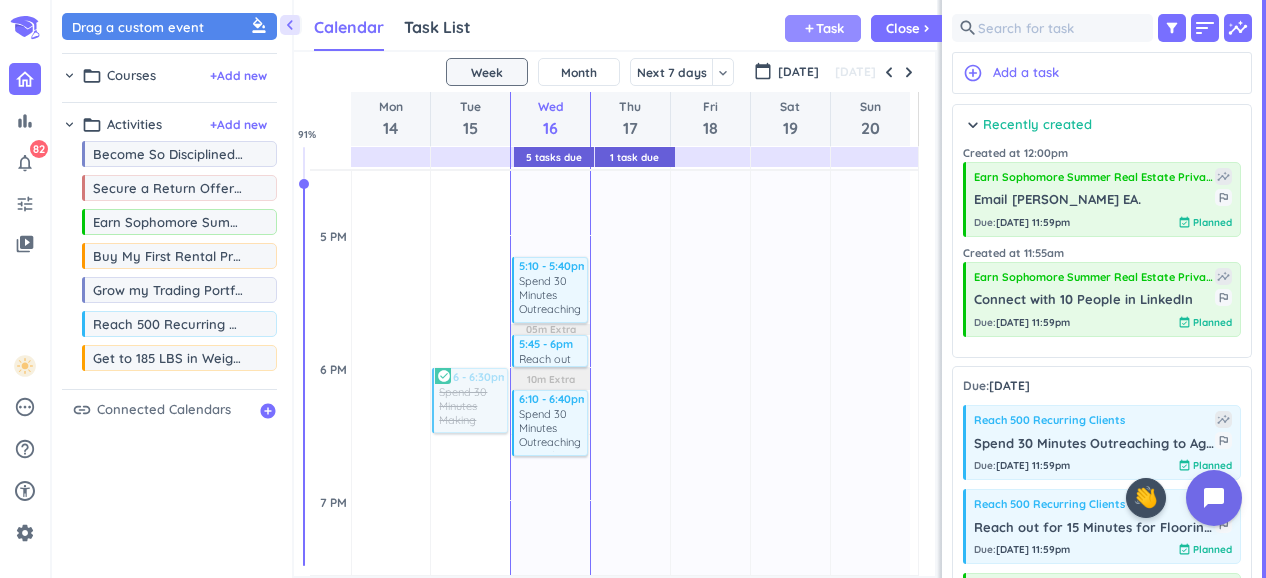 click on "Task" at bounding box center (830, 28) 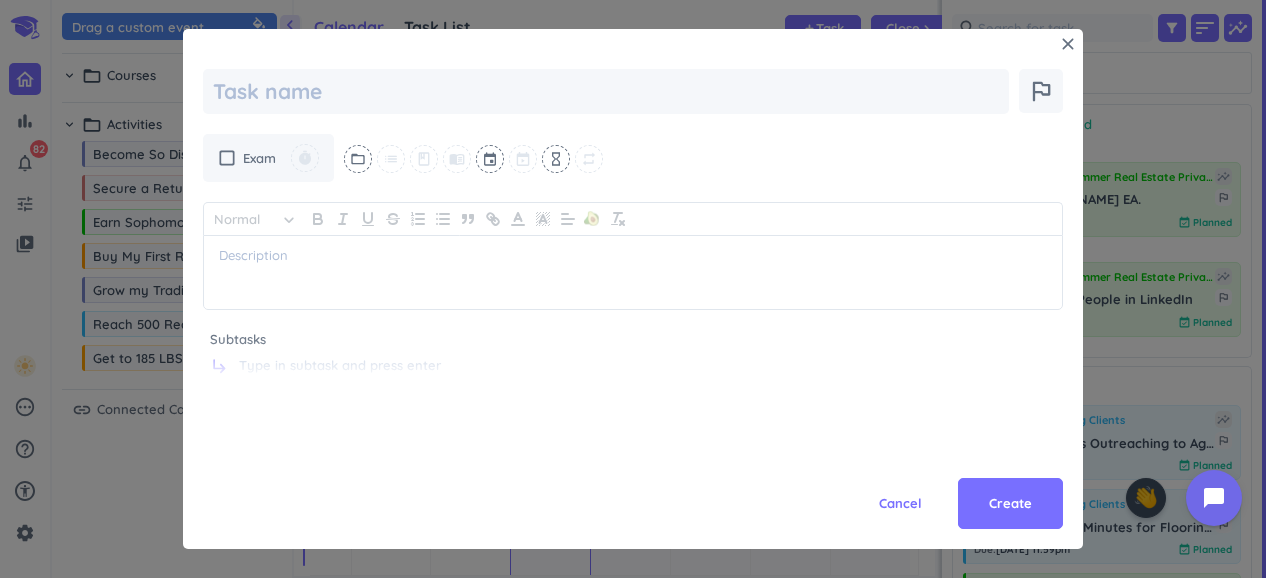 type on "x" 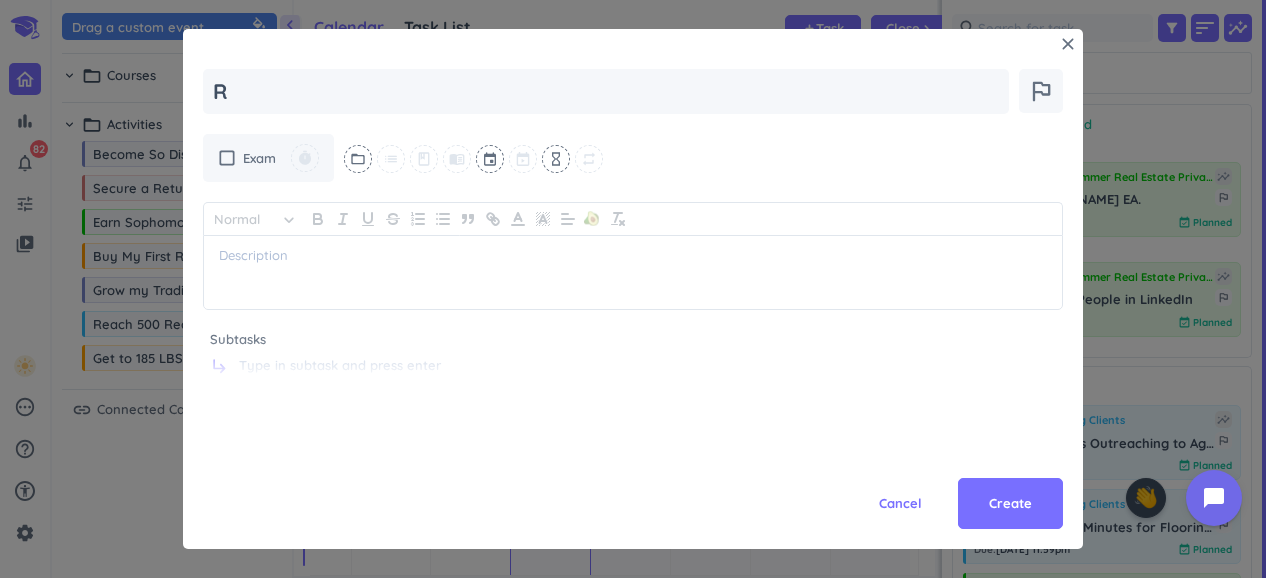 type on "x" 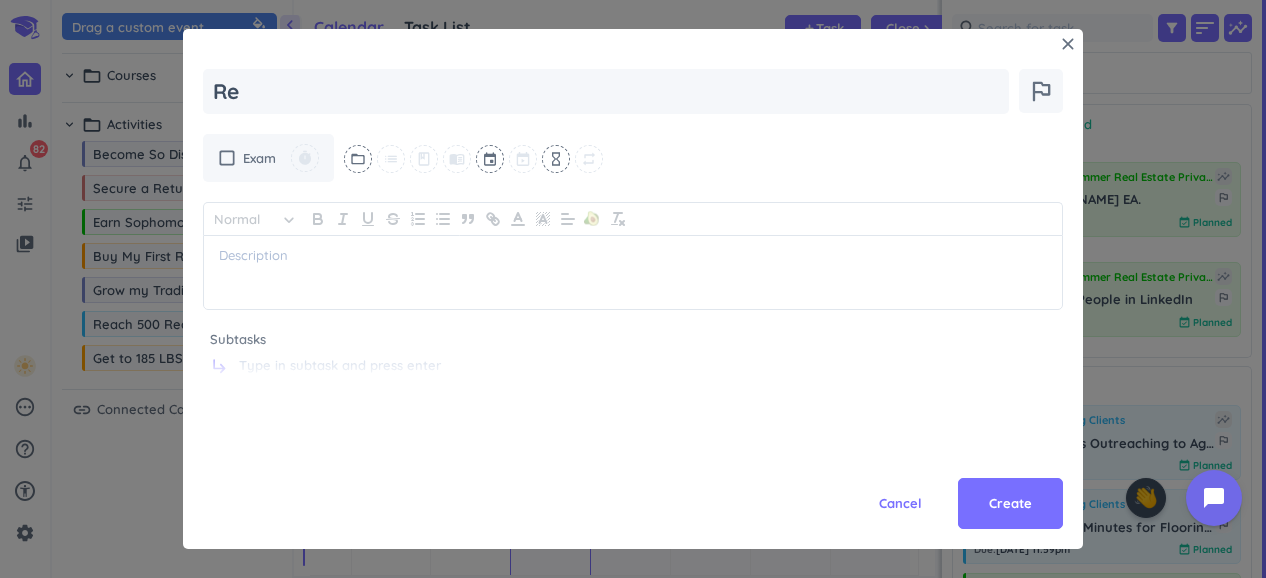 type on "x" 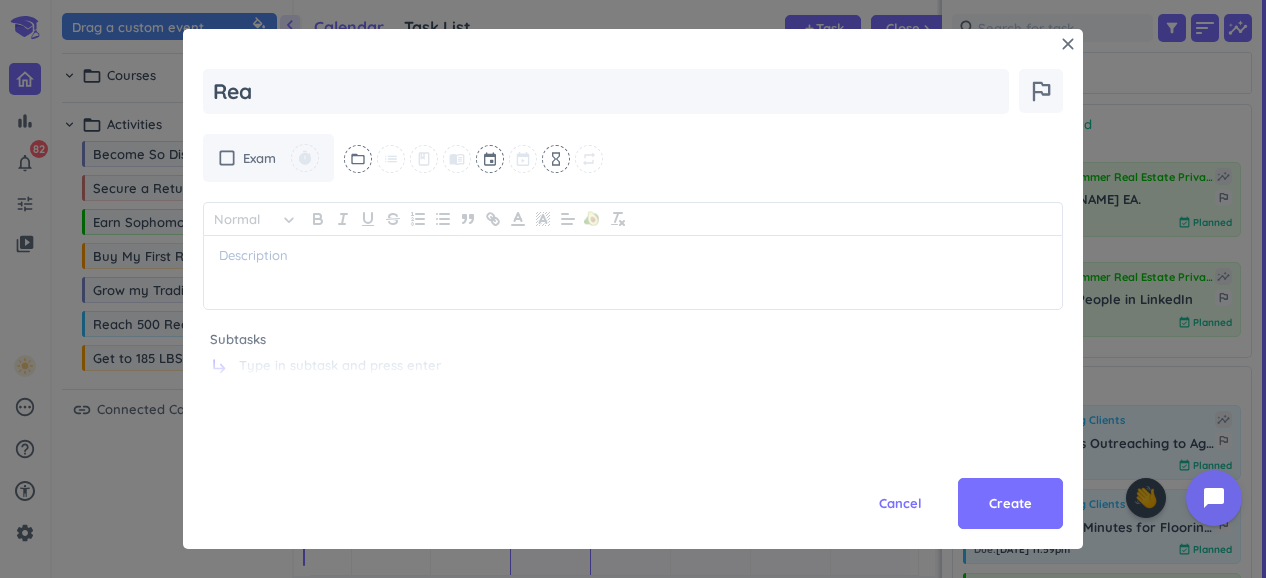 type on "x" 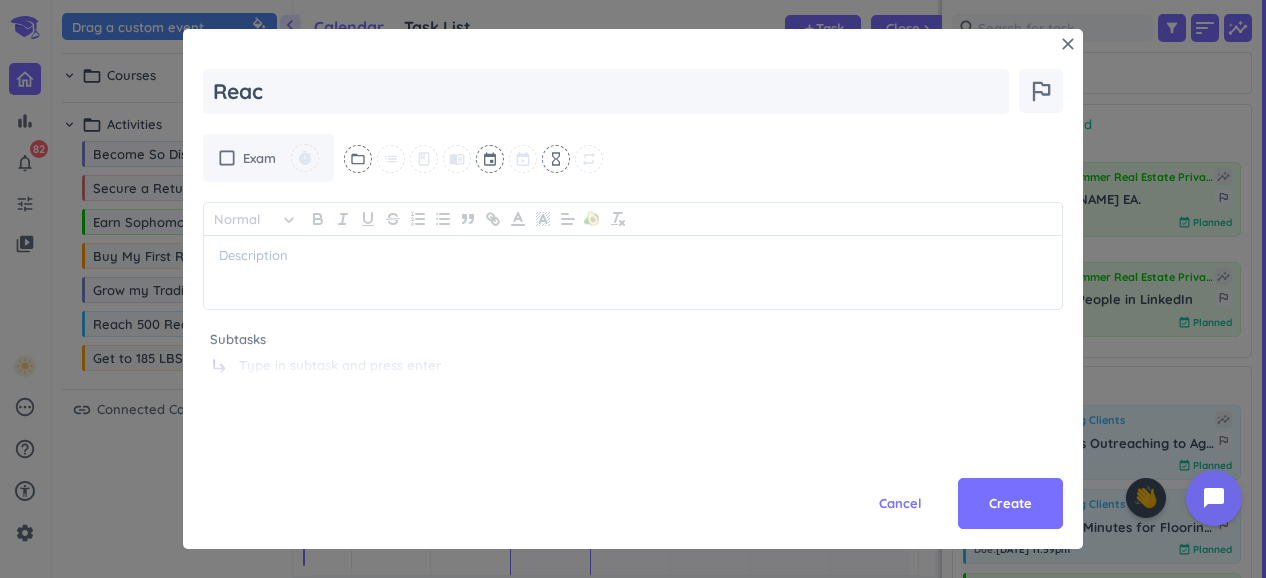 type on "x" 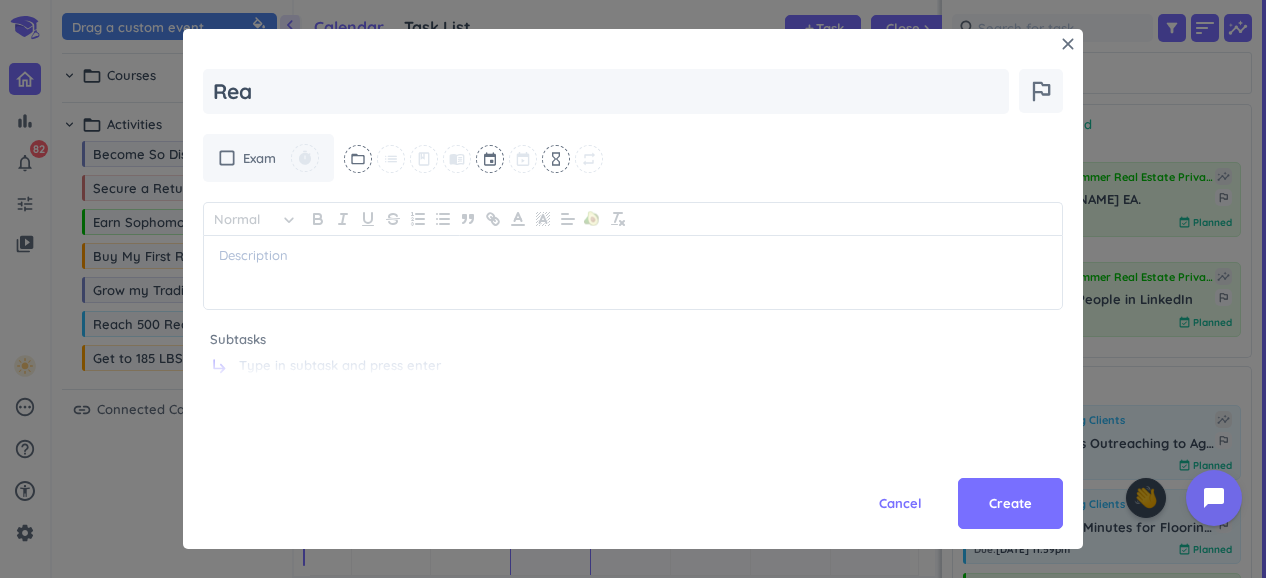 type on "x" 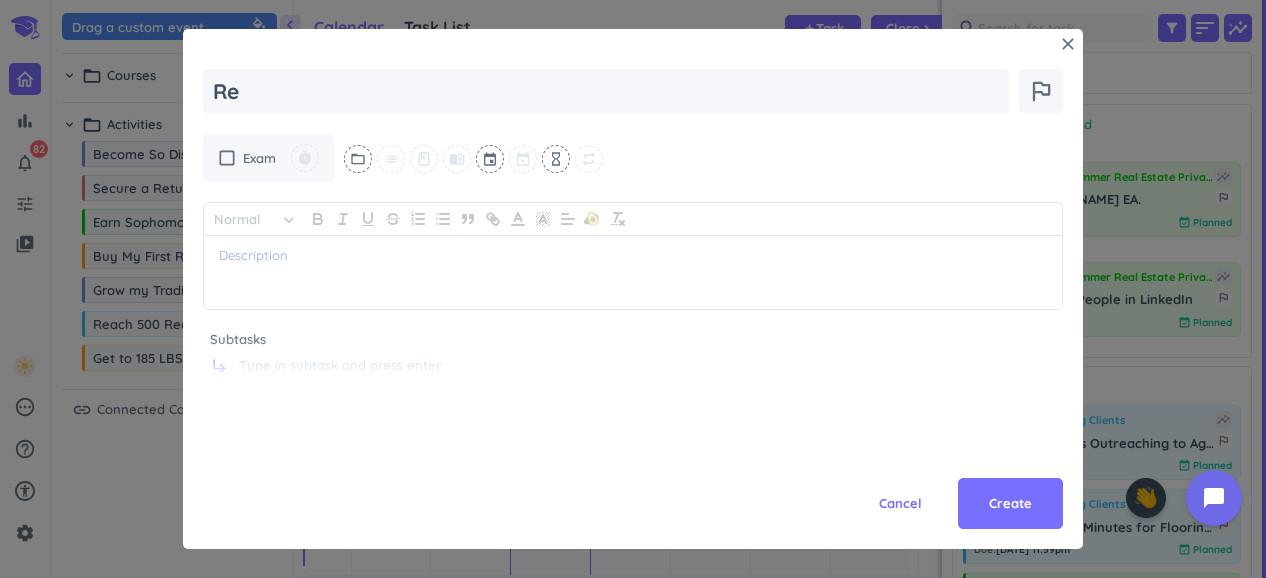 type on "x" 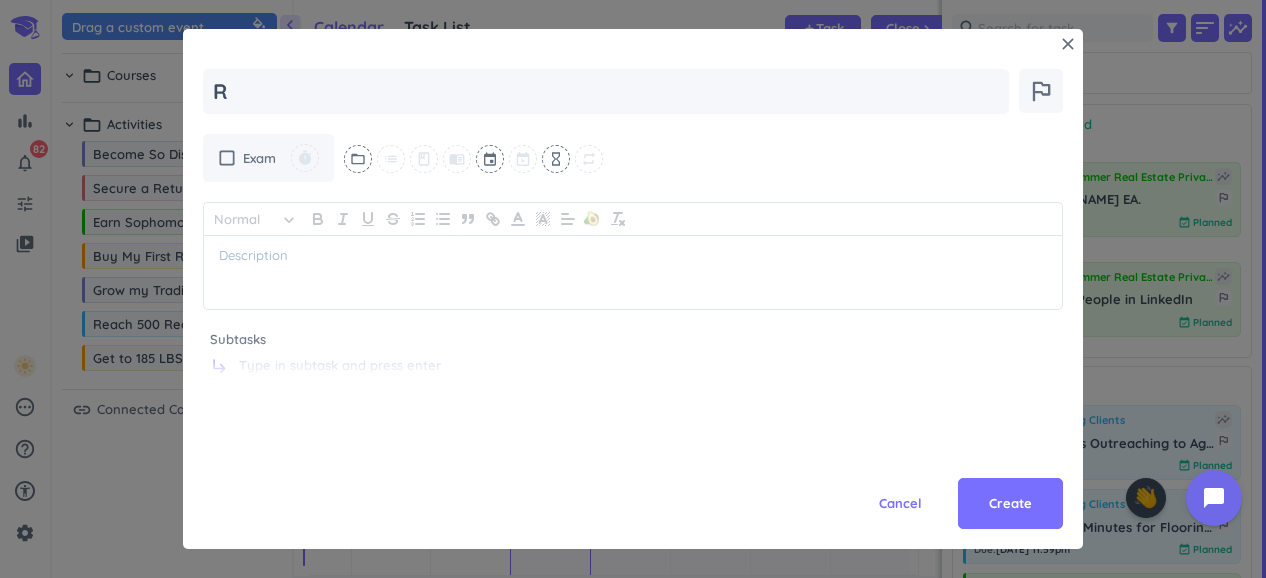 type on "x" 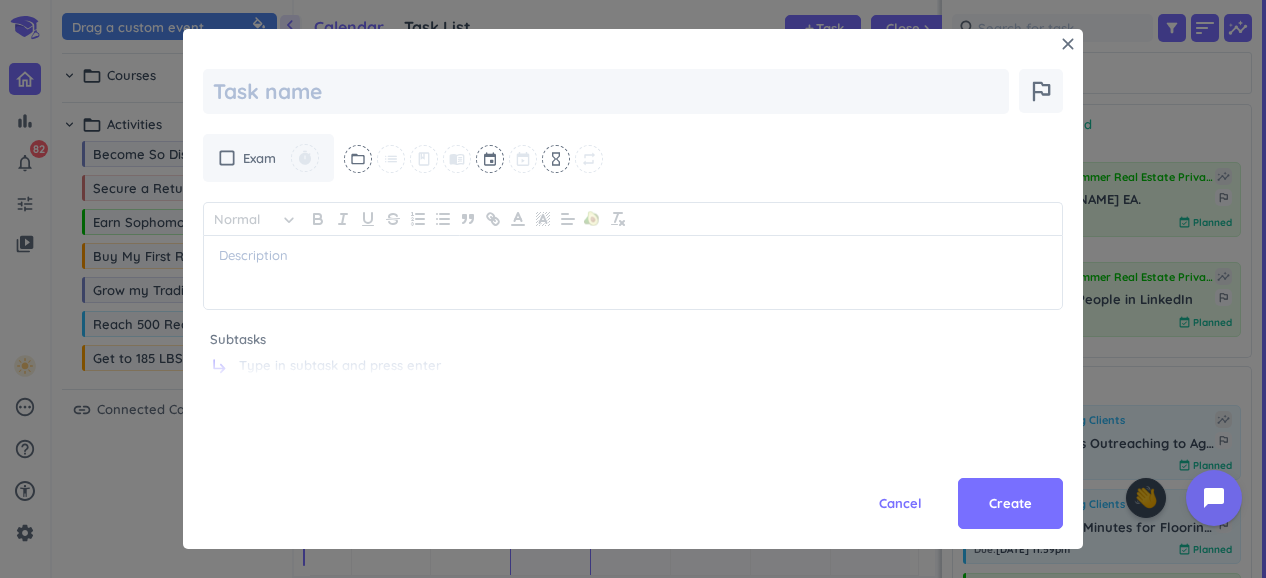 type 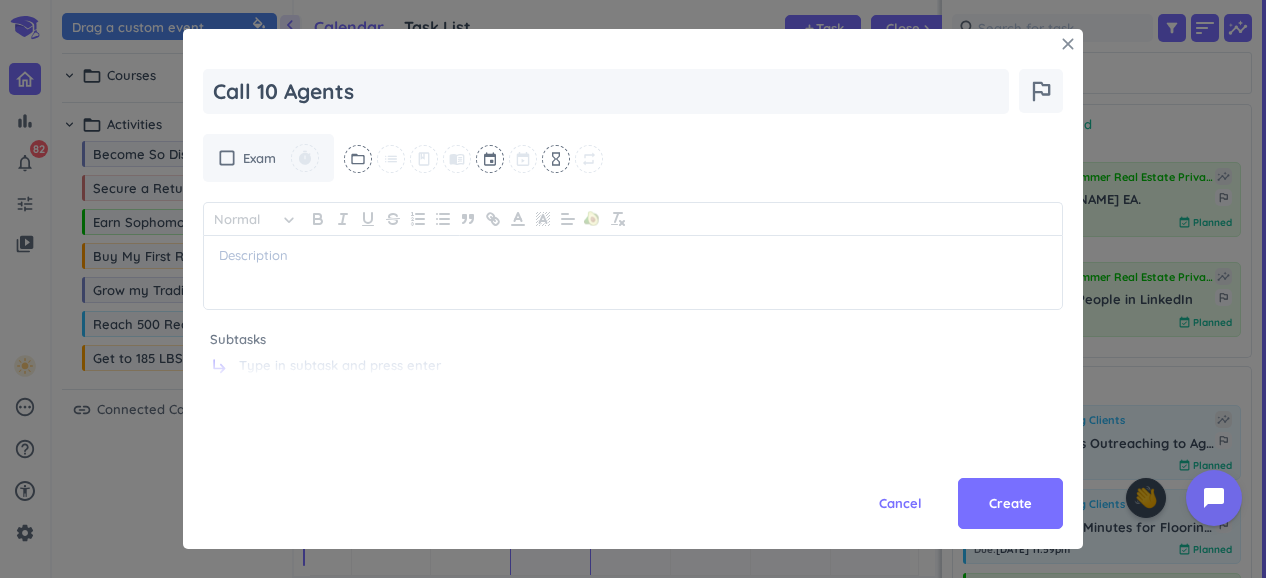 click on "close" at bounding box center [1068, 44] 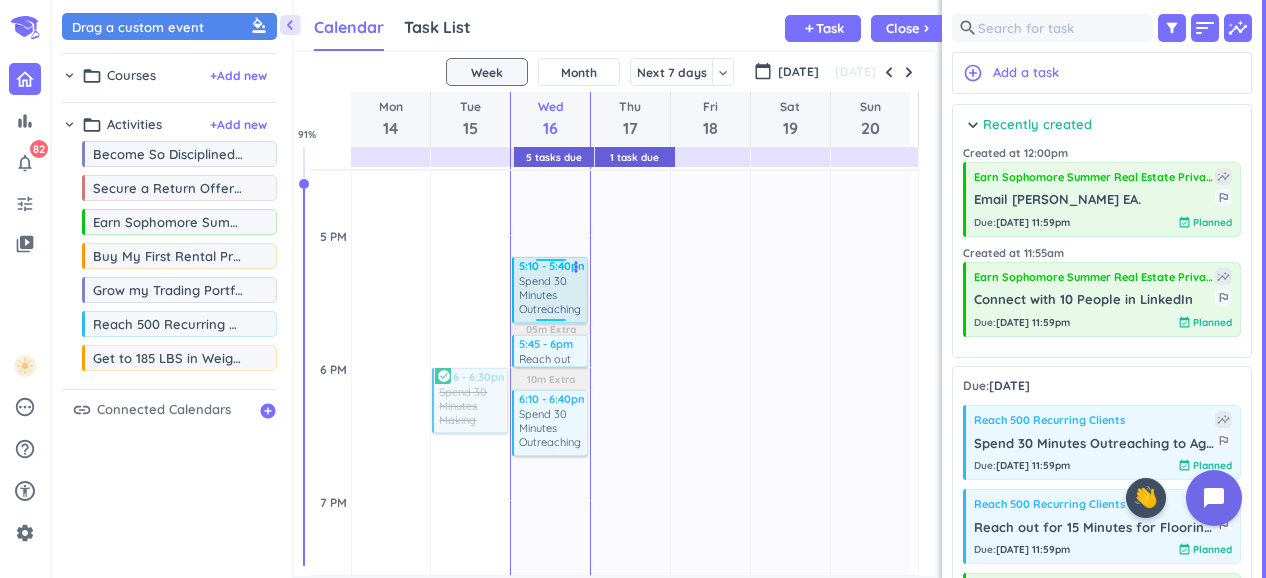 click on "Spend 30 Minutes Outreaching to Agents" at bounding box center [551, 296] 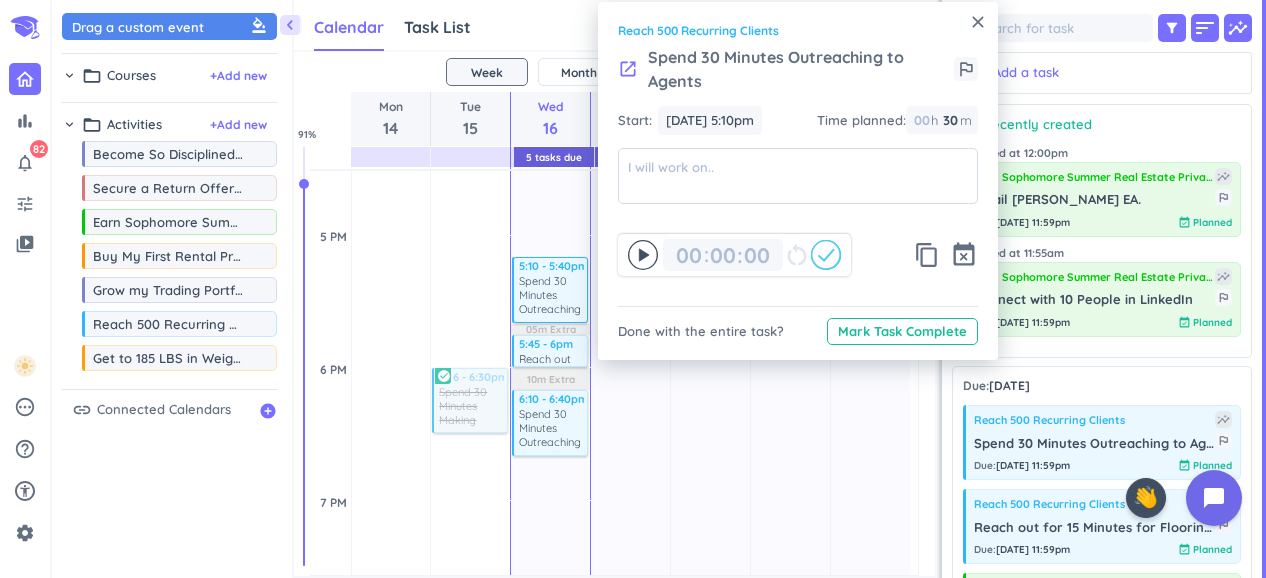click on "close" at bounding box center [978, 22] 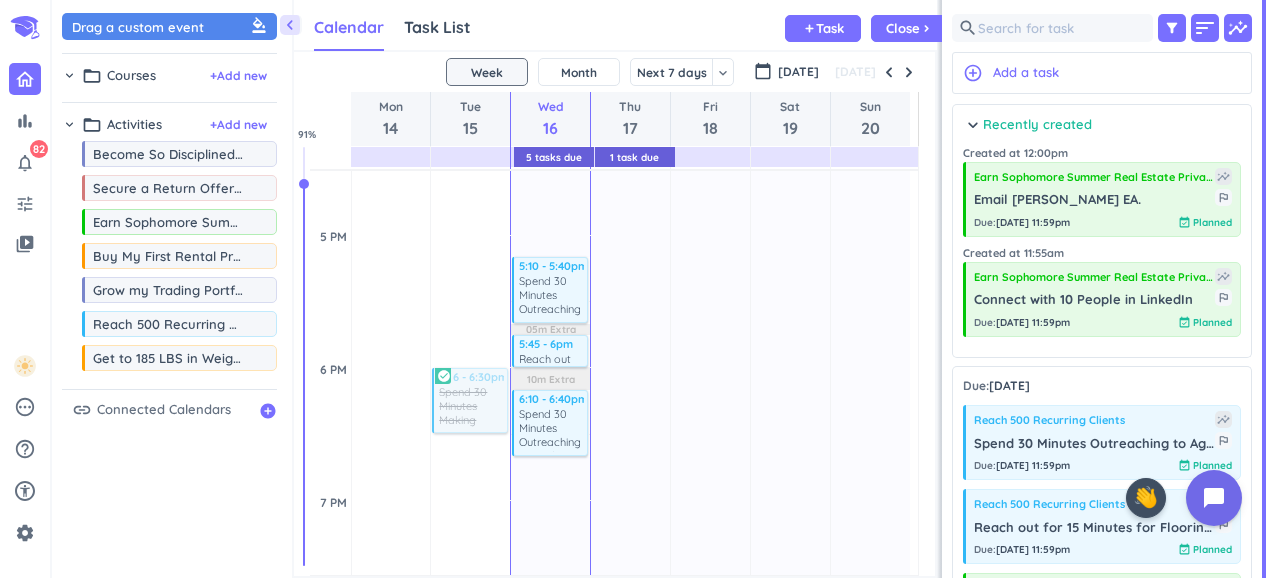 scroll, scrollTop: 1684, scrollLeft: 0, axis: vertical 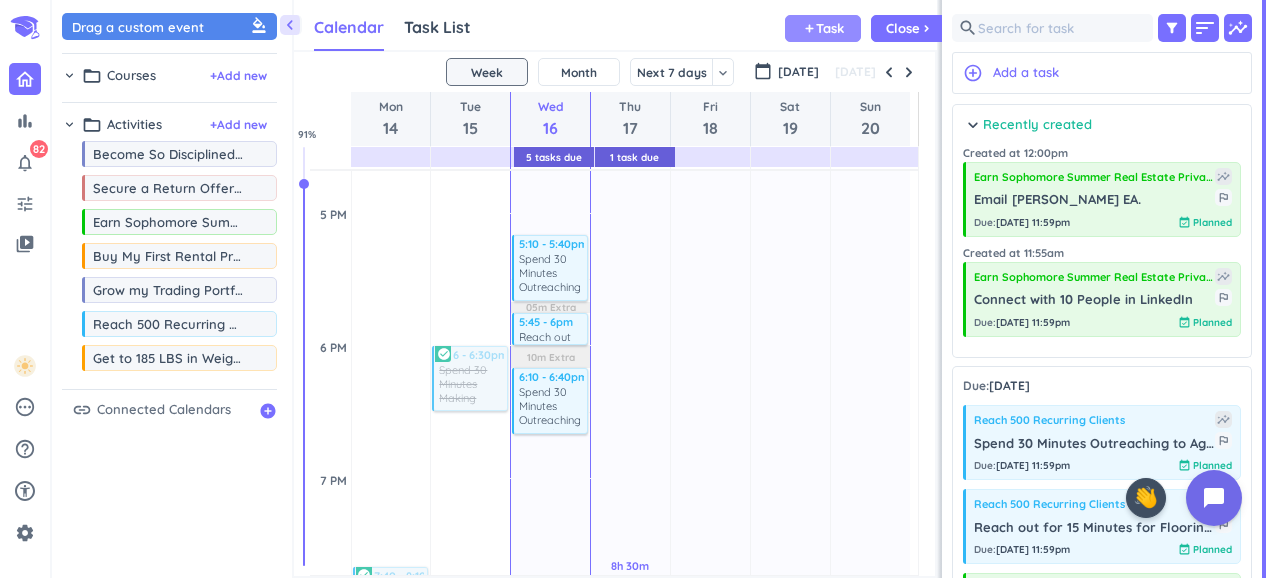 click on "Task" at bounding box center (830, 28) 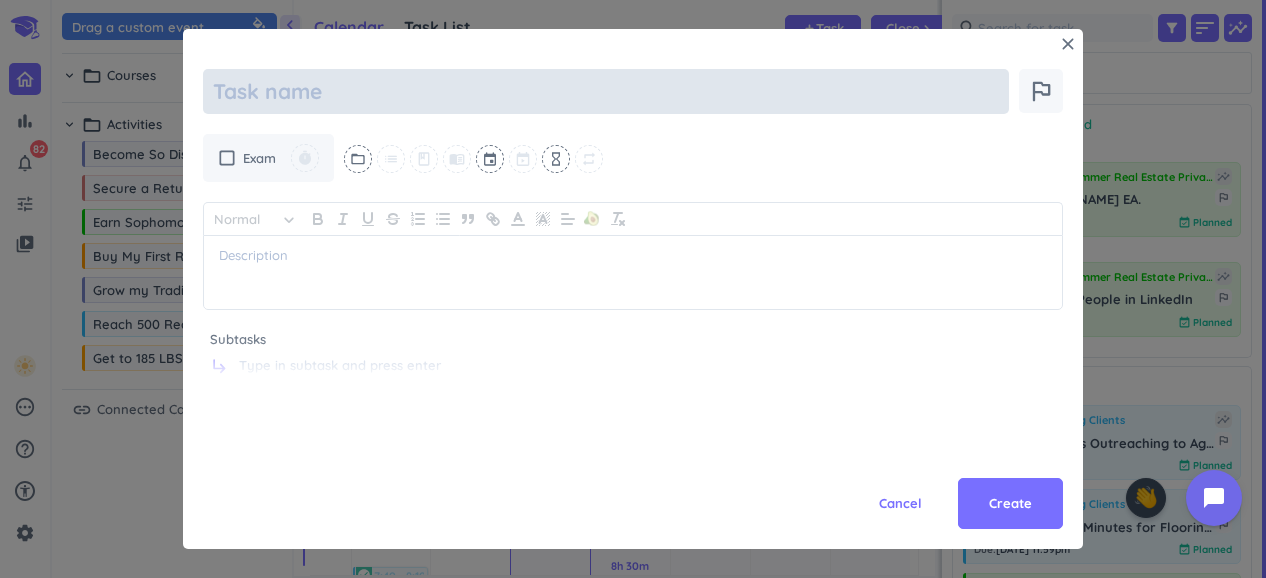 click at bounding box center [606, 91] 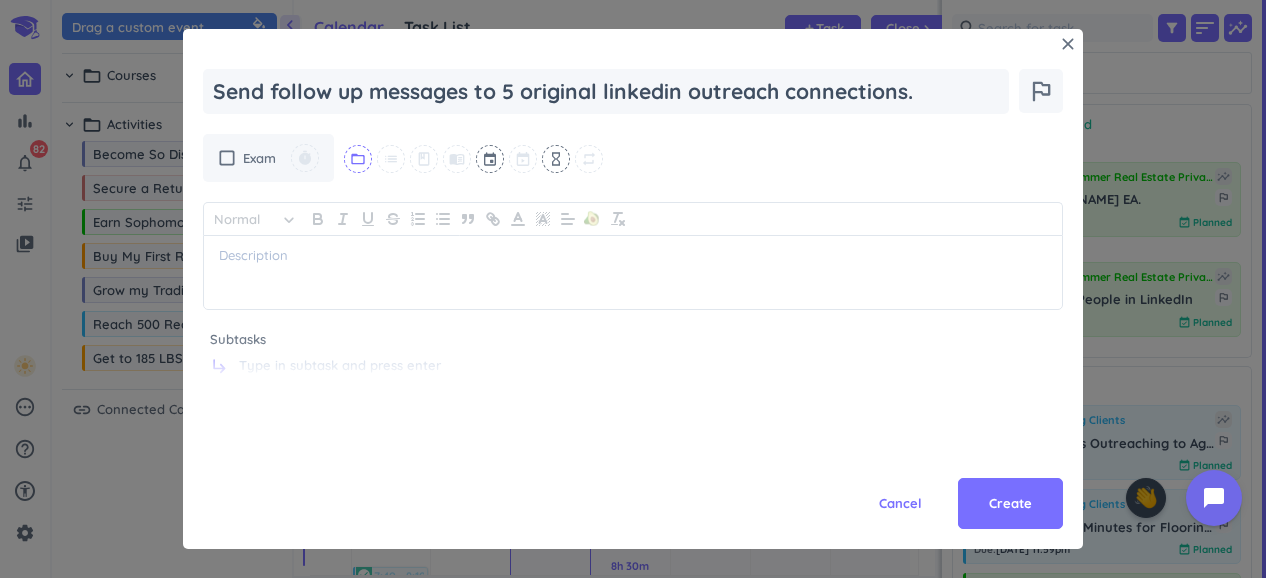 click on "folder_open" at bounding box center [358, 159] 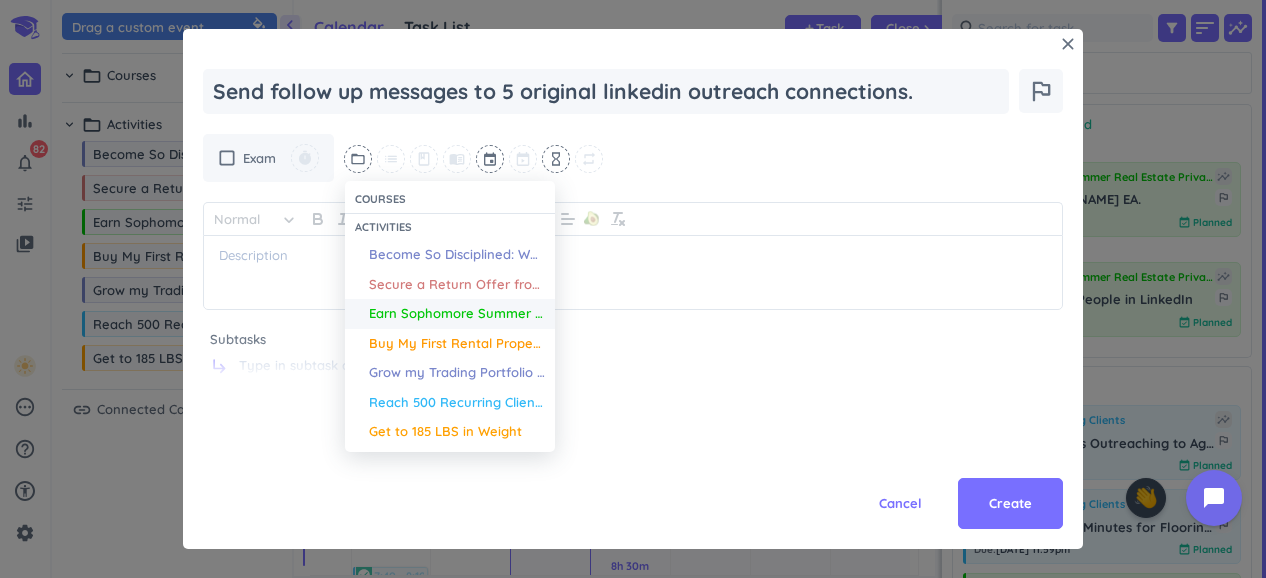 click on "Earn Sophomore Summer Real Estate Private Equity Internship." at bounding box center (457, 314) 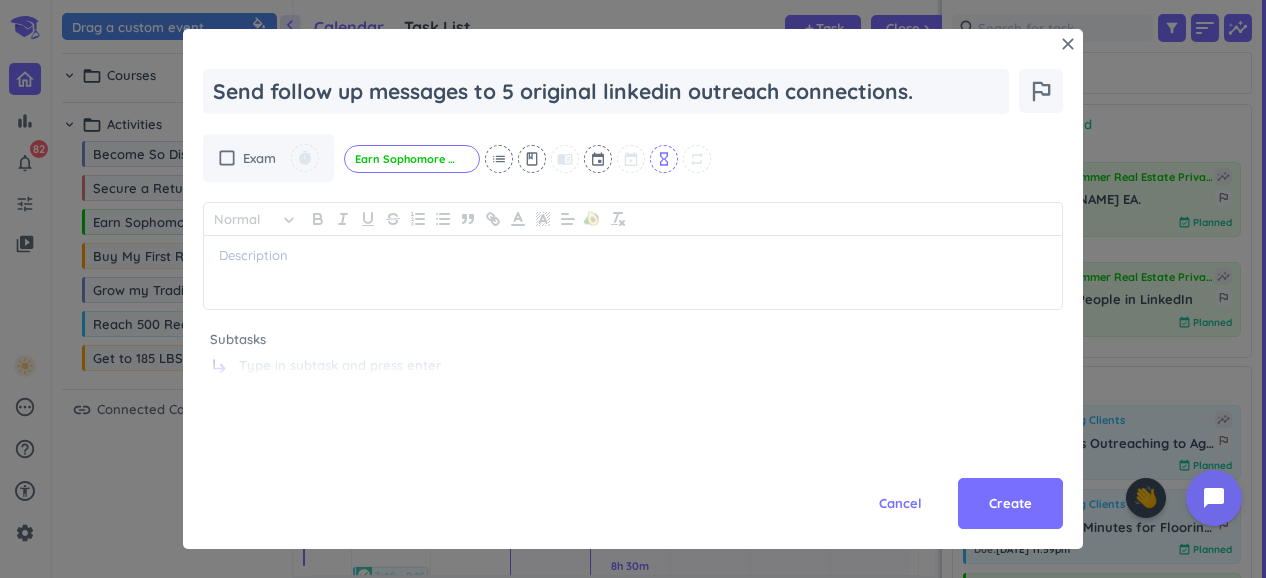 click on "hourglass_empty" at bounding box center [664, 159] 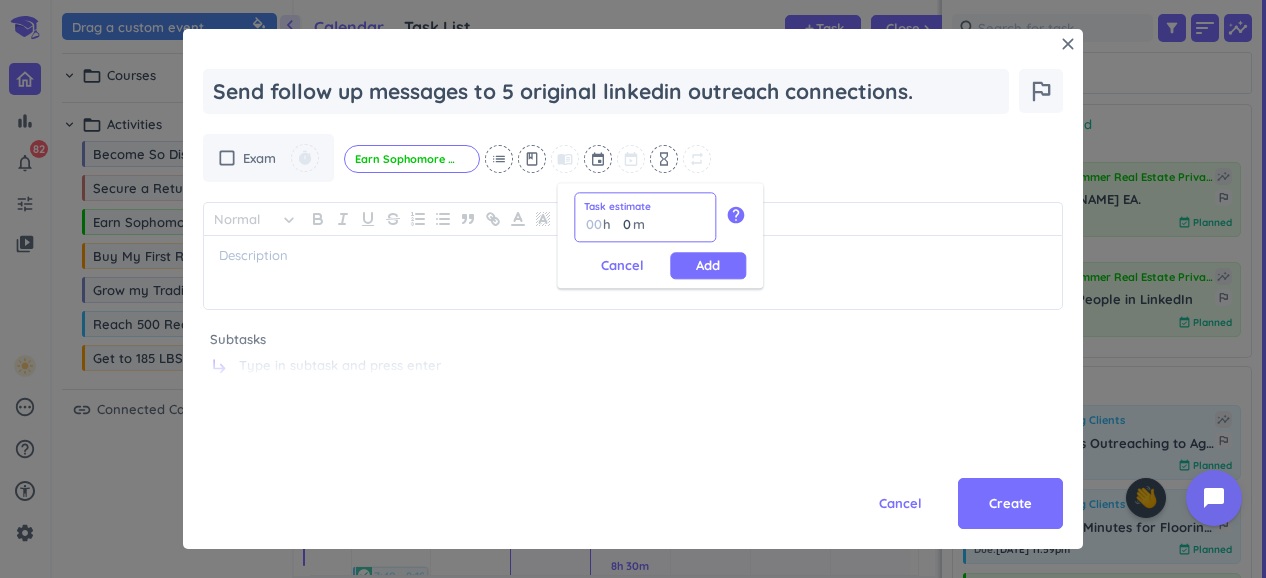click on "0" at bounding box center (622, 224) 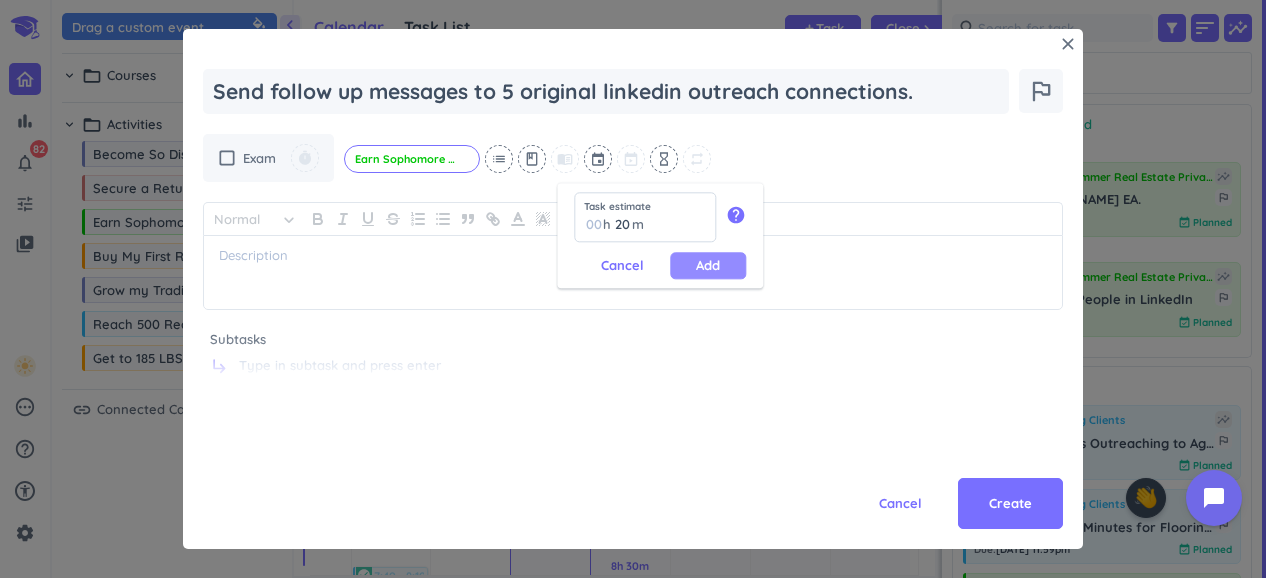 click on "Add" at bounding box center [708, 265] 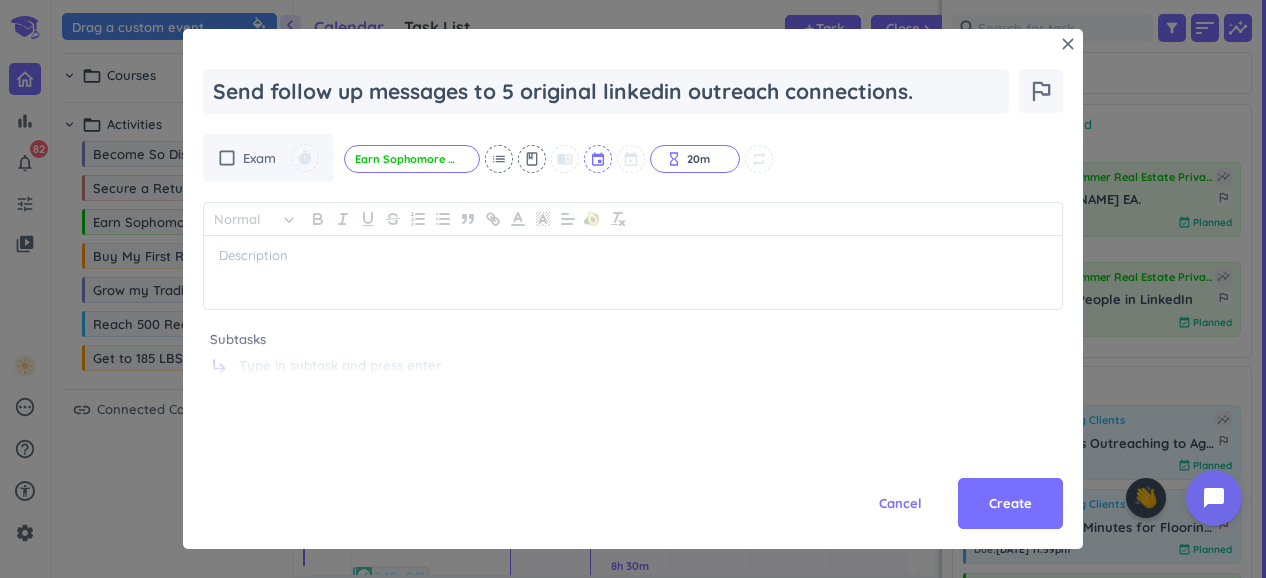 click at bounding box center [599, 159] 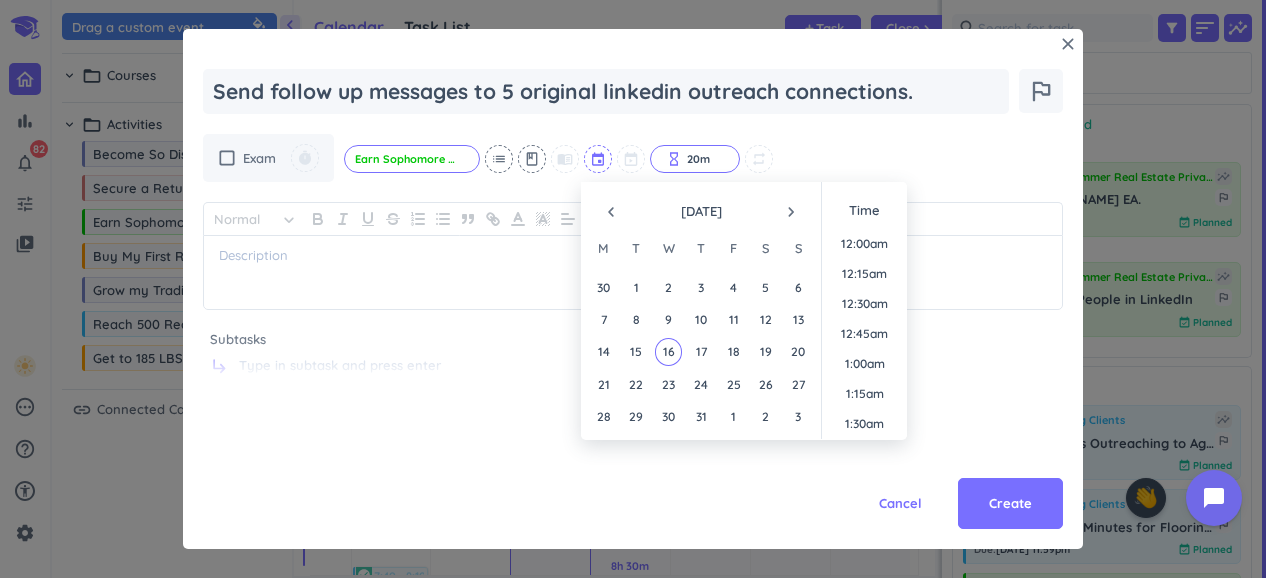 scroll, scrollTop: 1349, scrollLeft: 0, axis: vertical 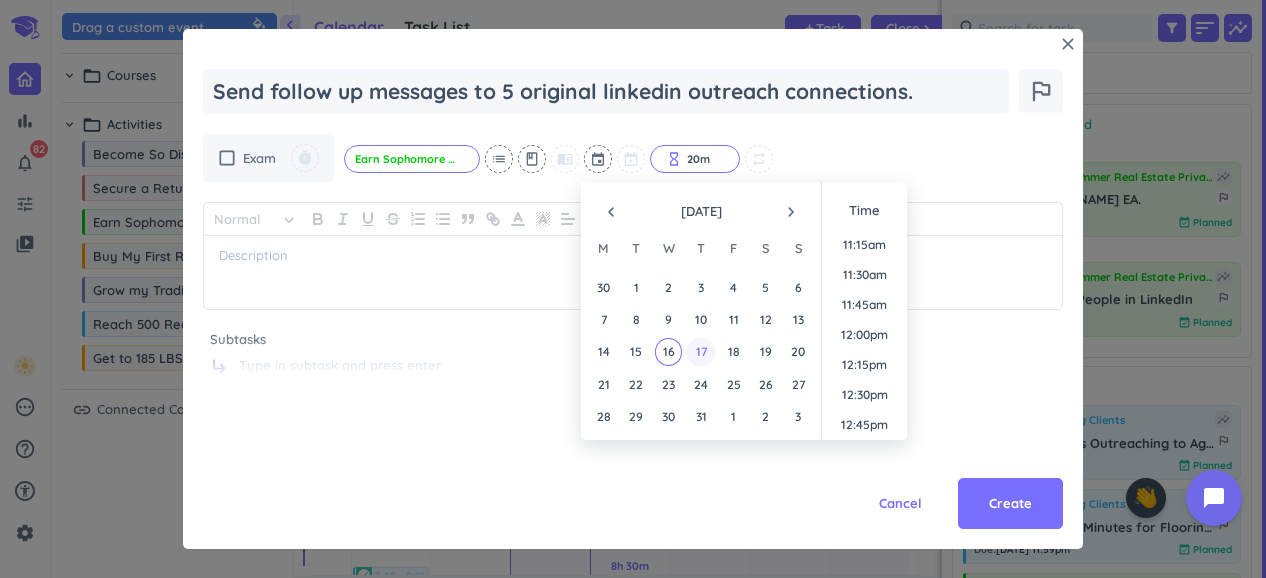 click on "17" at bounding box center [700, 351] 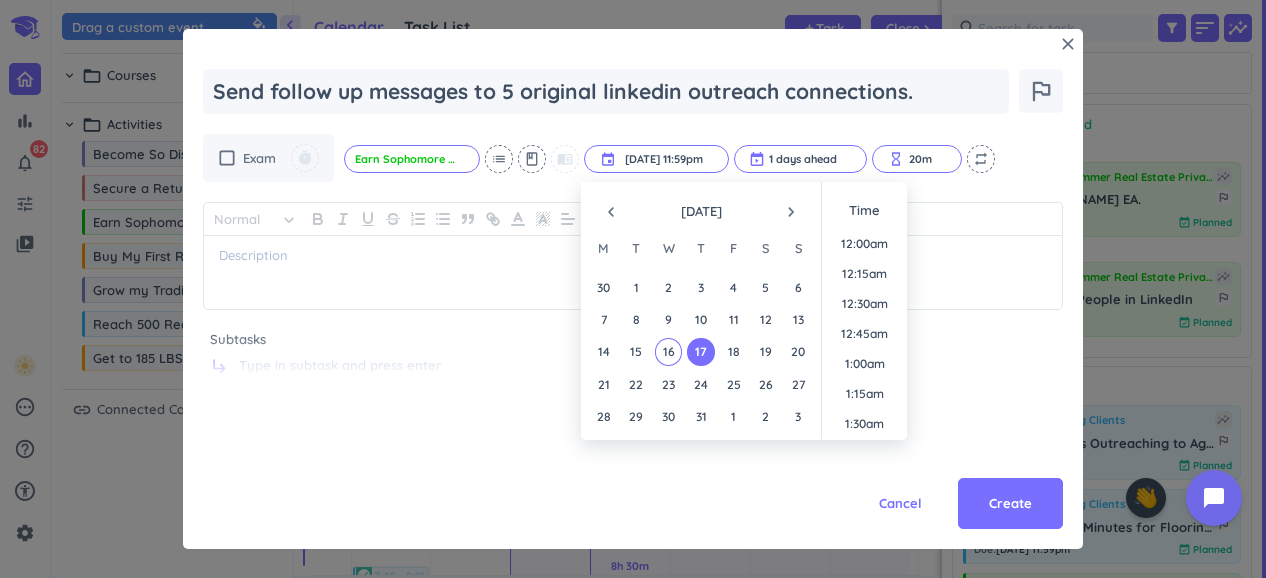scroll, scrollTop: 2698, scrollLeft: 0, axis: vertical 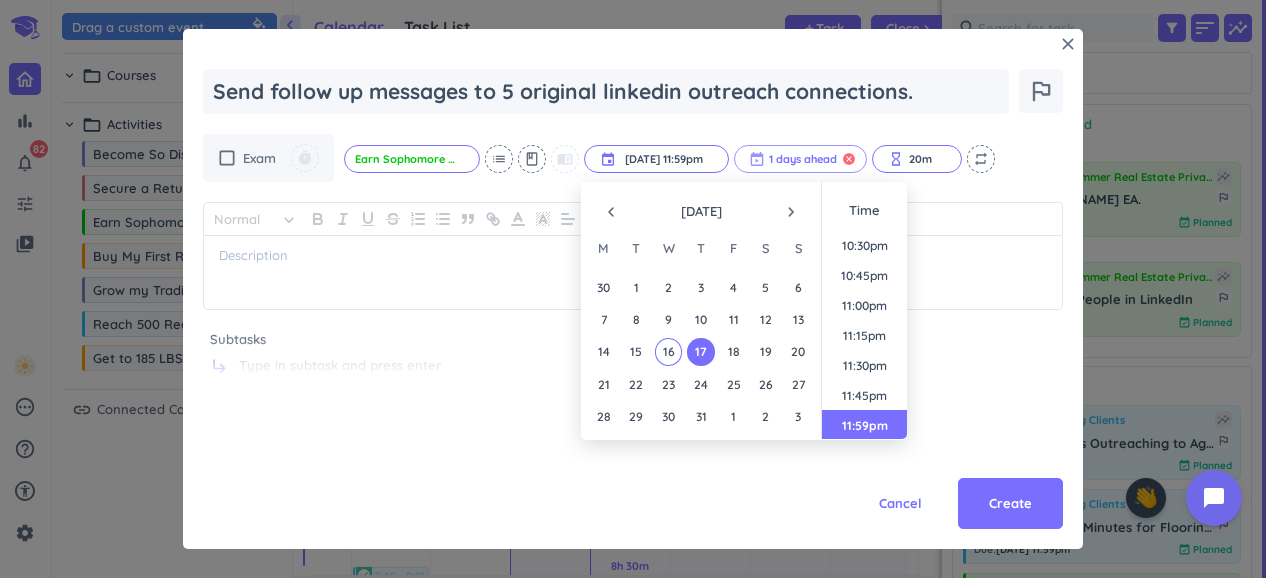 click on "cancel" at bounding box center (849, 159) 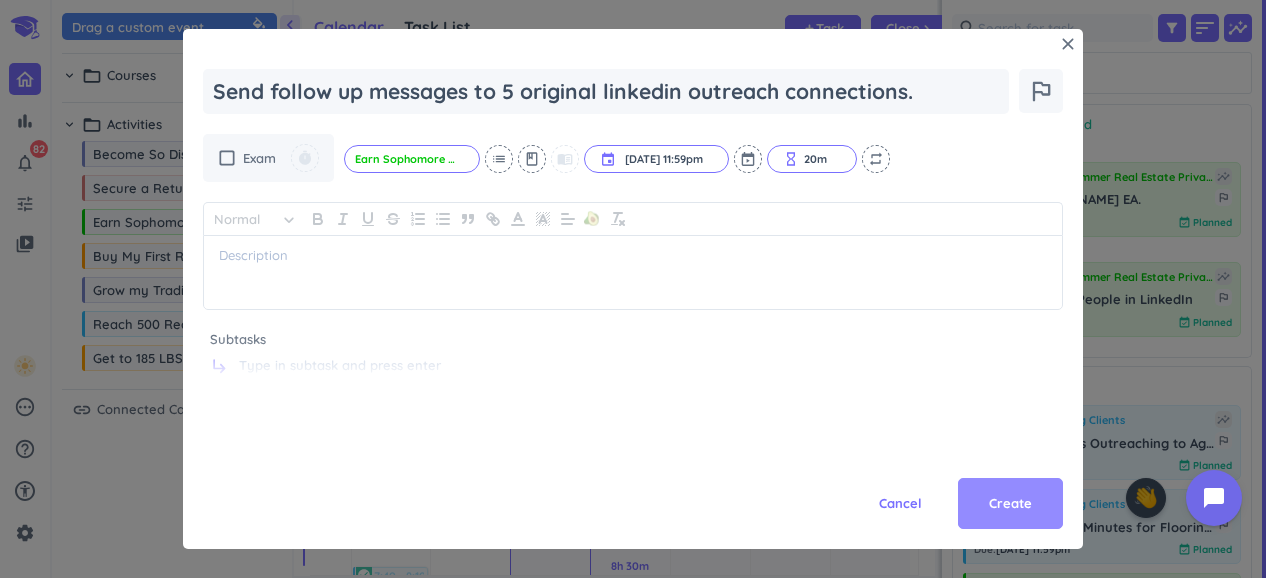 click on "Create" at bounding box center [1010, 504] 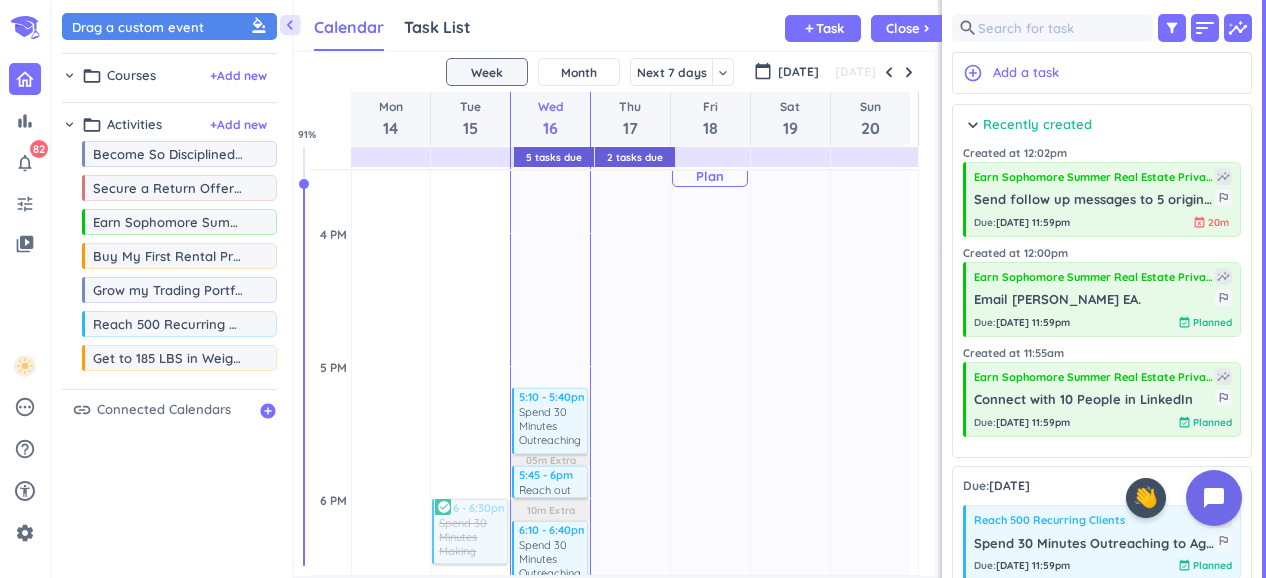 scroll, scrollTop: 1528, scrollLeft: 0, axis: vertical 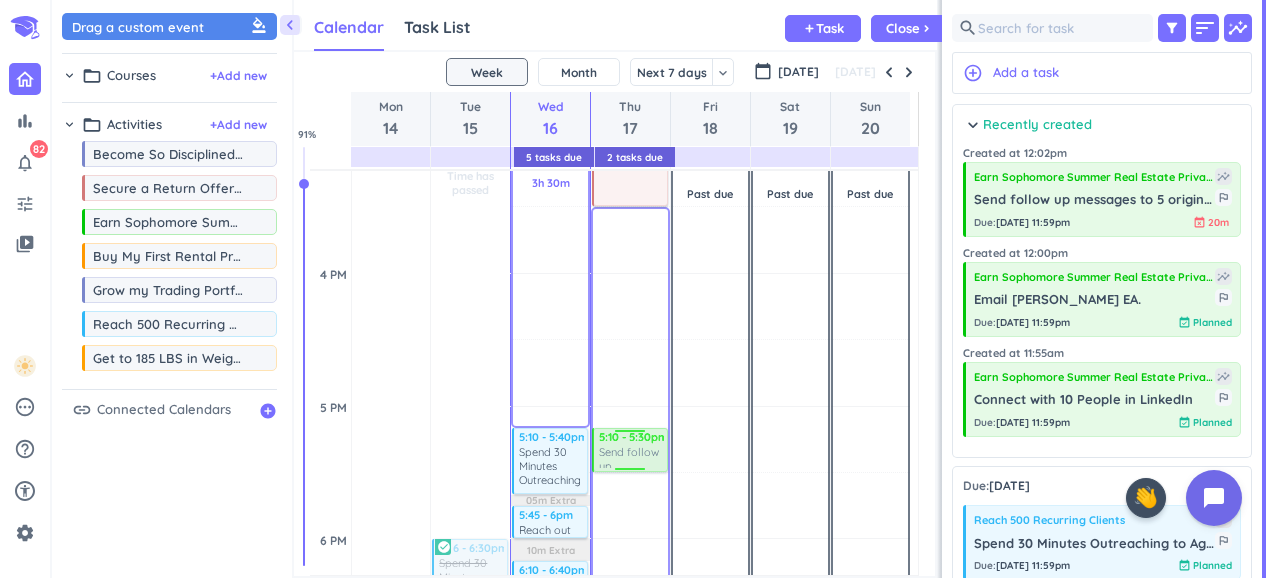 drag, startPoint x: 1063, startPoint y: 211, endPoint x: 624, endPoint y: 431, distance: 491.04074 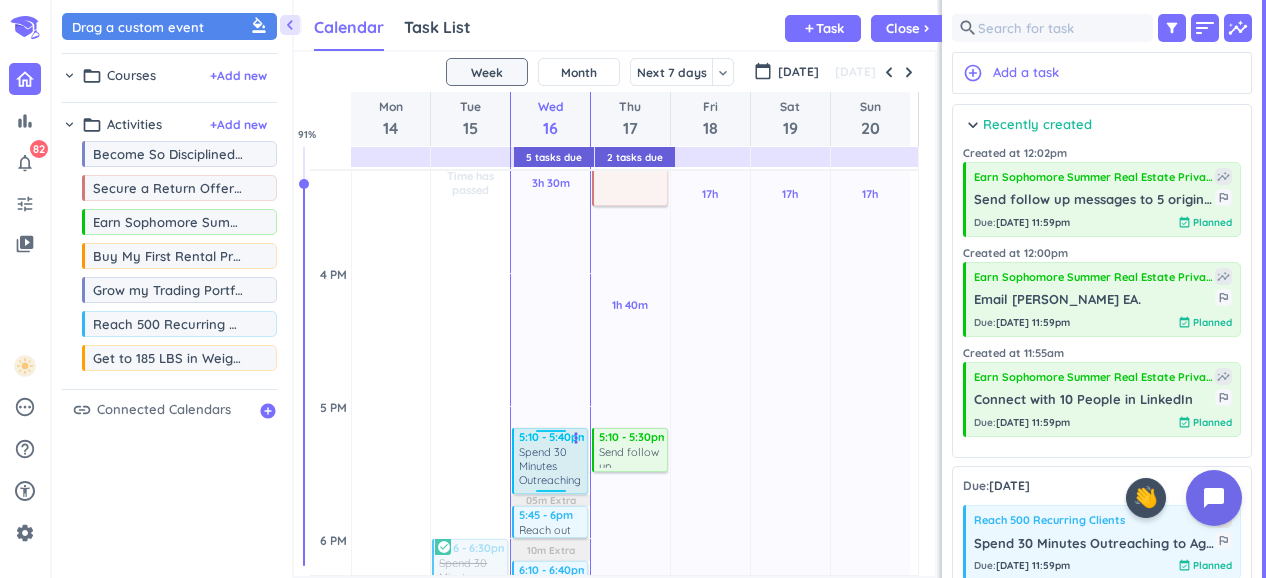 drag, startPoint x: 539, startPoint y: 452, endPoint x: 531, endPoint y: 467, distance: 17 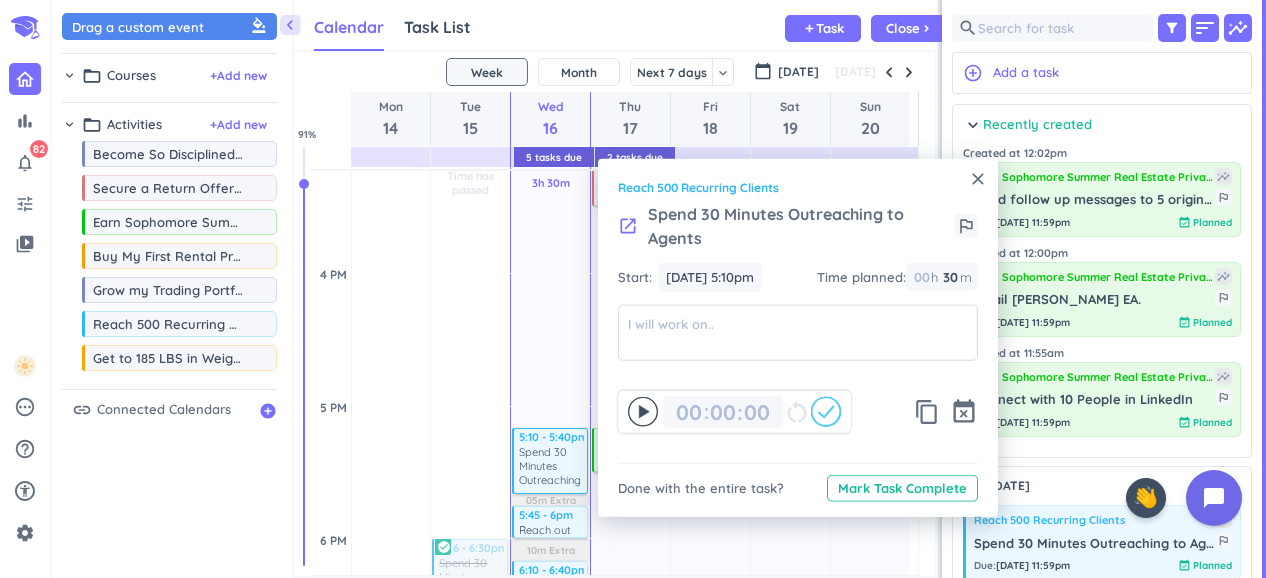 click on "close" at bounding box center [978, 179] 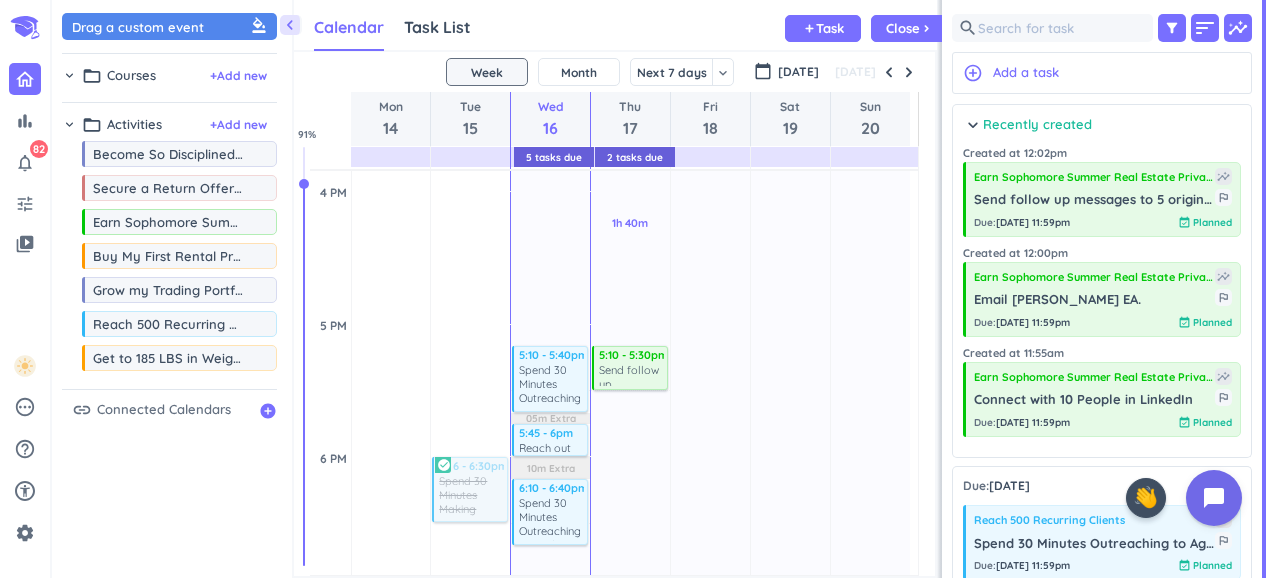 scroll, scrollTop: 1571, scrollLeft: 0, axis: vertical 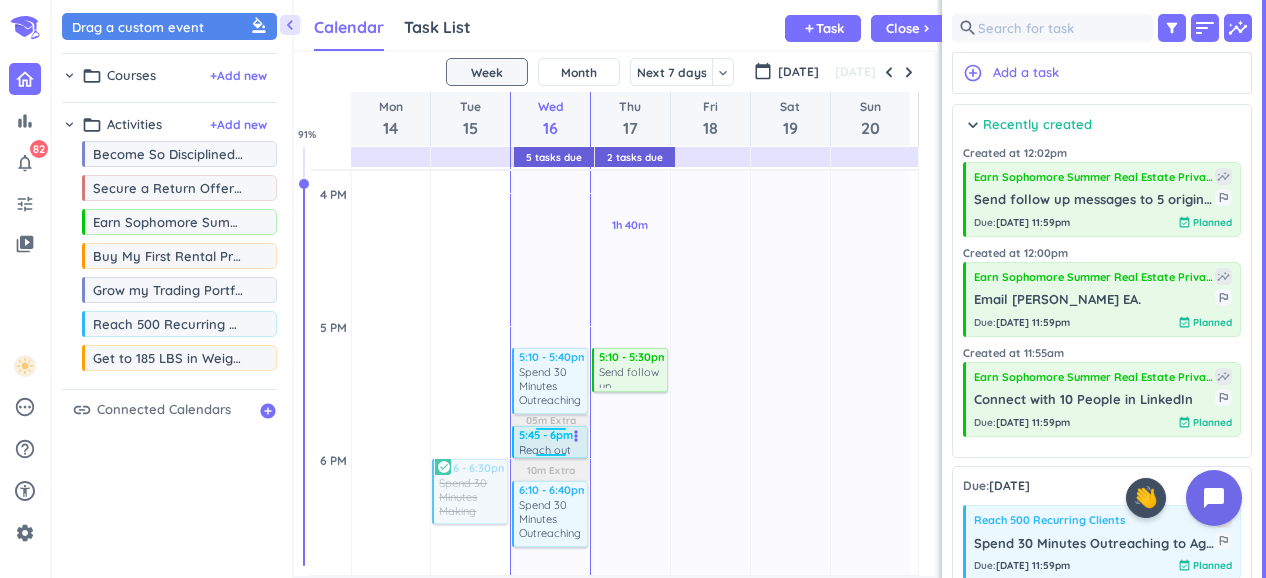 click on "Reach out for 15 Minutes for Flooring People." at bounding box center (551, 448) 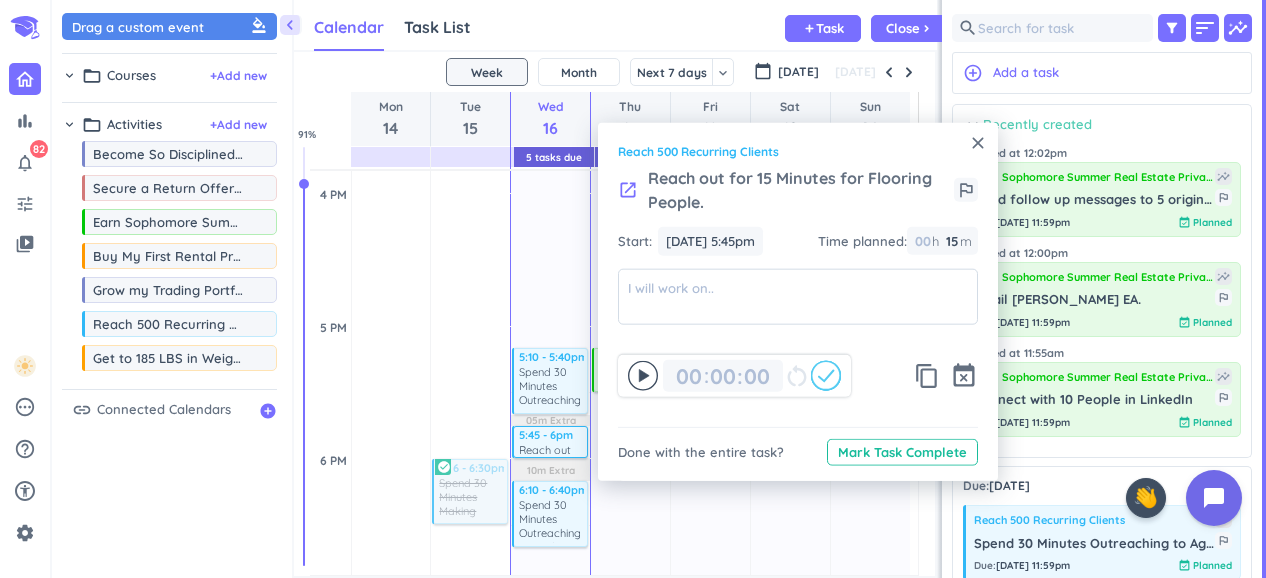 click on "close" at bounding box center (978, 143) 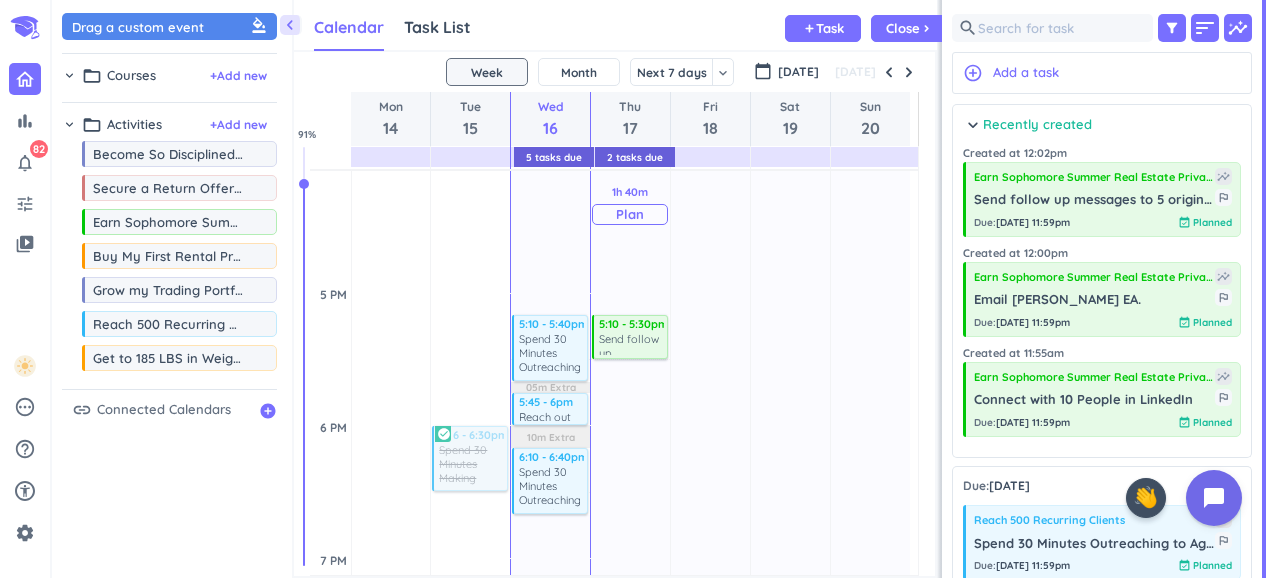scroll, scrollTop: 1603, scrollLeft: 0, axis: vertical 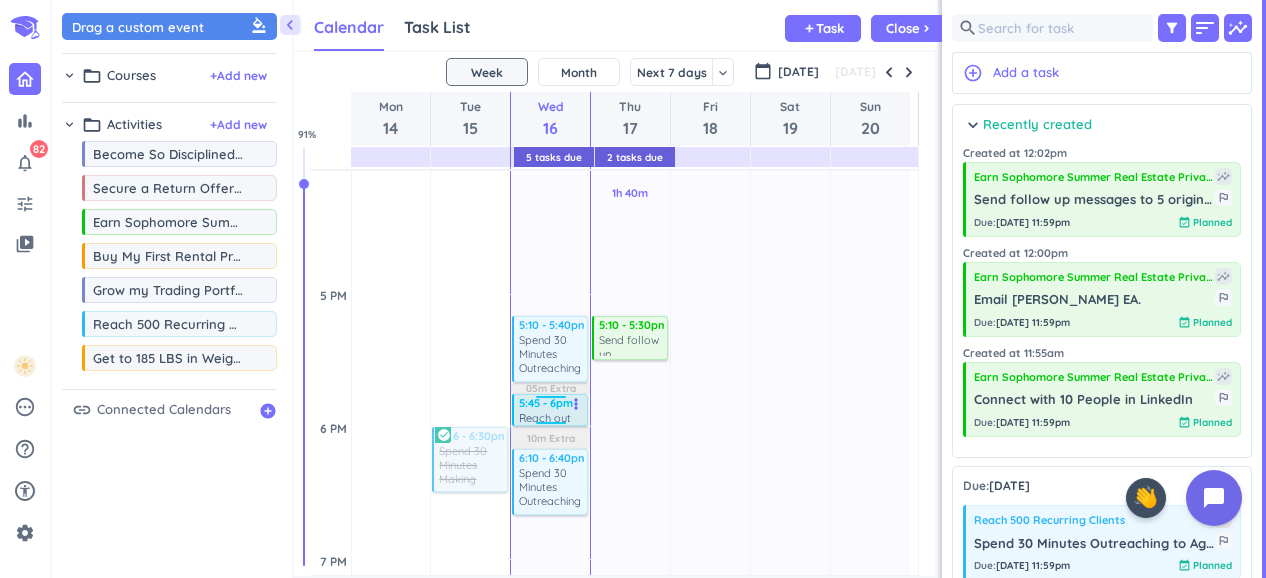 click on "5:45 - 6pm" at bounding box center (551, 403) 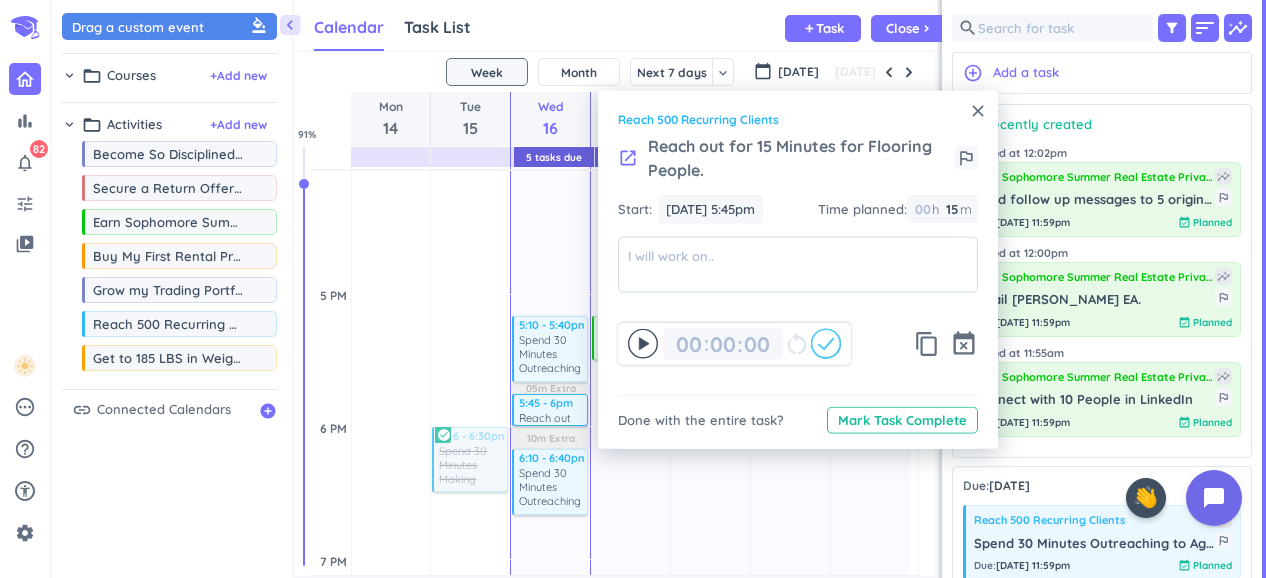 click on "close Reach 500 Recurring Clients launch Reach out for 15 Minutes for Flooring People. outlined_flag Start: [DATE] 5:45pm [DATE] 5:45pm Time planned : 00 h 15 15 00 m 00 00 : 00 restart_alt content_copy event_busy Done with the entire task? Mark Task Complete" at bounding box center (798, 270) 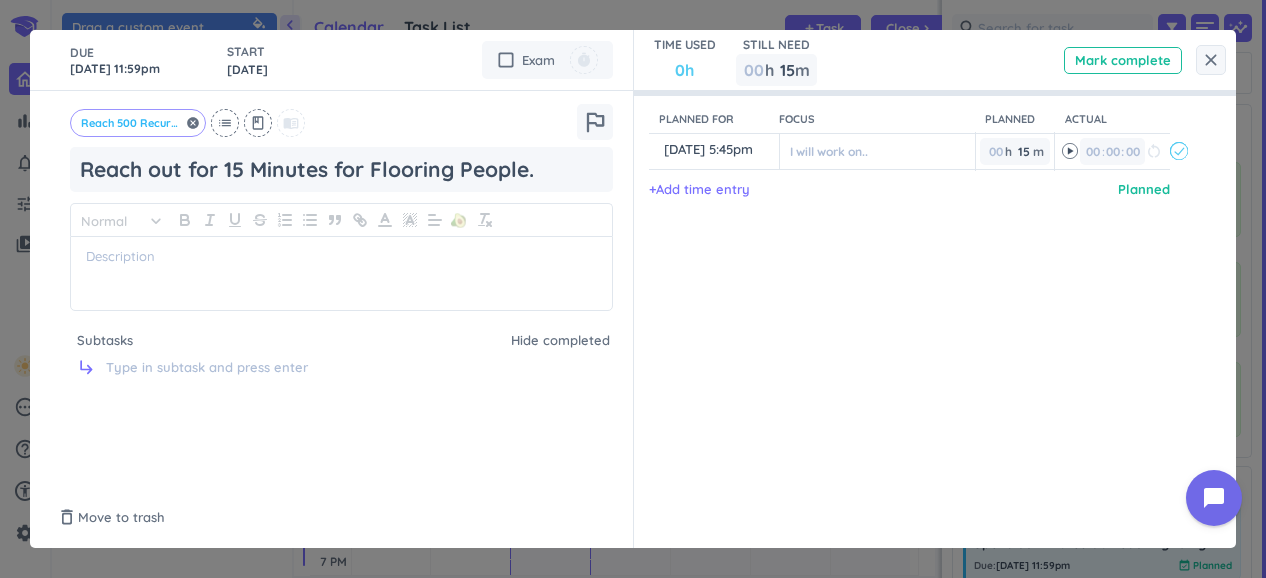 click on "Reach 500 Recurring Clients" 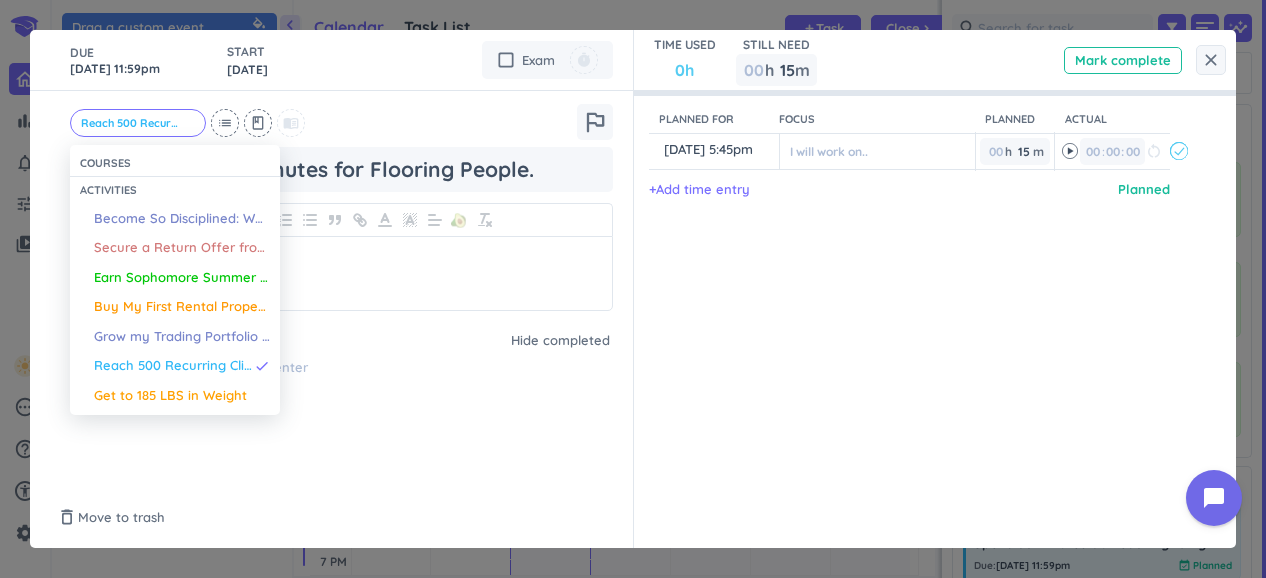 click at bounding box center (633, 289) 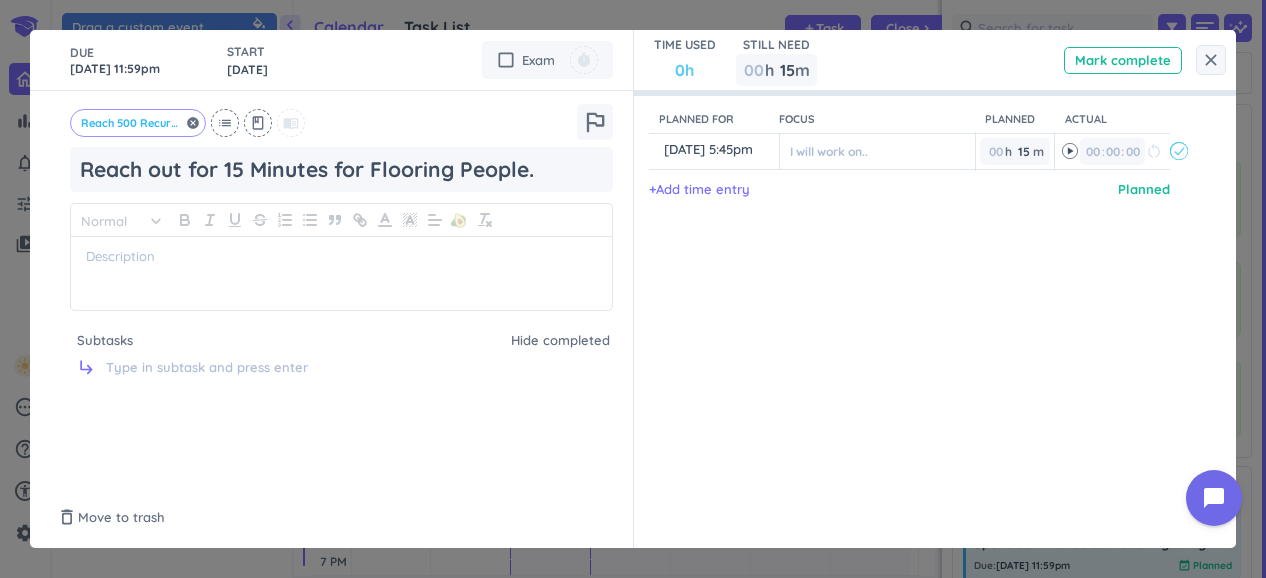 click on "Reach 500 Recurring Clients" 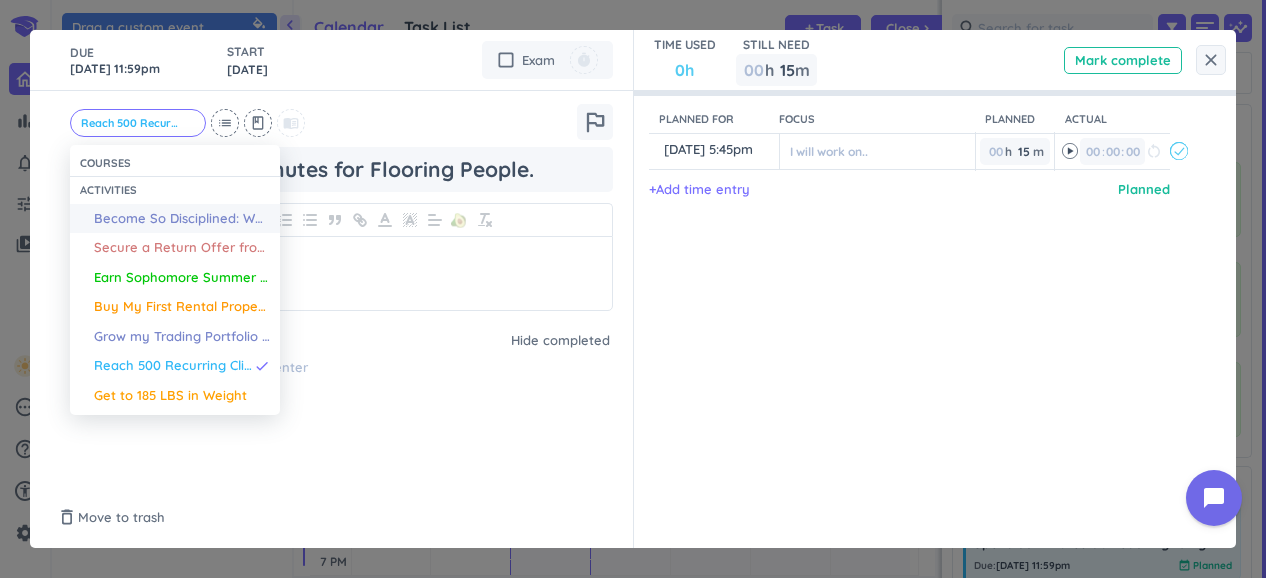 click on "Become So Disciplined: Whatever I say, I am going to do." at bounding box center [182, 219] 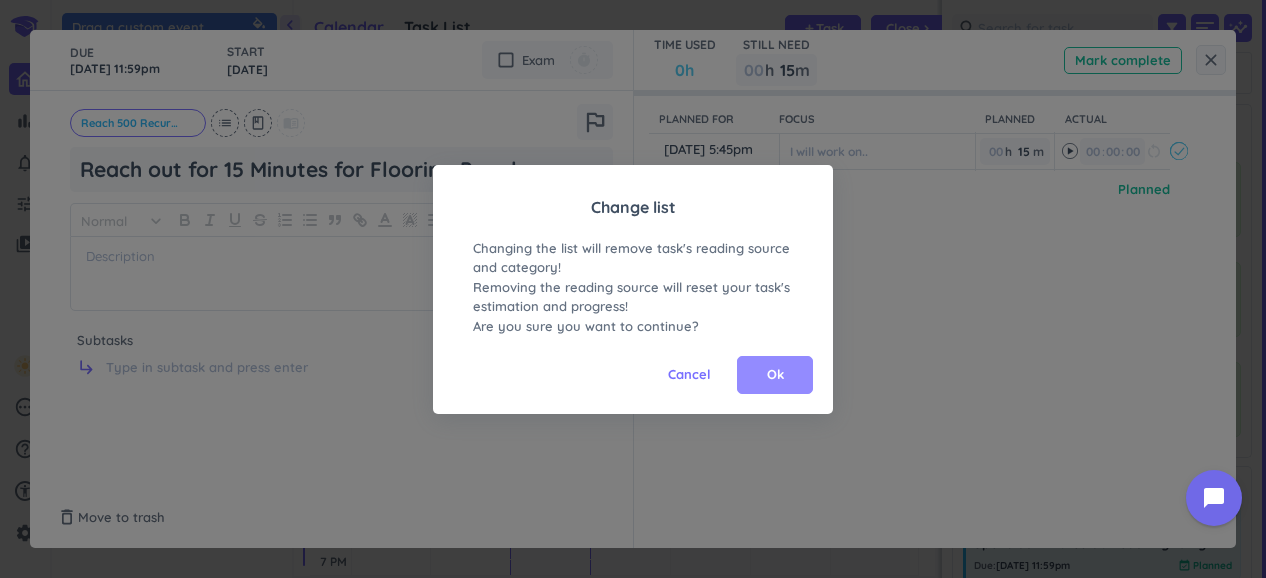click on "Ok" at bounding box center (775, 375) 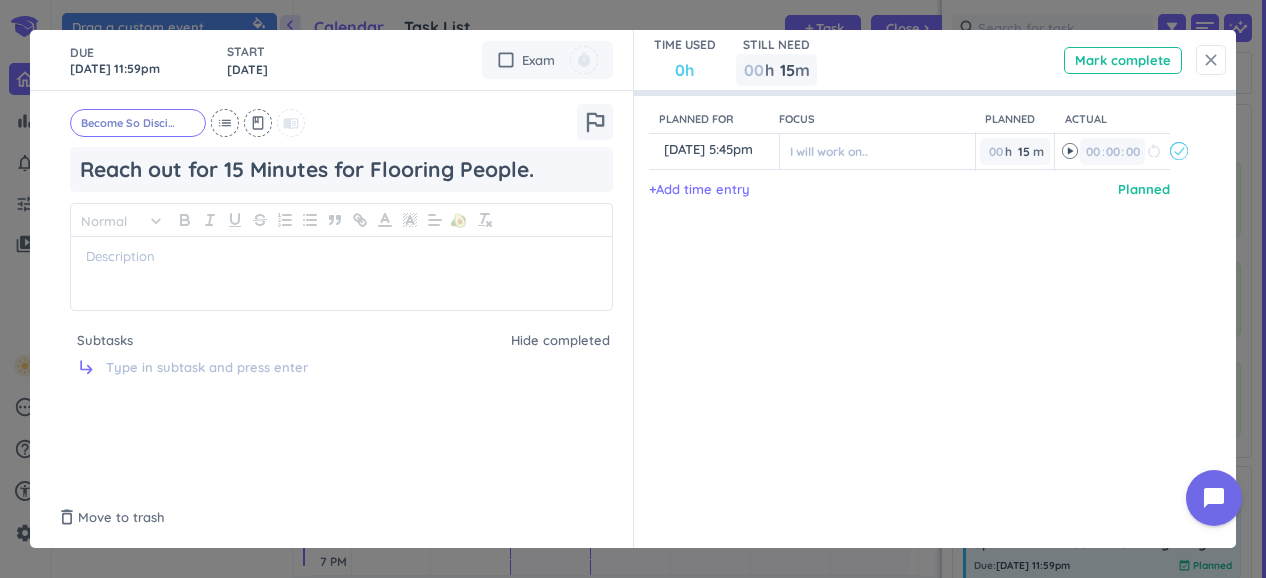 click on "close" at bounding box center [1211, 60] 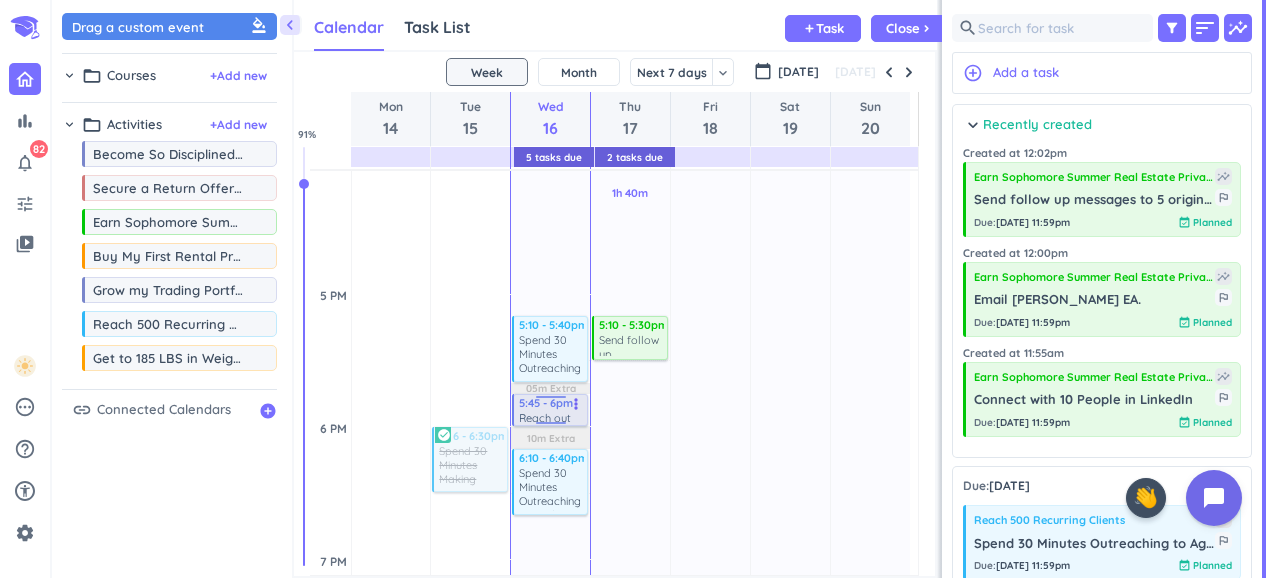 click on "5:45 - 6pm" at bounding box center [551, 403] 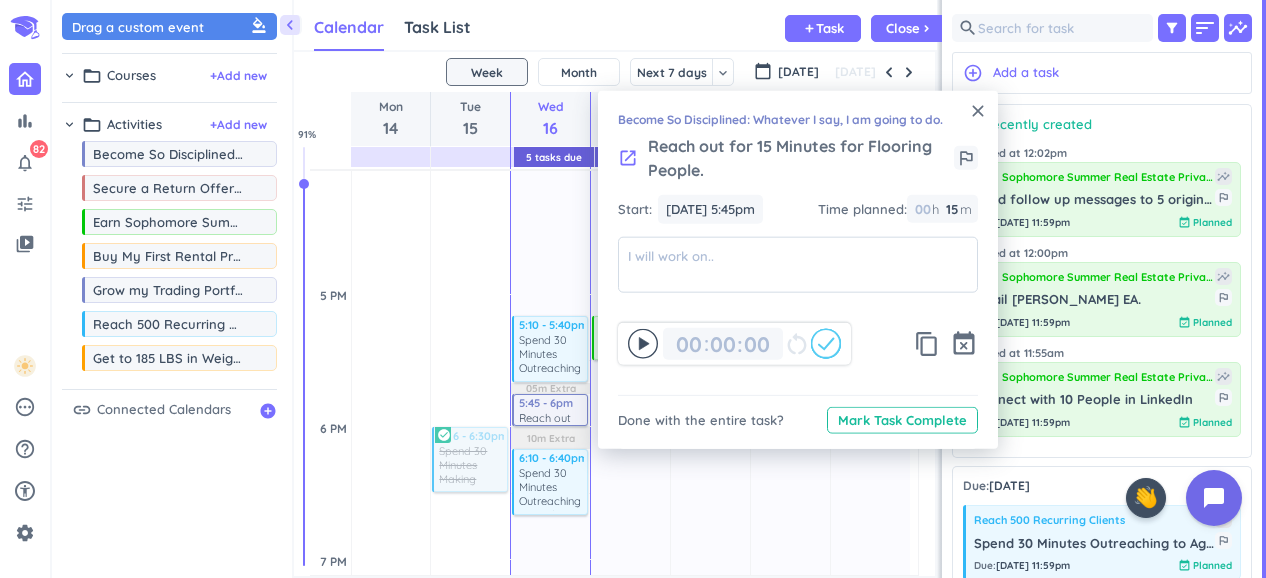 click on "close" at bounding box center (978, 111) 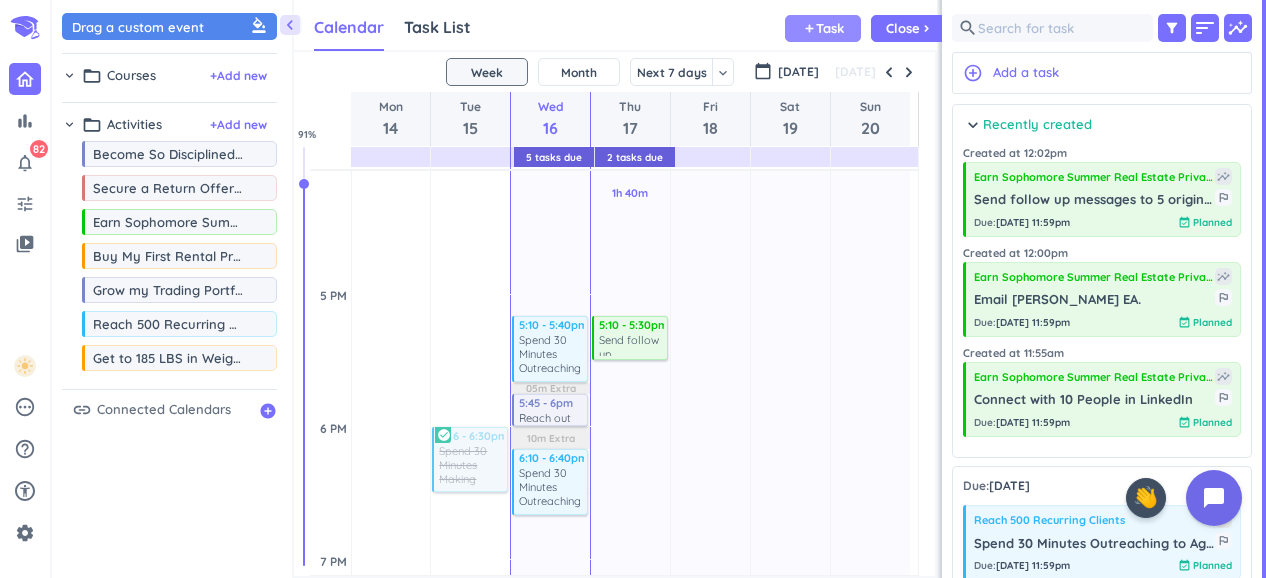 click on "Task" at bounding box center [830, 28] 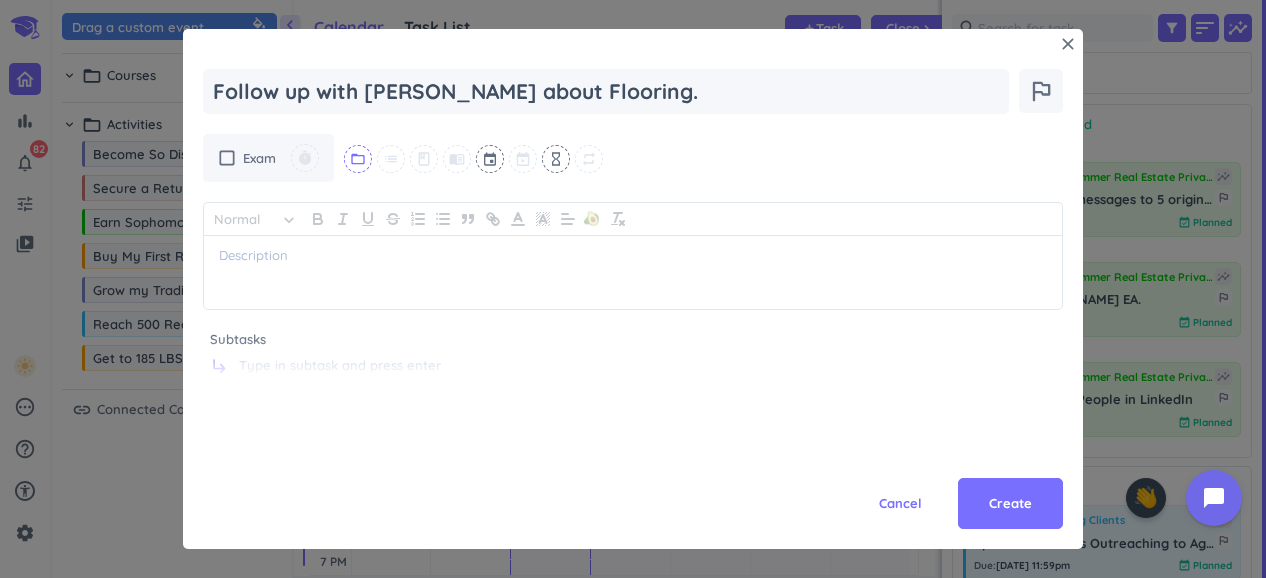 click on "folder_open" at bounding box center (358, 159) 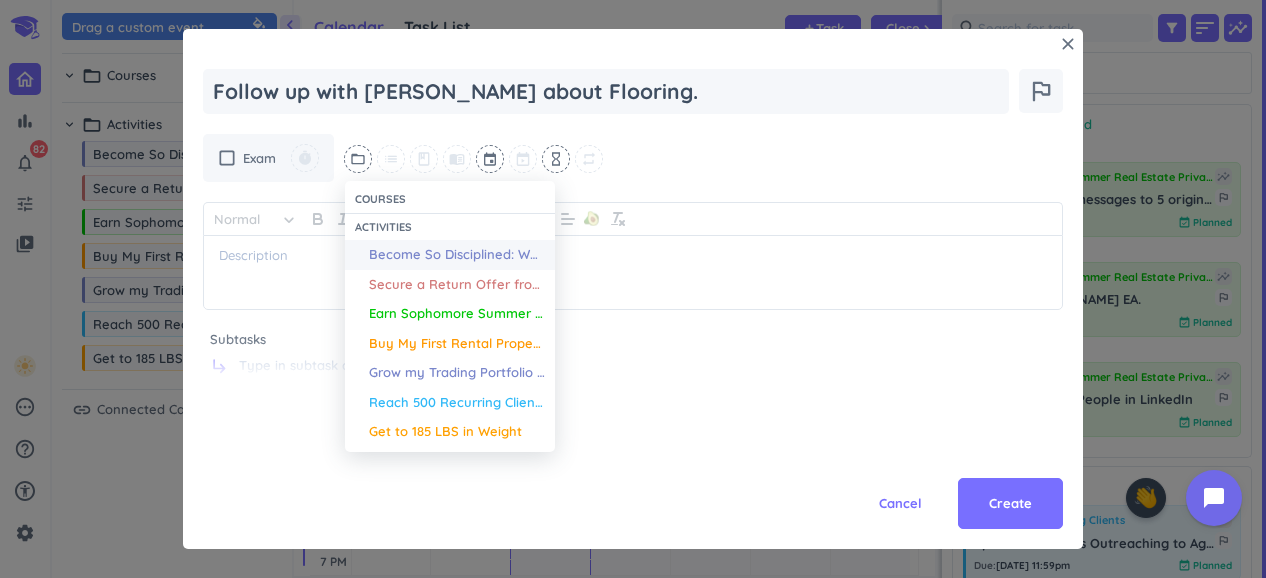click on "Become So Disciplined: Whatever I say, I am going to do." at bounding box center [457, 255] 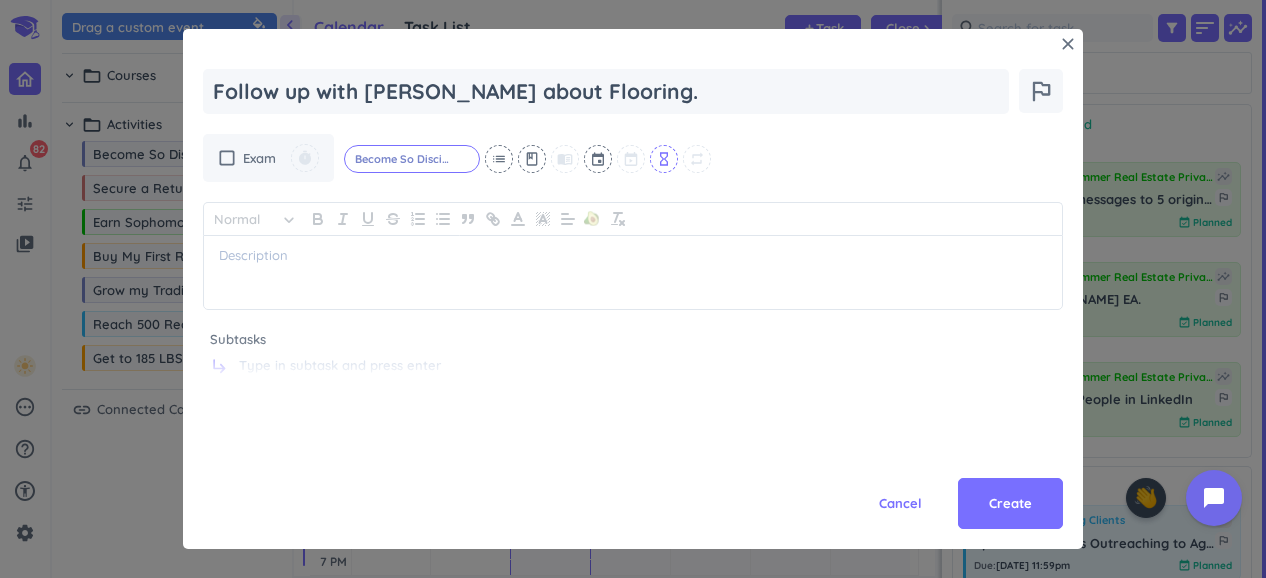 click on "hourglass_empty" at bounding box center (664, 159) 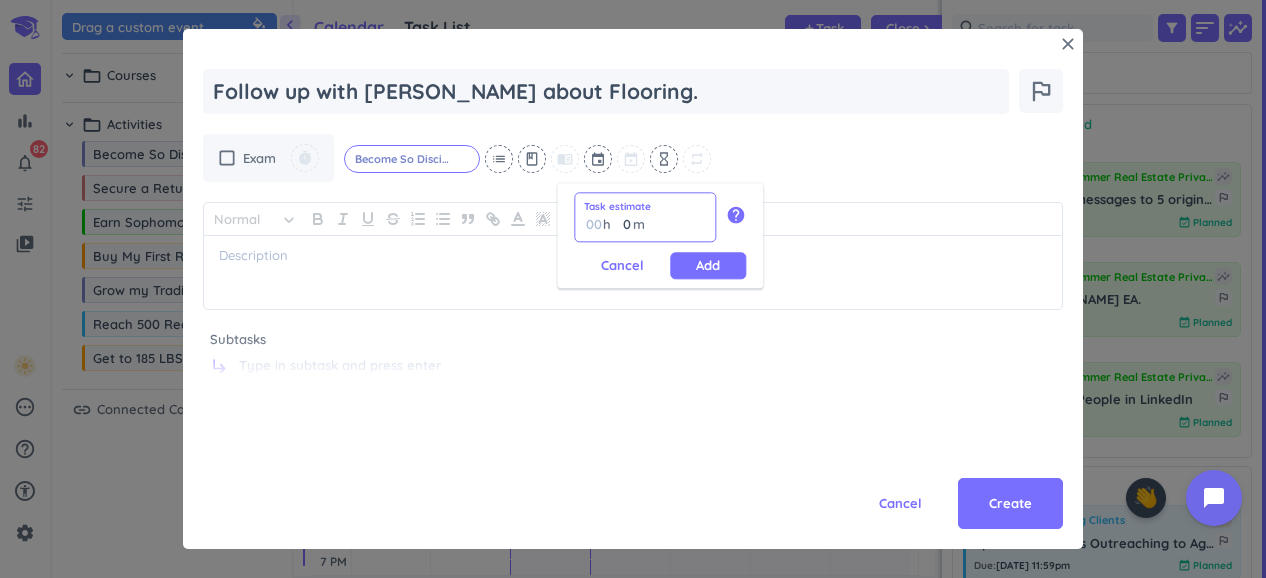 click on "0" at bounding box center [622, 224] 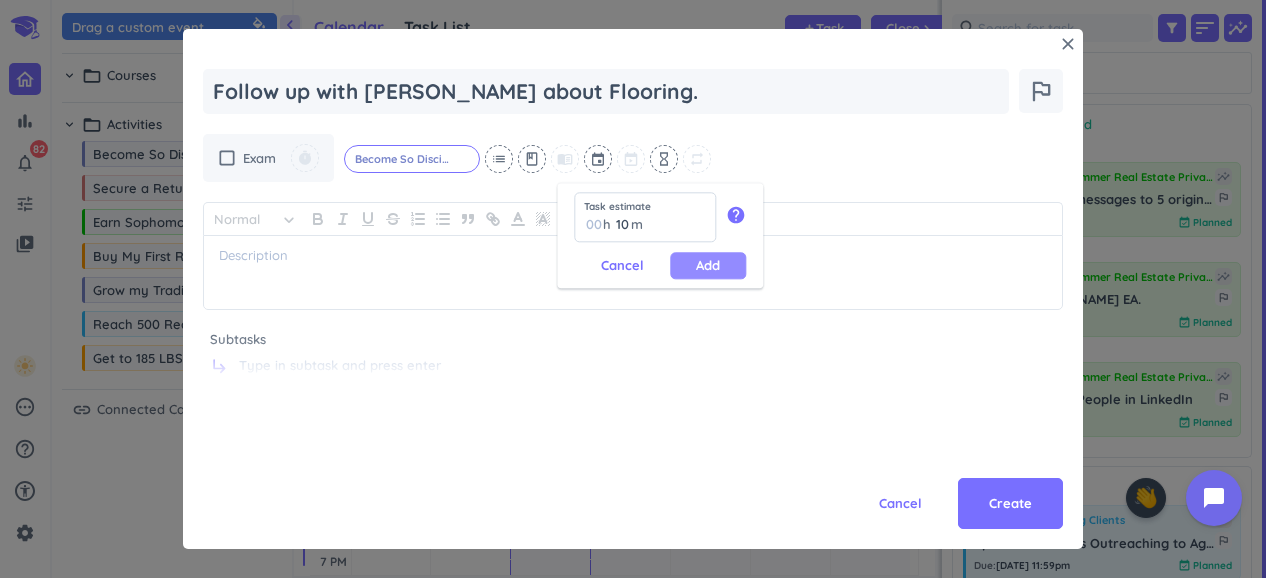 click on "Add" at bounding box center [708, 265] 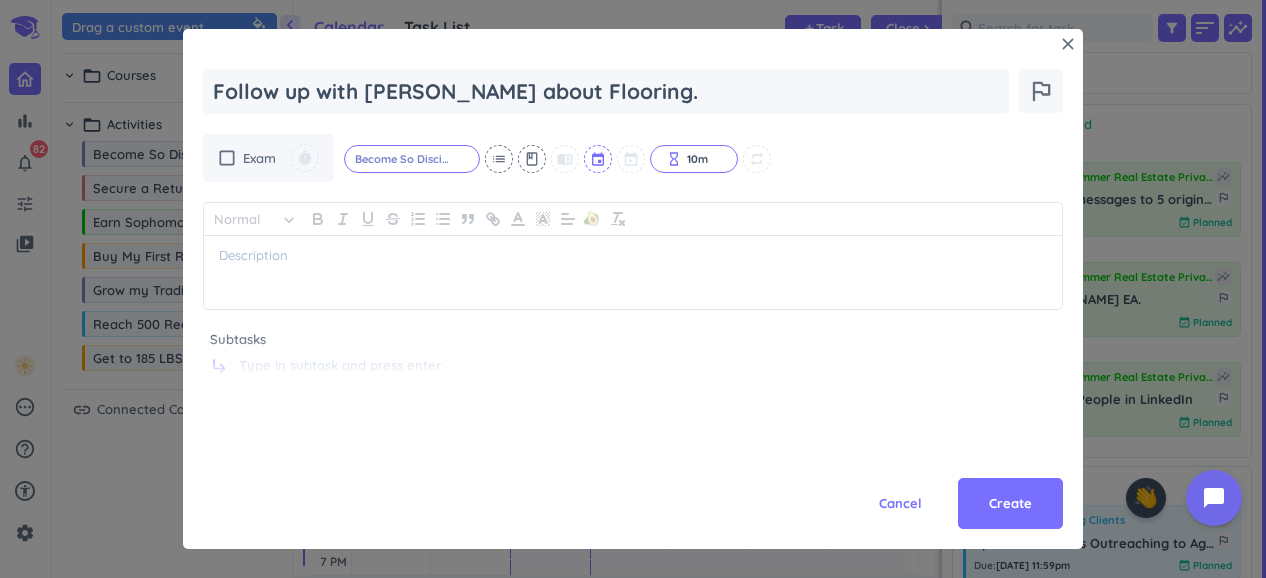 click at bounding box center [599, 159] 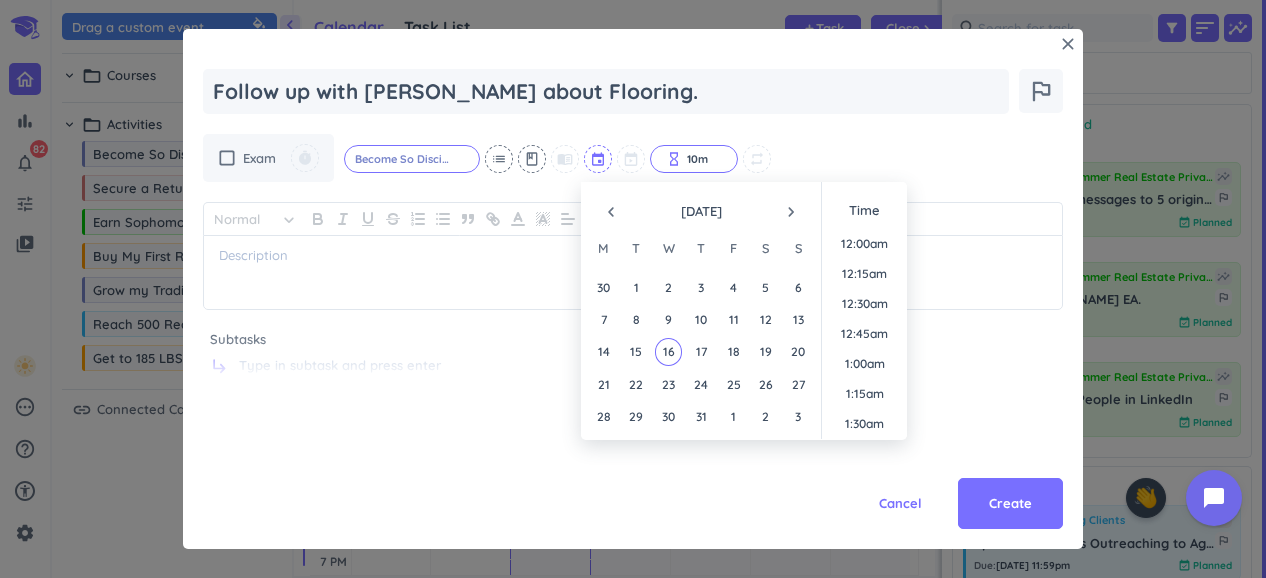 scroll, scrollTop: 1349, scrollLeft: 0, axis: vertical 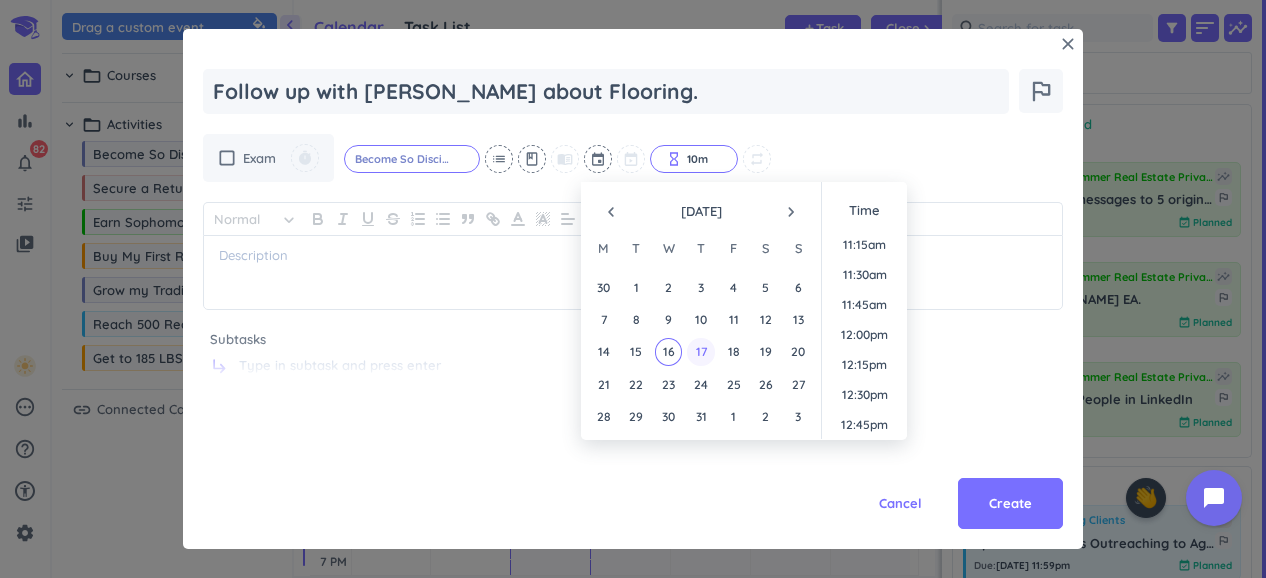 click on "17" at bounding box center (700, 351) 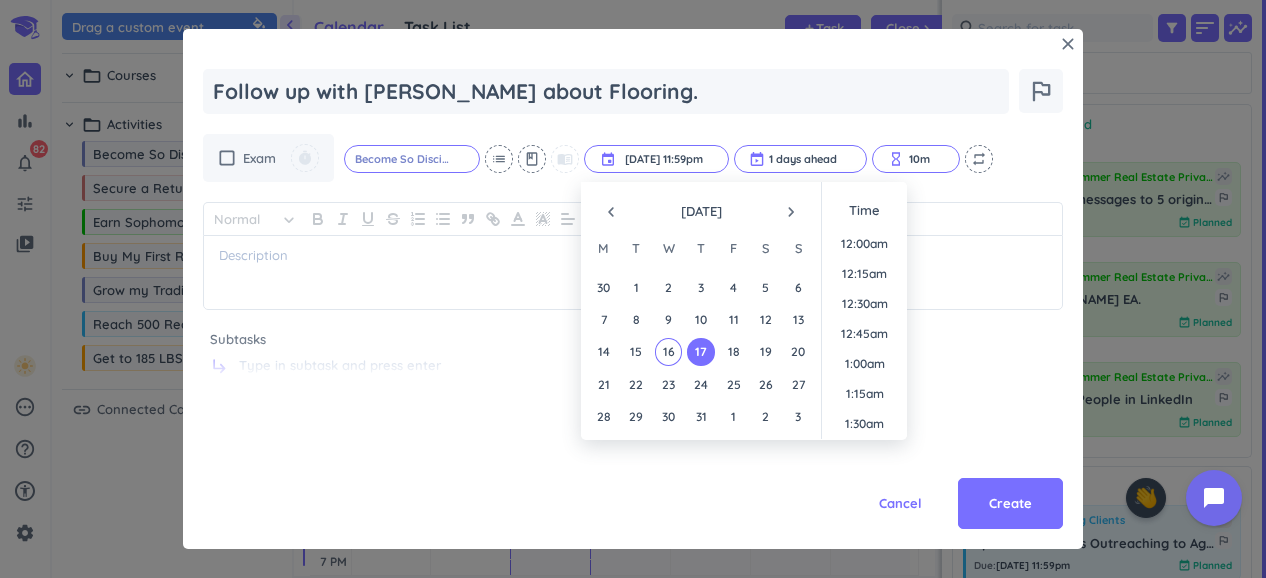 scroll, scrollTop: 2698, scrollLeft: 0, axis: vertical 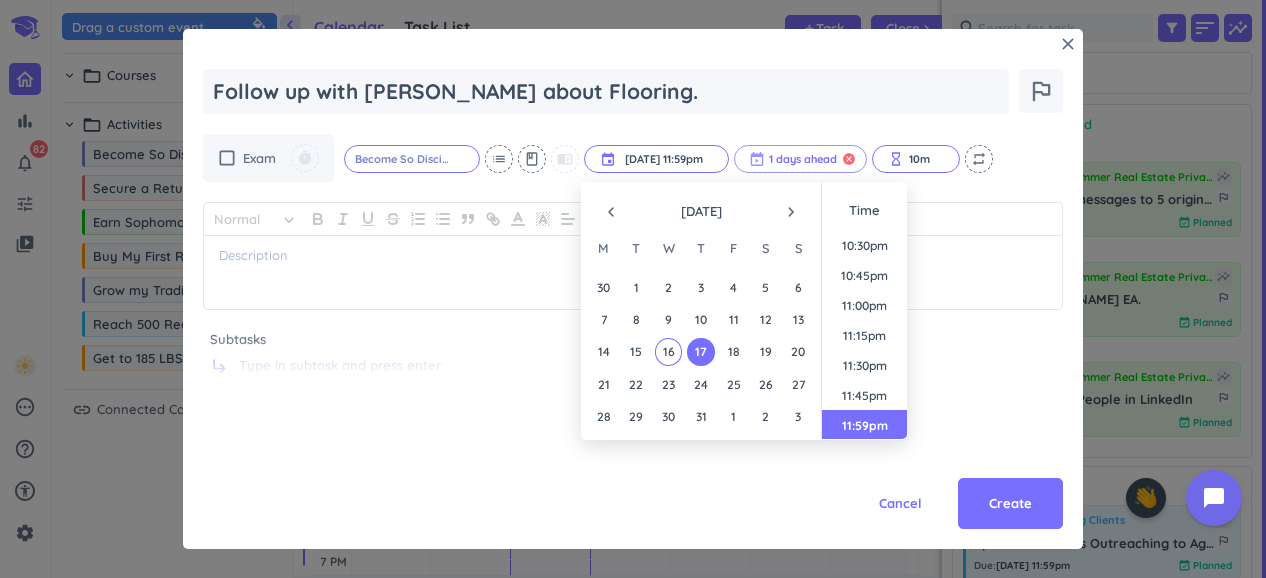 click on "cancel" at bounding box center [849, 159] 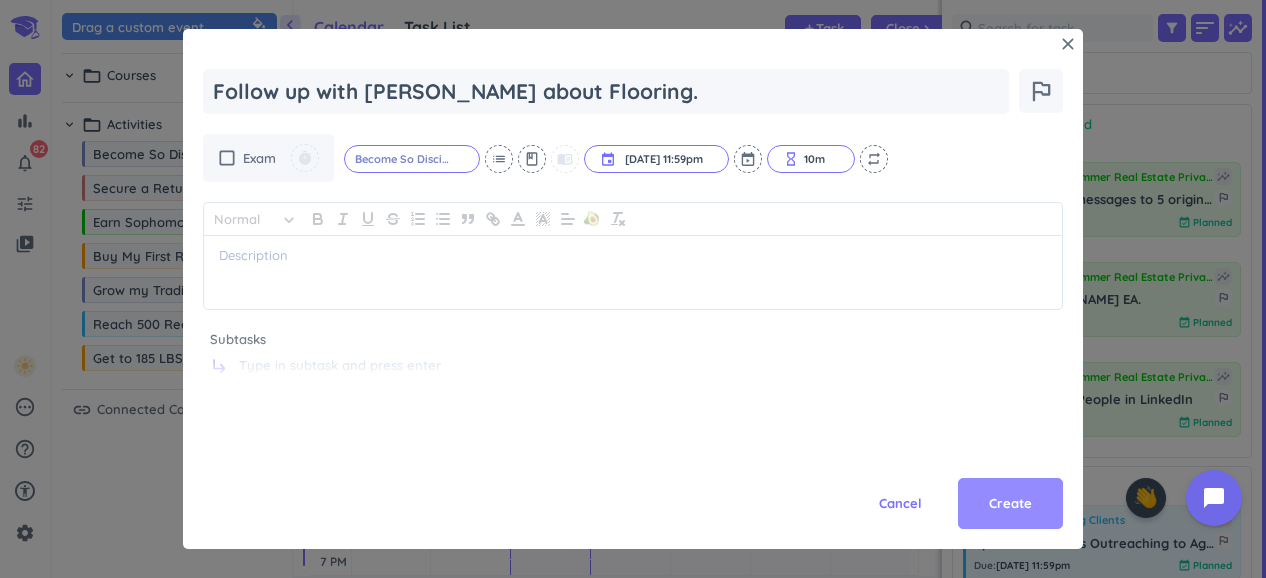 click on "Create" at bounding box center [1010, 504] 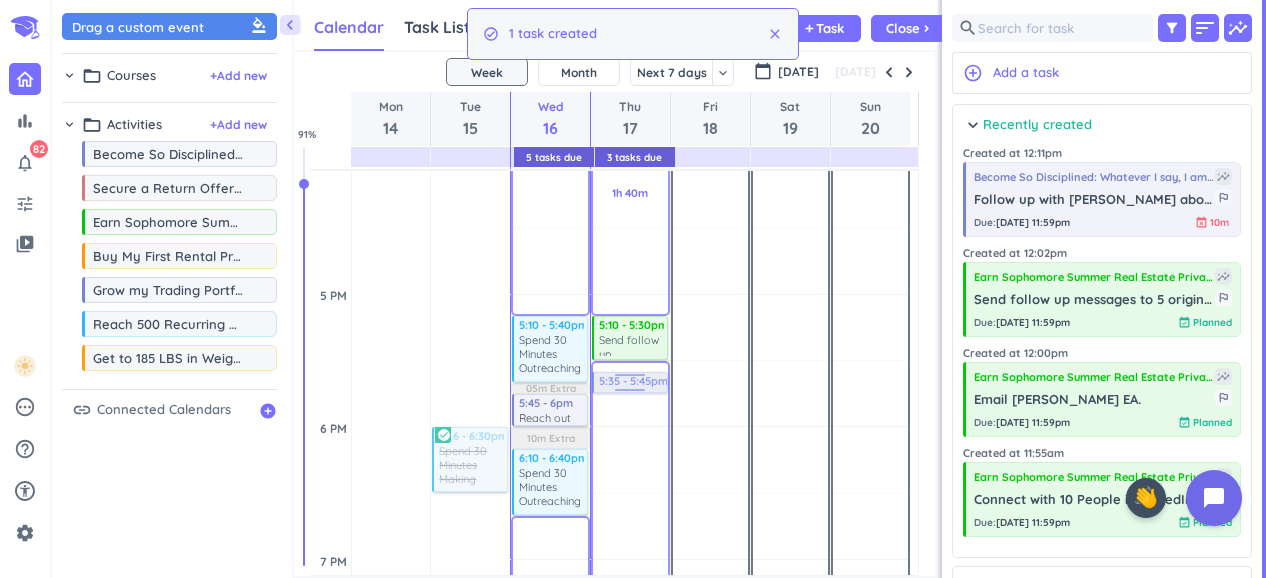 drag, startPoint x: 1088, startPoint y: 241, endPoint x: 639, endPoint y: 377, distance: 469.14496 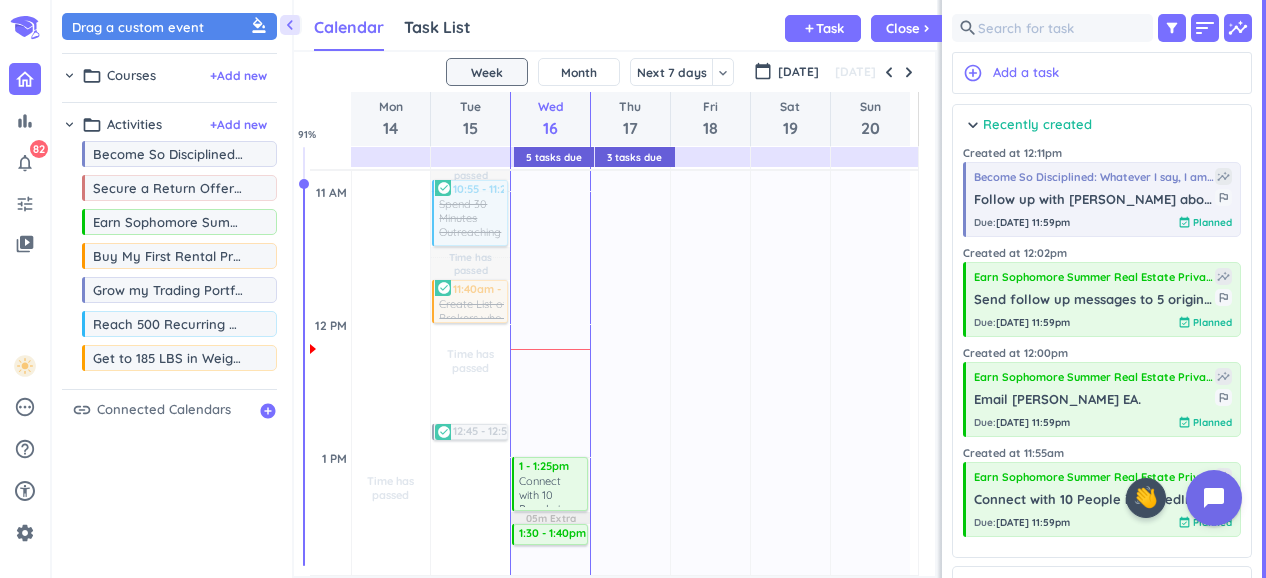scroll, scrollTop: 910, scrollLeft: 0, axis: vertical 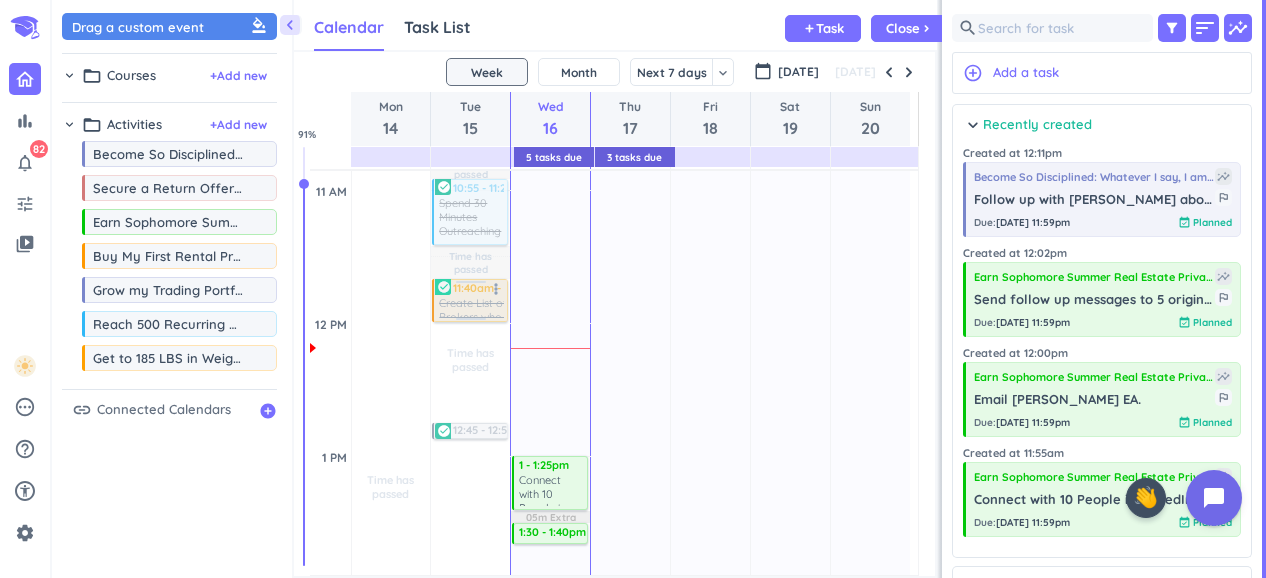 click at bounding box center [469, 300] 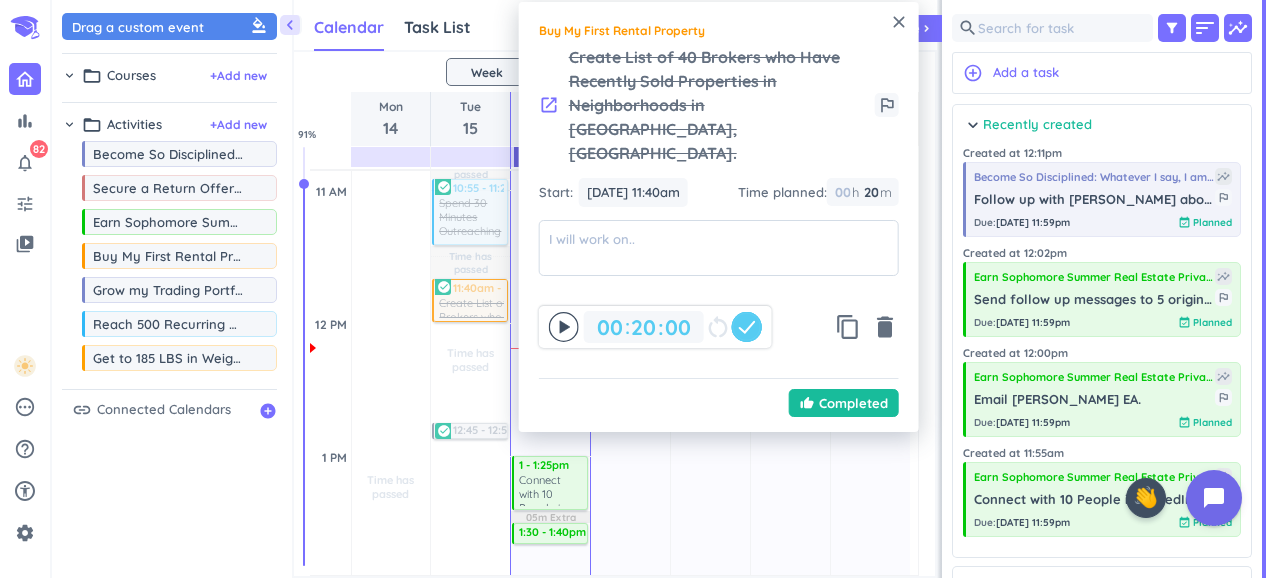 click on "close" at bounding box center [899, 22] 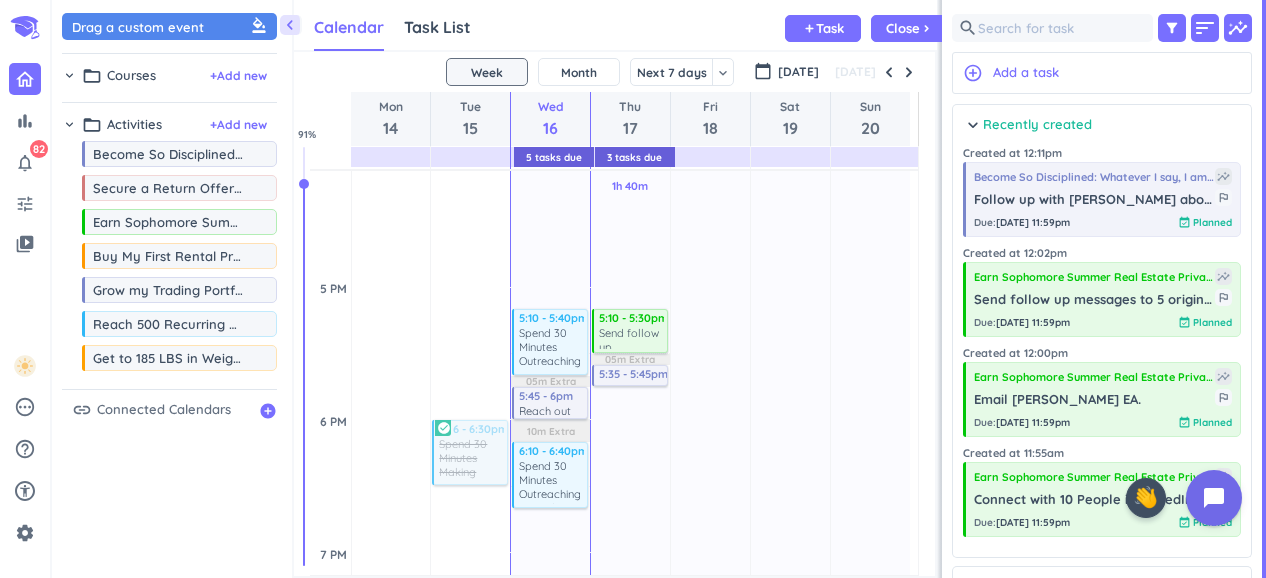 scroll, scrollTop: 1609, scrollLeft: 0, axis: vertical 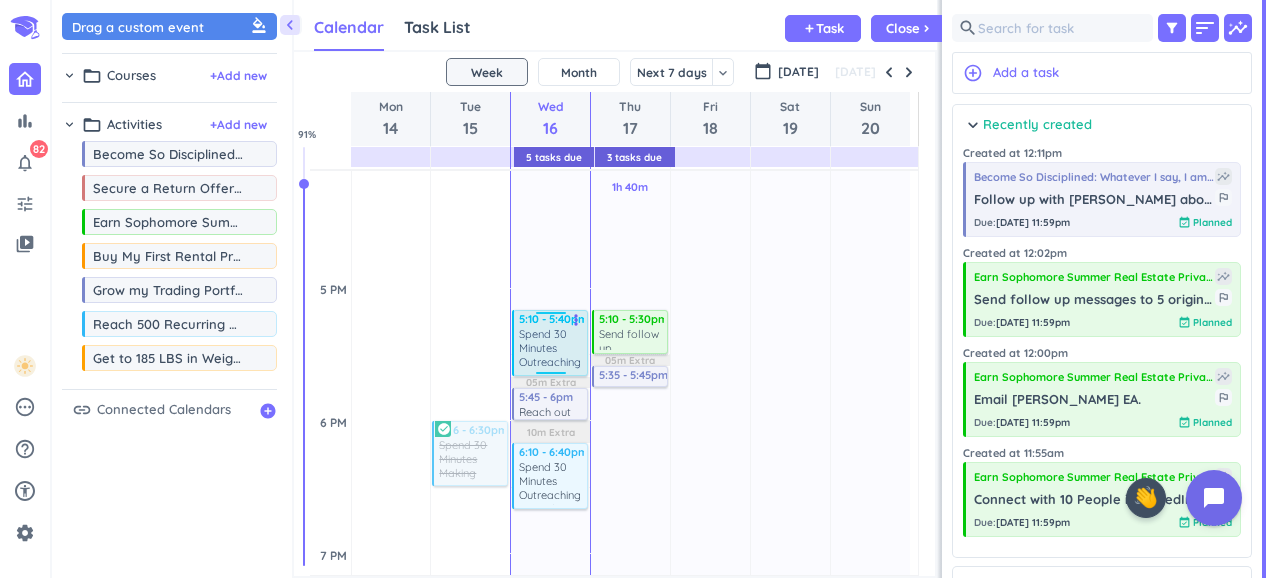 click on "Spend 30 Minutes Outreaching to Agents" at bounding box center (551, 349) 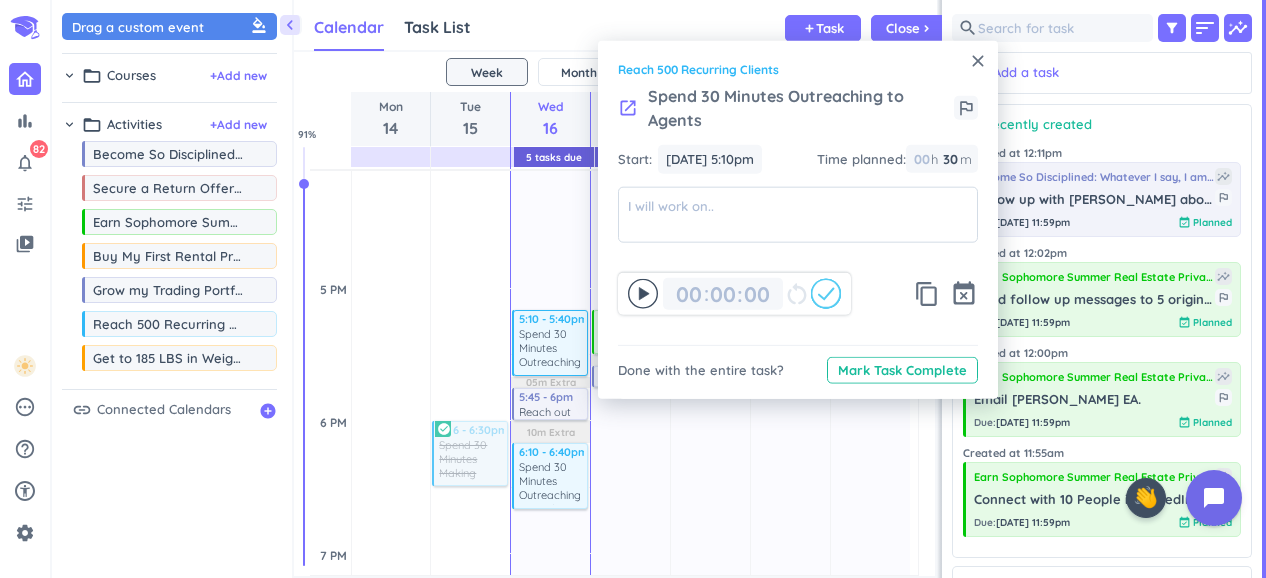 click on "close" at bounding box center [978, 61] 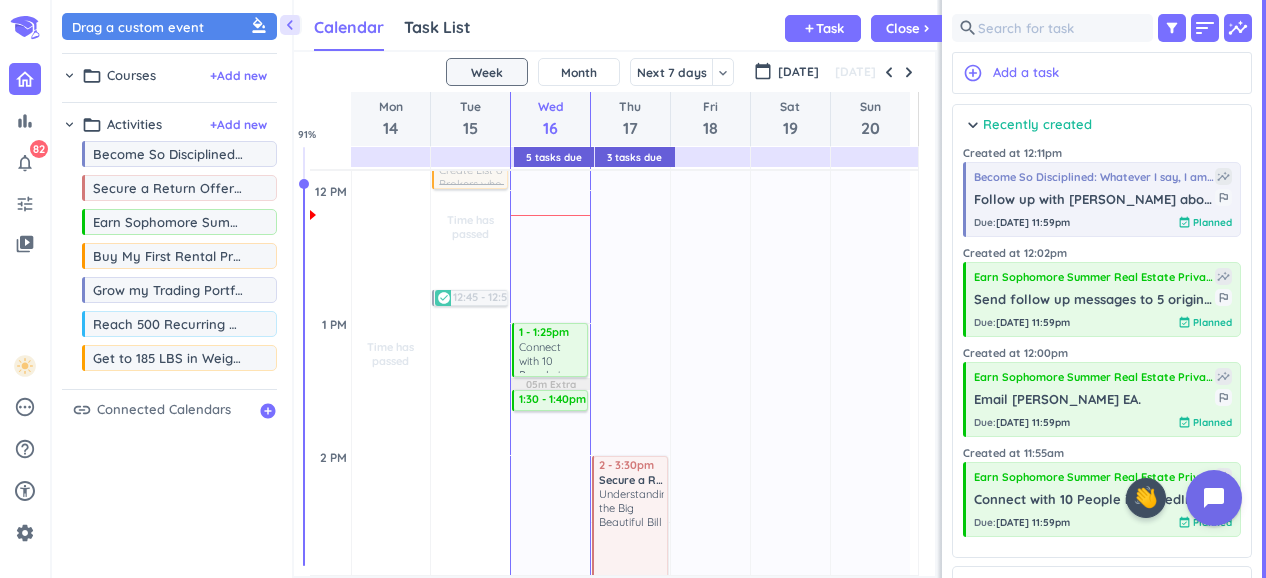 scroll, scrollTop: 1050, scrollLeft: 0, axis: vertical 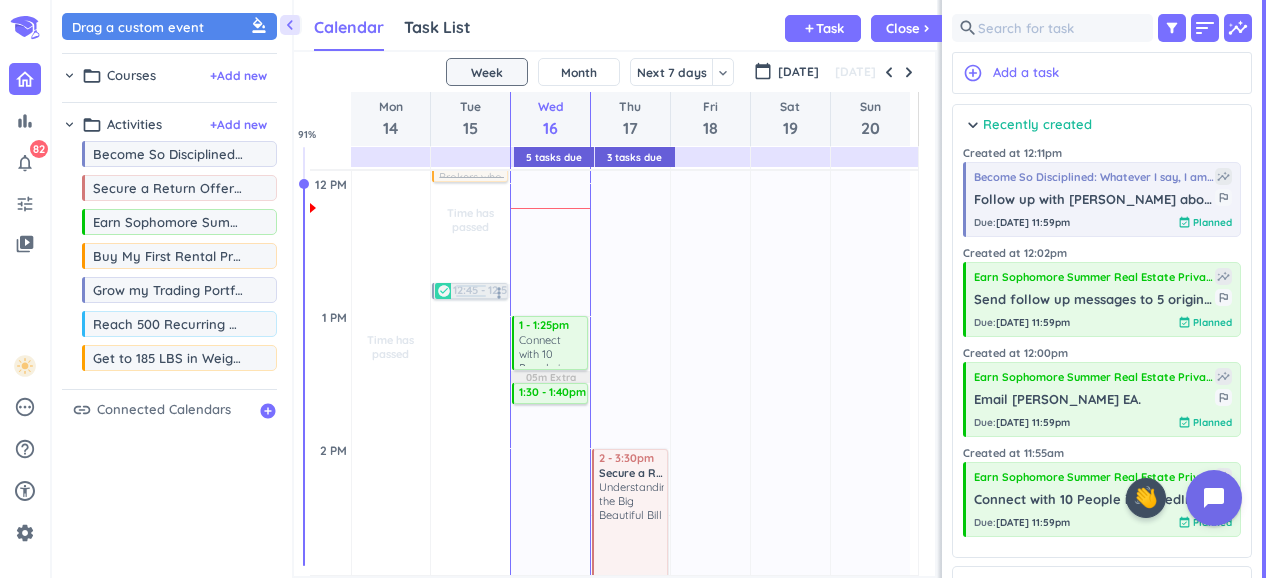 click at bounding box center [470, 289] 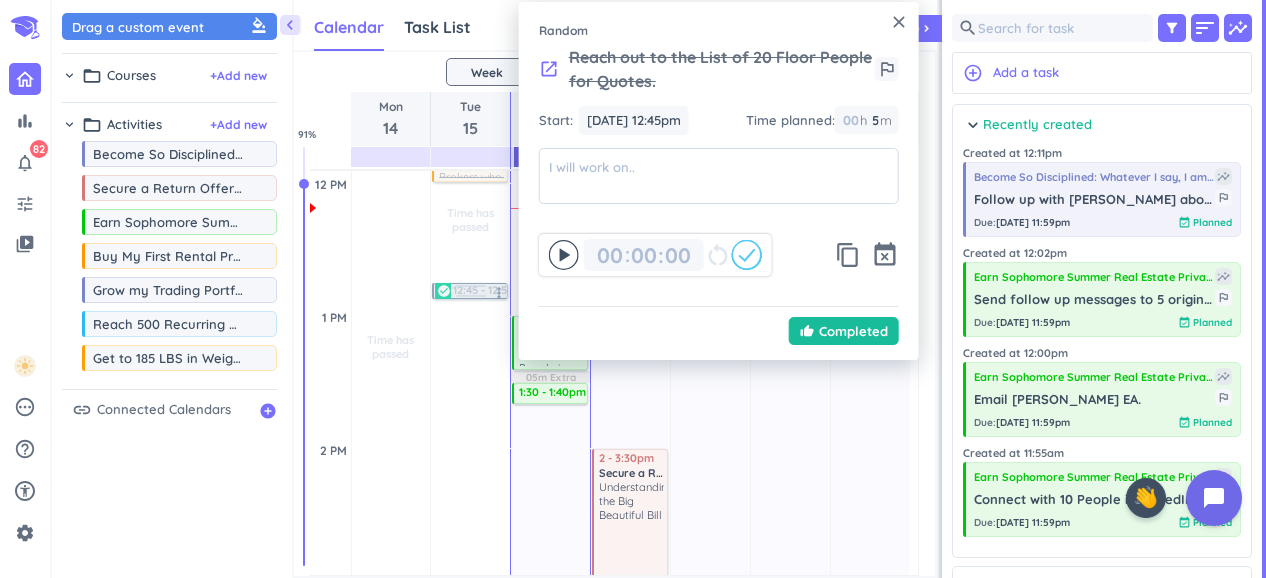 click on "close" at bounding box center (899, 22) 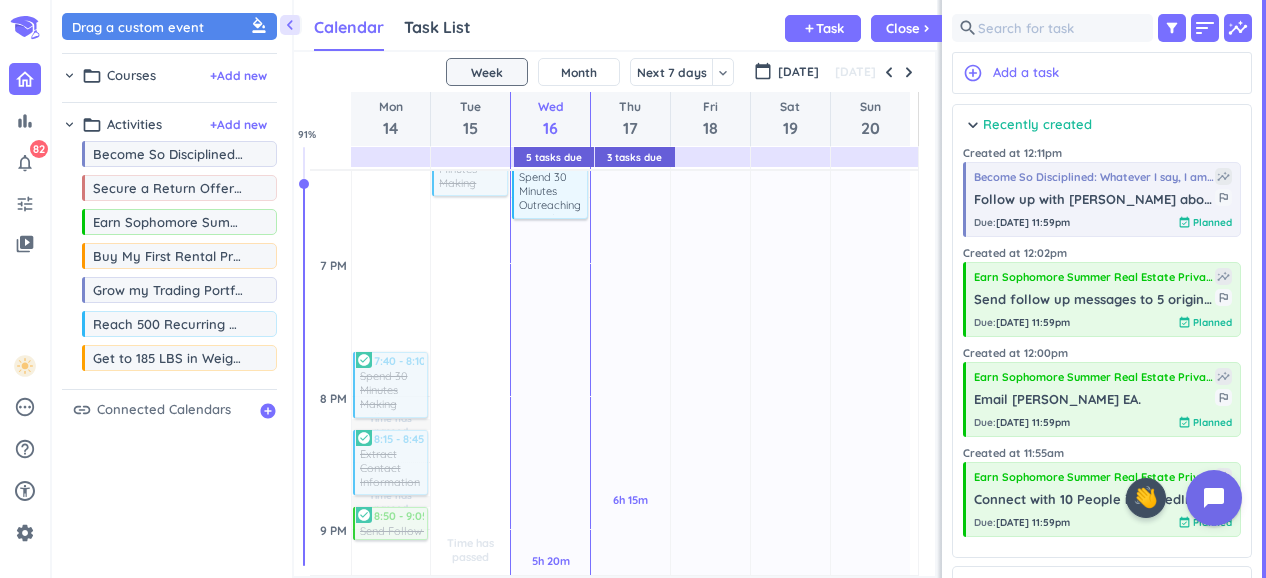 scroll, scrollTop: 1902, scrollLeft: 0, axis: vertical 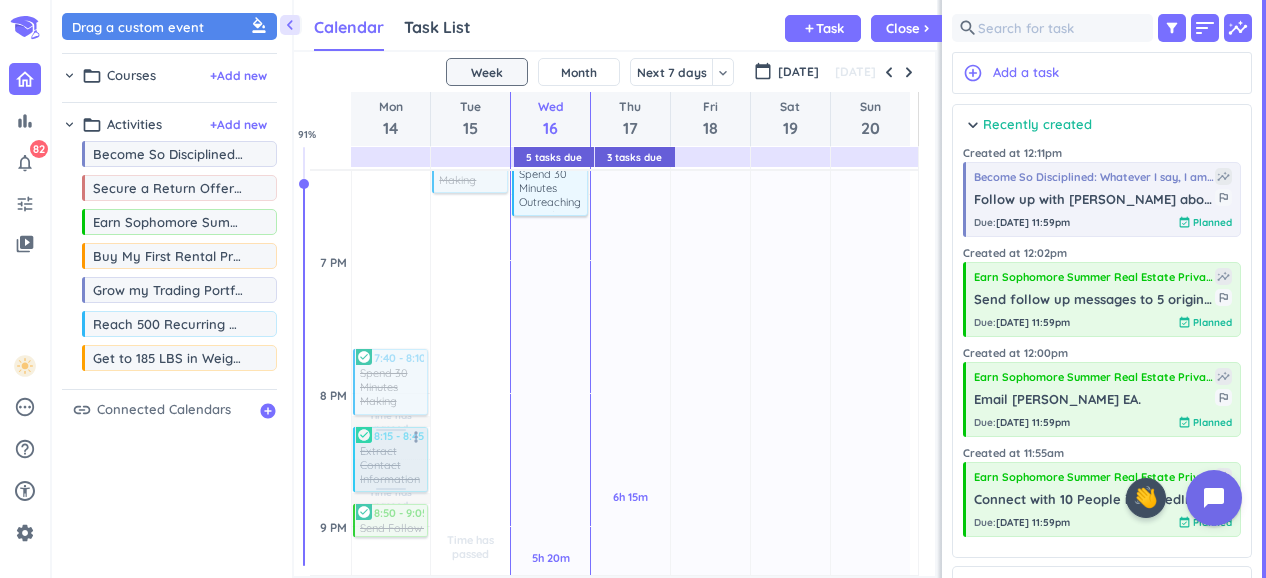 click at bounding box center [390, 459] 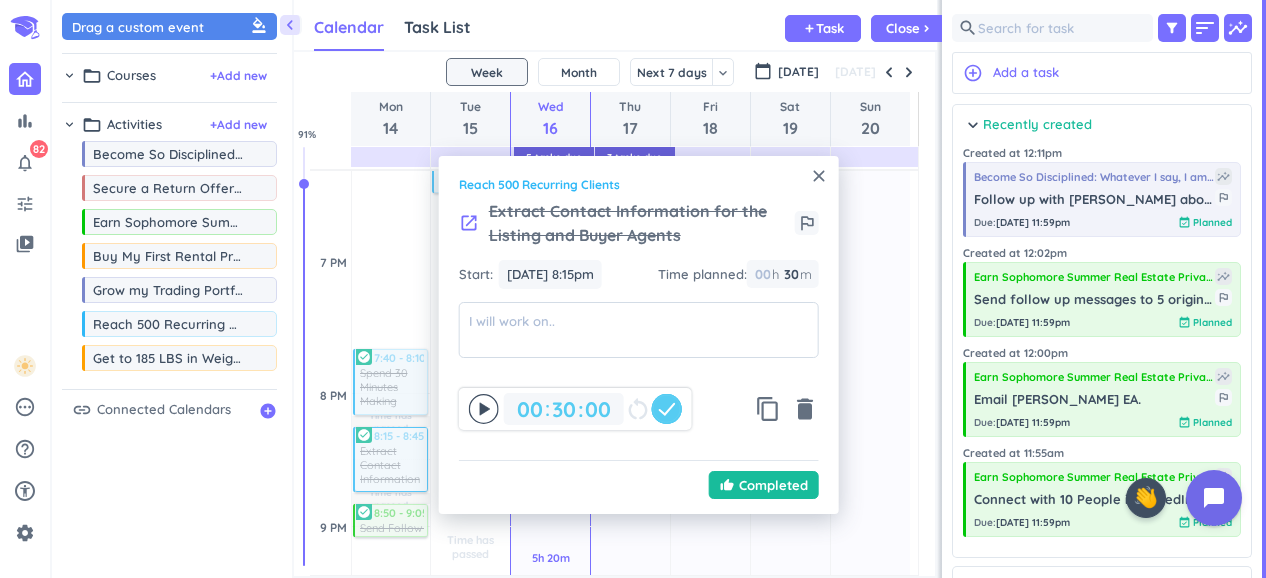 click on "close" at bounding box center (819, 176) 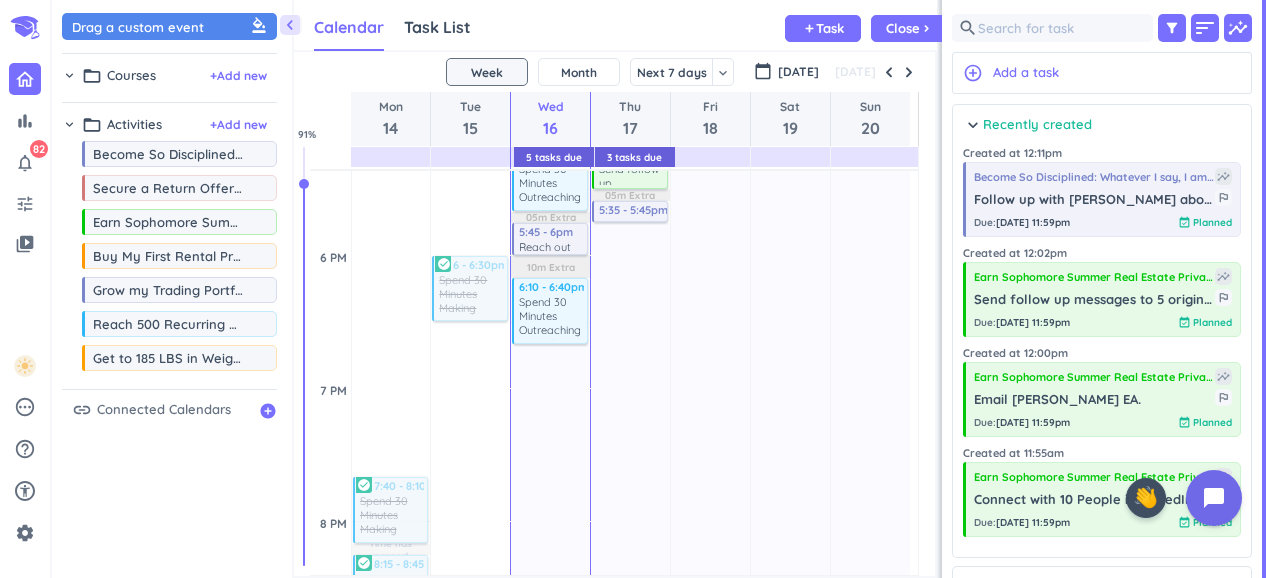 scroll, scrollTop: 1775, scrollLeft: 0, axis: vertical 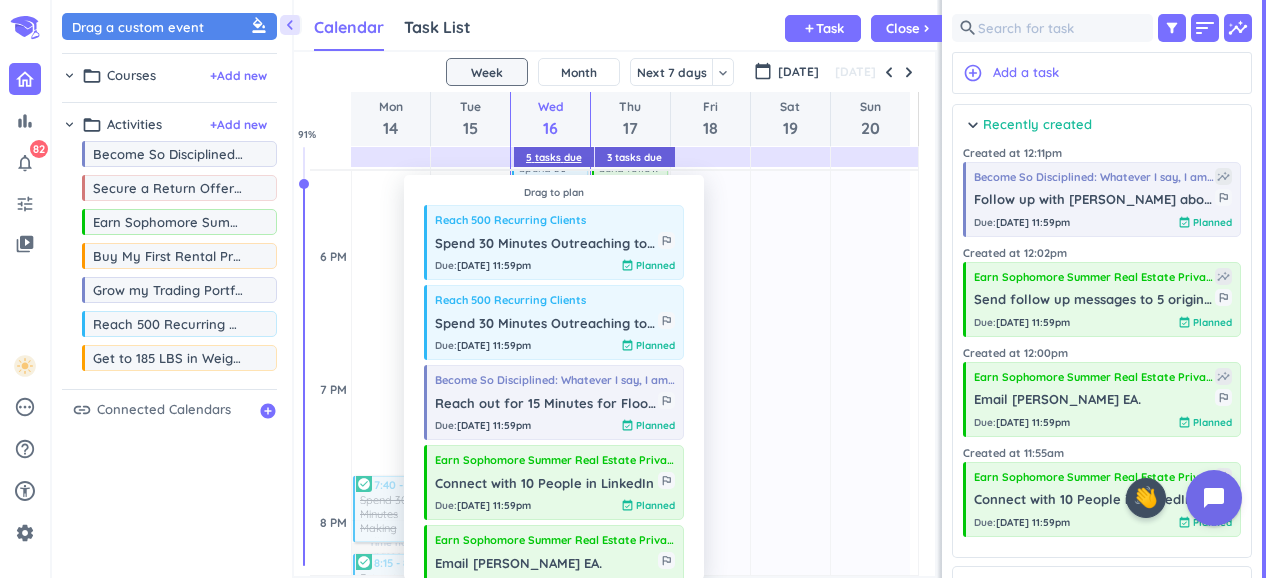 click on "5   Tasks   Due" at bounding box center [554, 157] 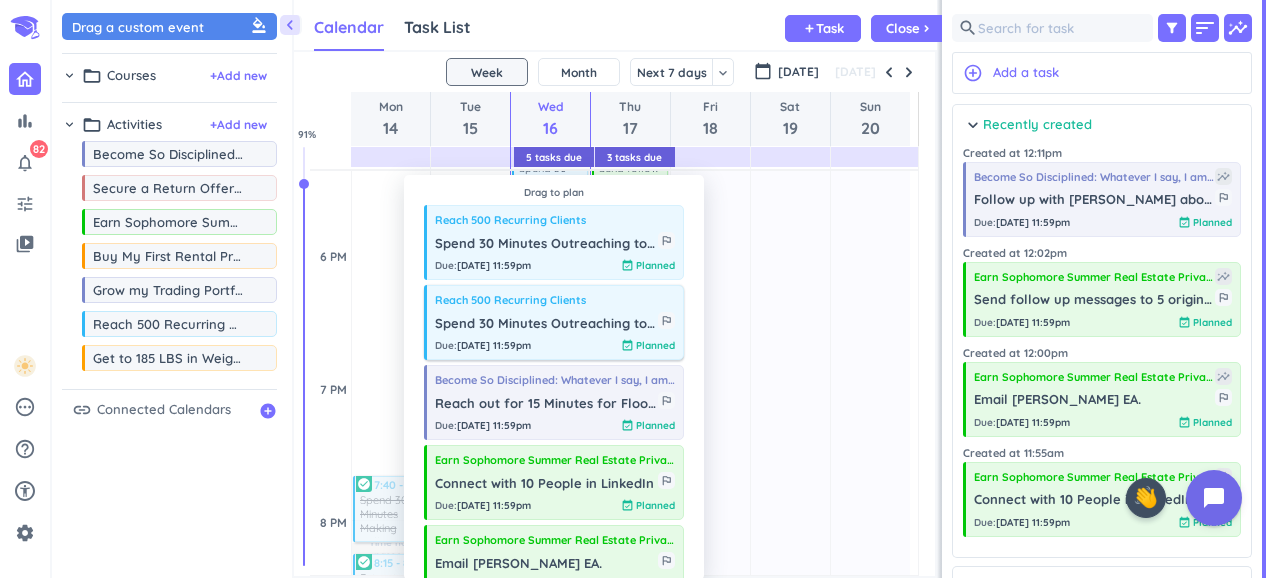 scroll, scrollTop: 39, scrollLeft: 0, axis: vertical 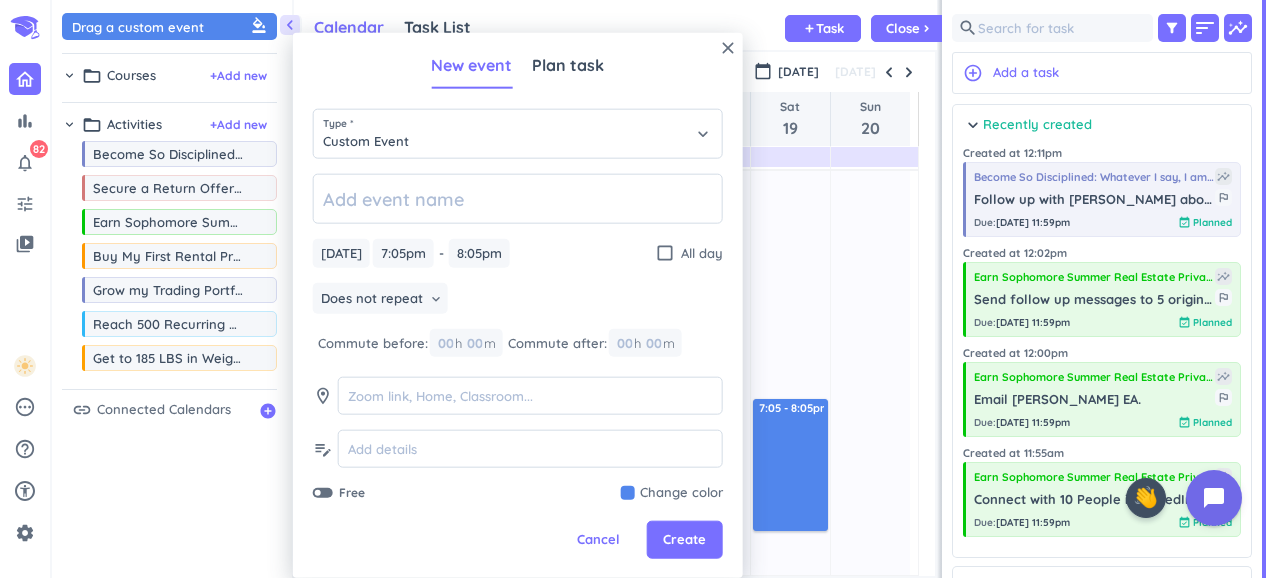 click on "Cancel" at bounding box center (598, 540) 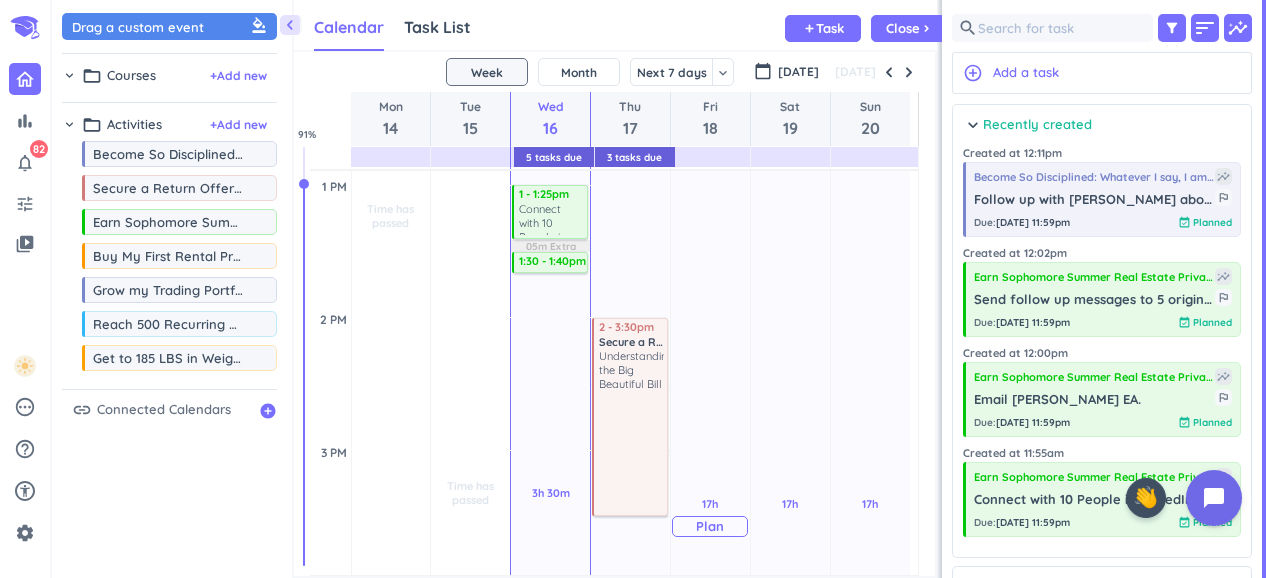 scroll, scrollTop: 1183, scrollLeft: 0, axis: vertical 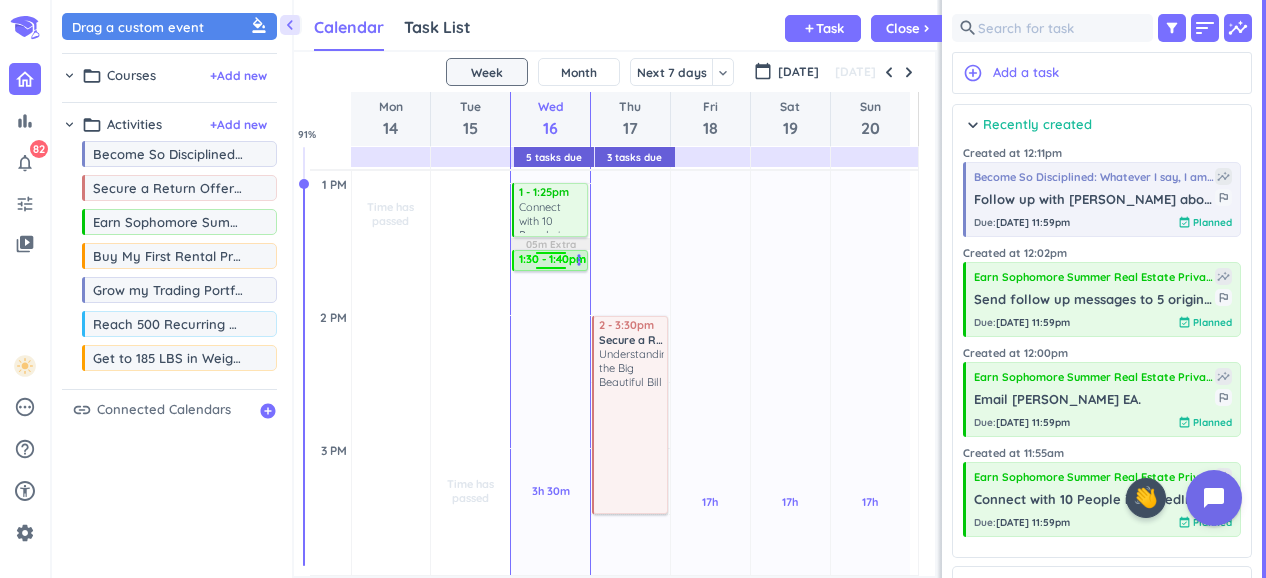 click on "1:30 - 1:40pm" at bounding box center [557, 259] 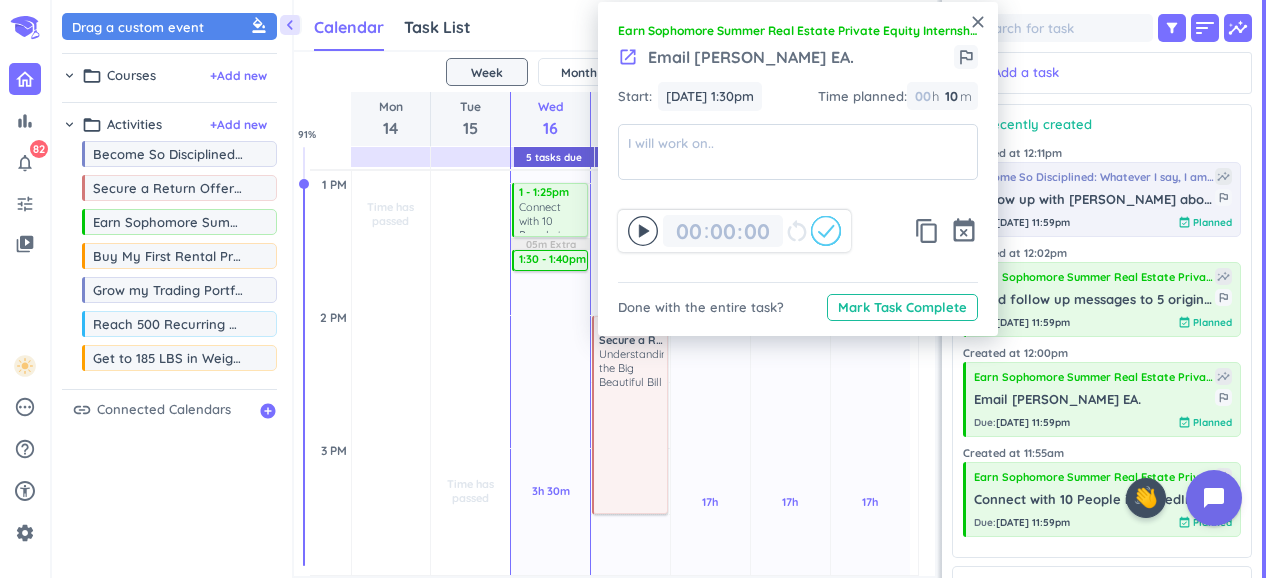 click on "close" at bounding box center (978, 22) 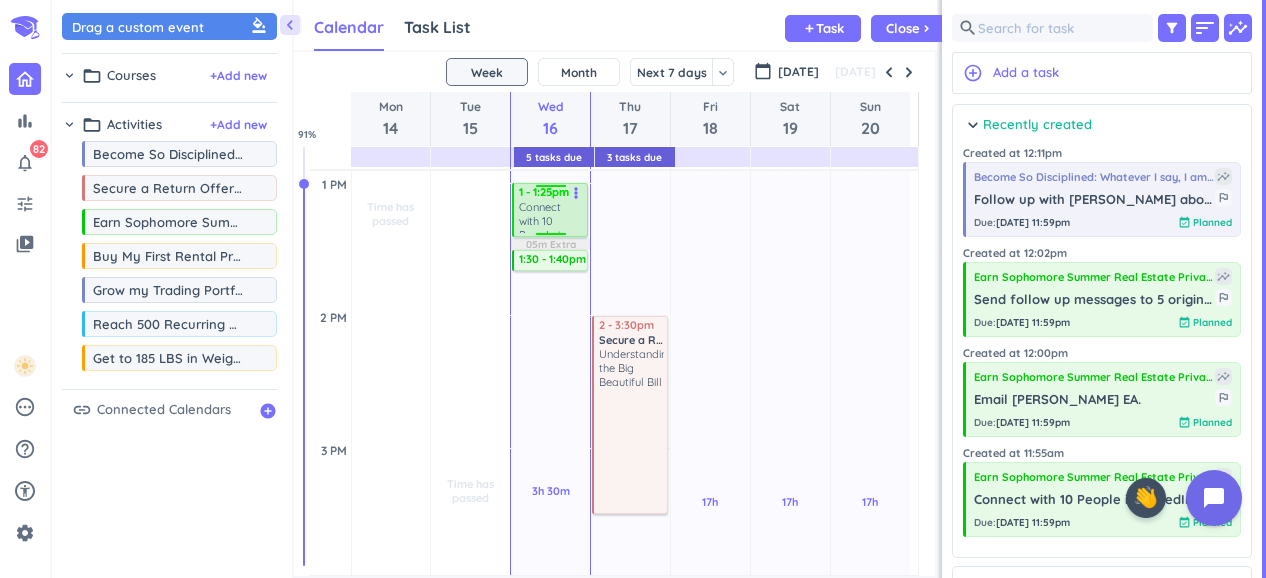 click on "Connect with 10 People in LinkedIn" at bounding box center [551, 216] 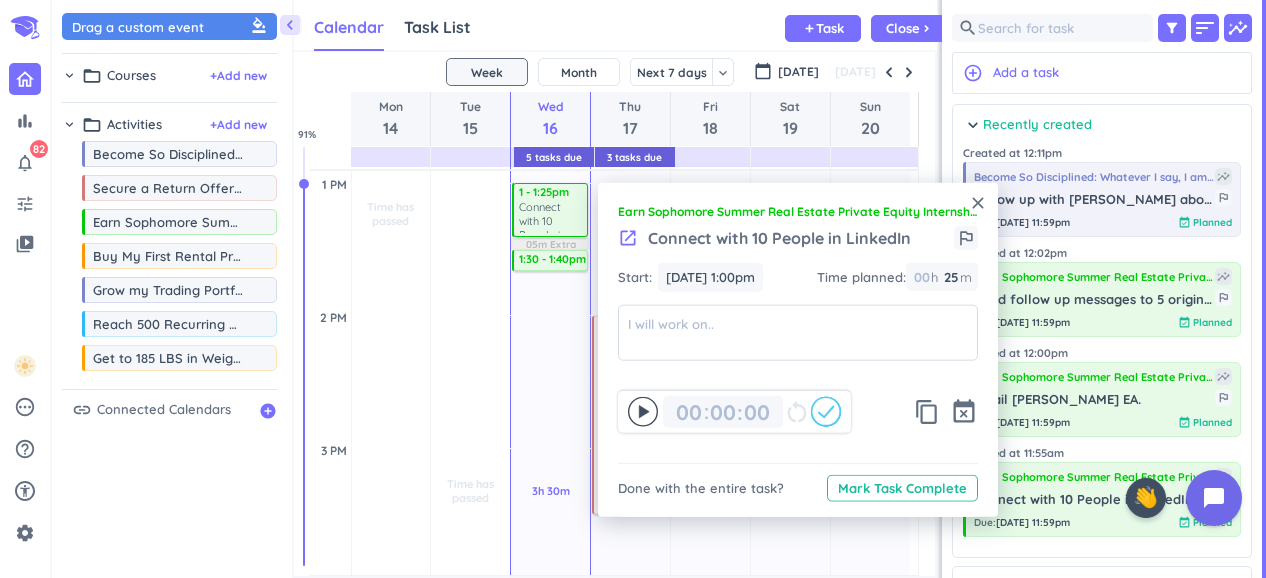 click on "close" at bounding box center (978, 203) 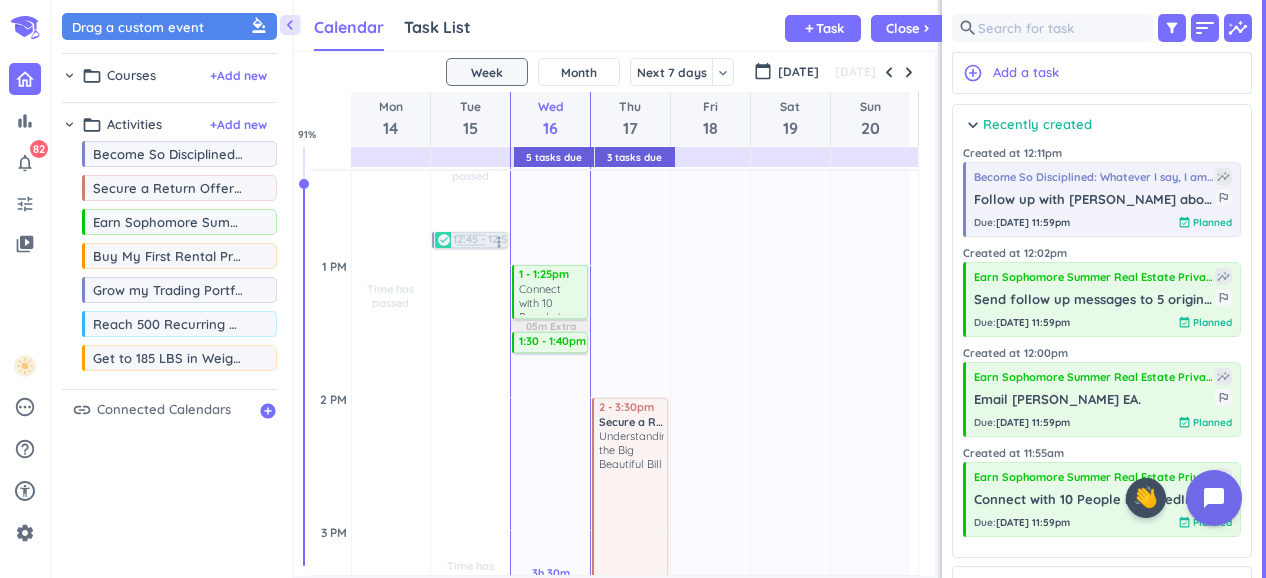 scroll, scrollTop: 1102, scrollLeft: 0, axis: vertical 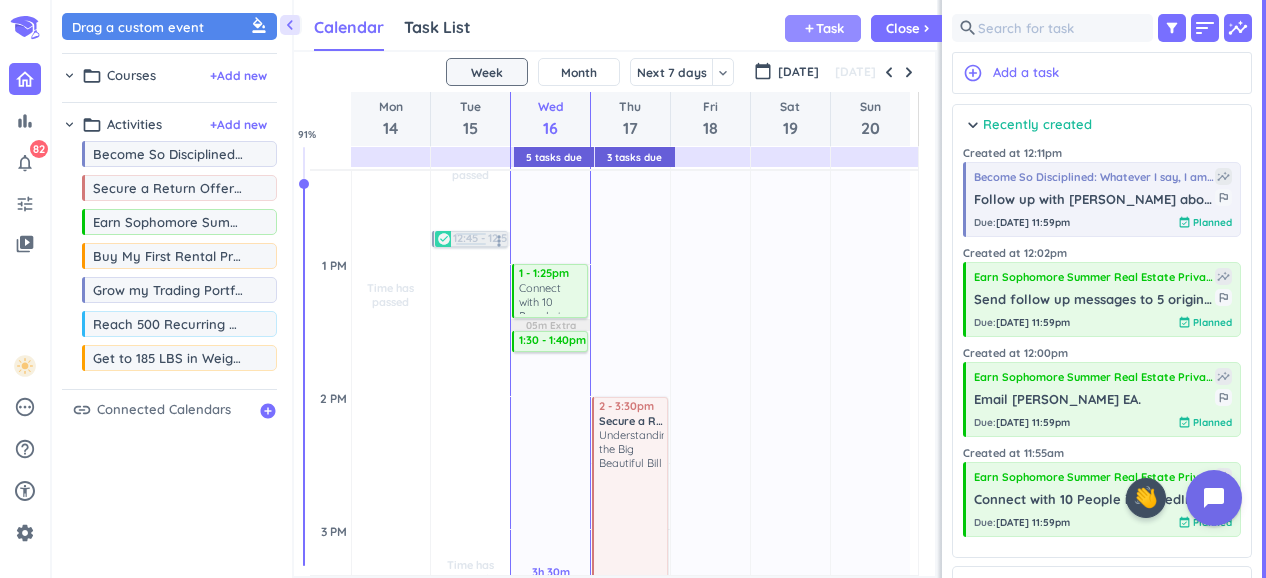 click on "Task" at bounding box center (830, 28) 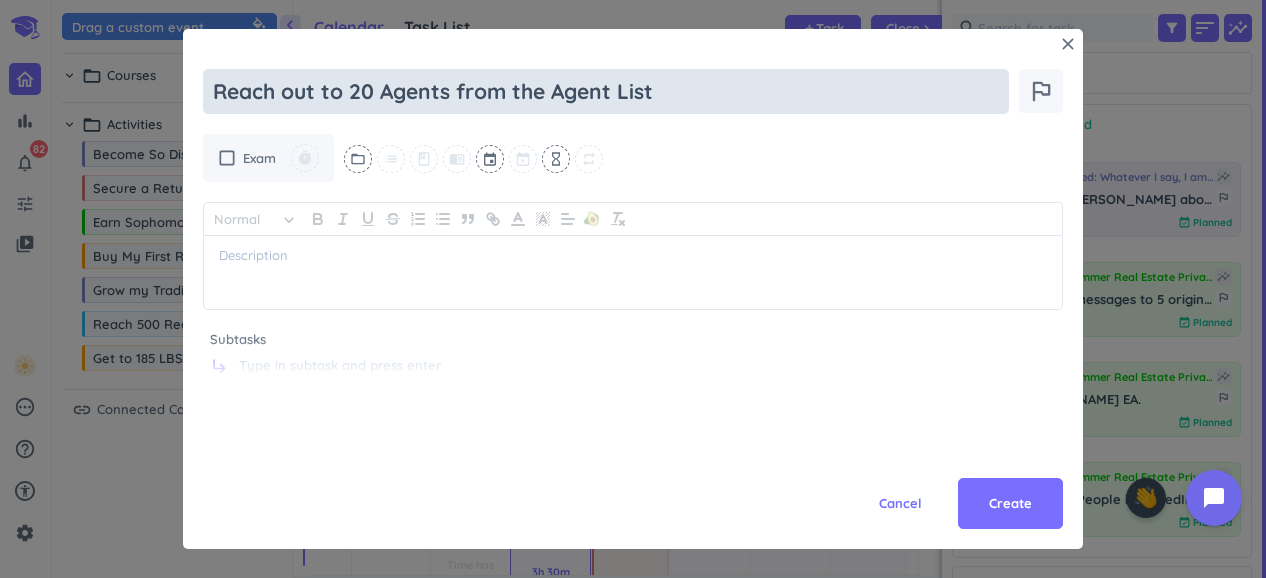 click on "Reach out to 20 Agents from the Agent List" at bounding box center (606, 91) 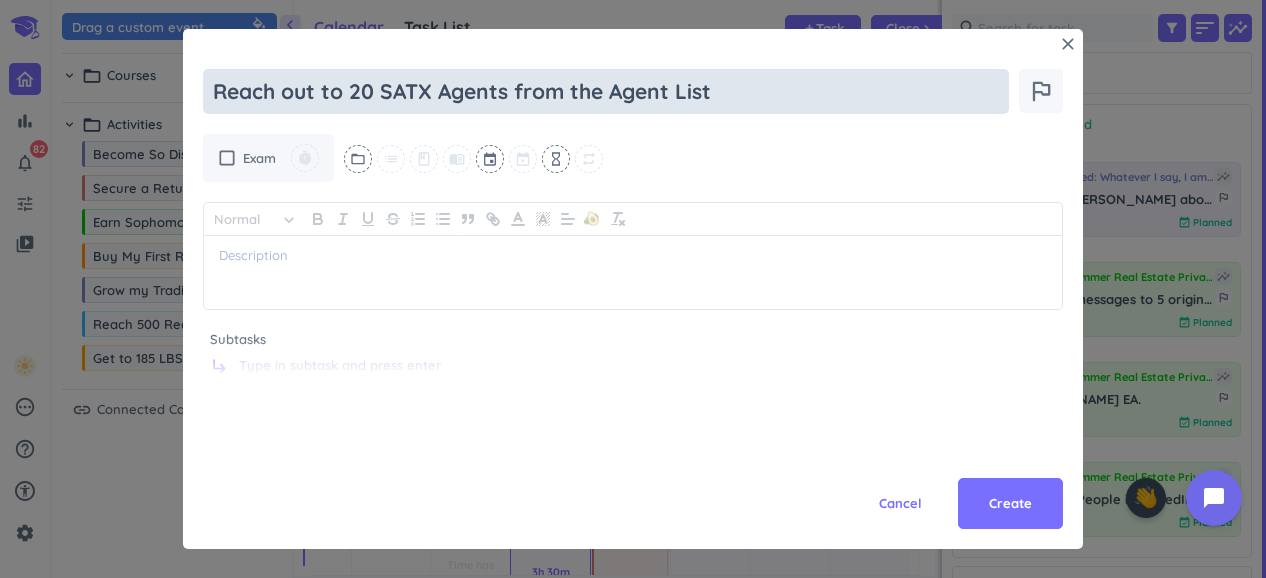 click on "Reach out to 20 SATX Agents from the Agent List" at bounding box center (606, 91) 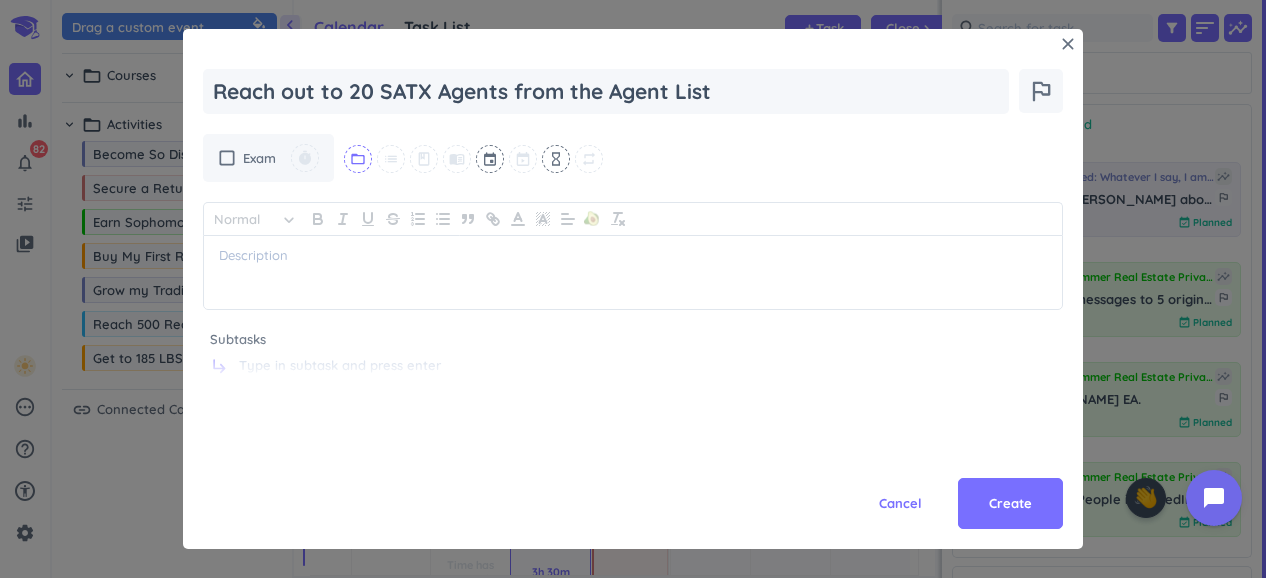 click on "folder_open" at bounding box center (358, 159) 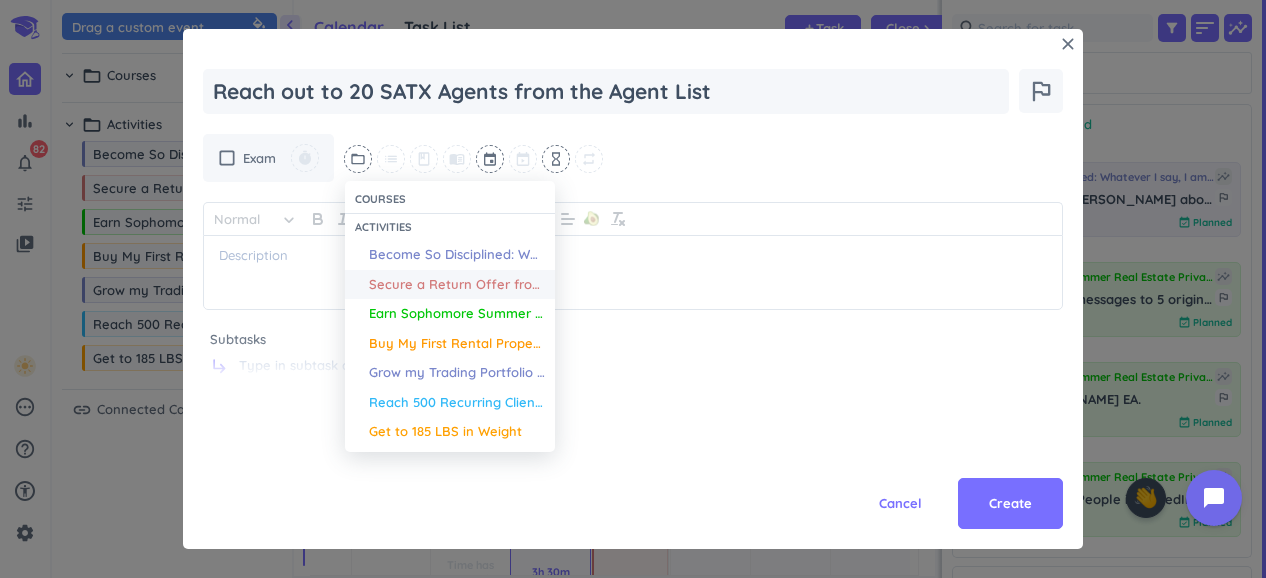 click on "Secure a Return Offer from [PERSON_NAME] Collective" at bounding box center (457, 285) 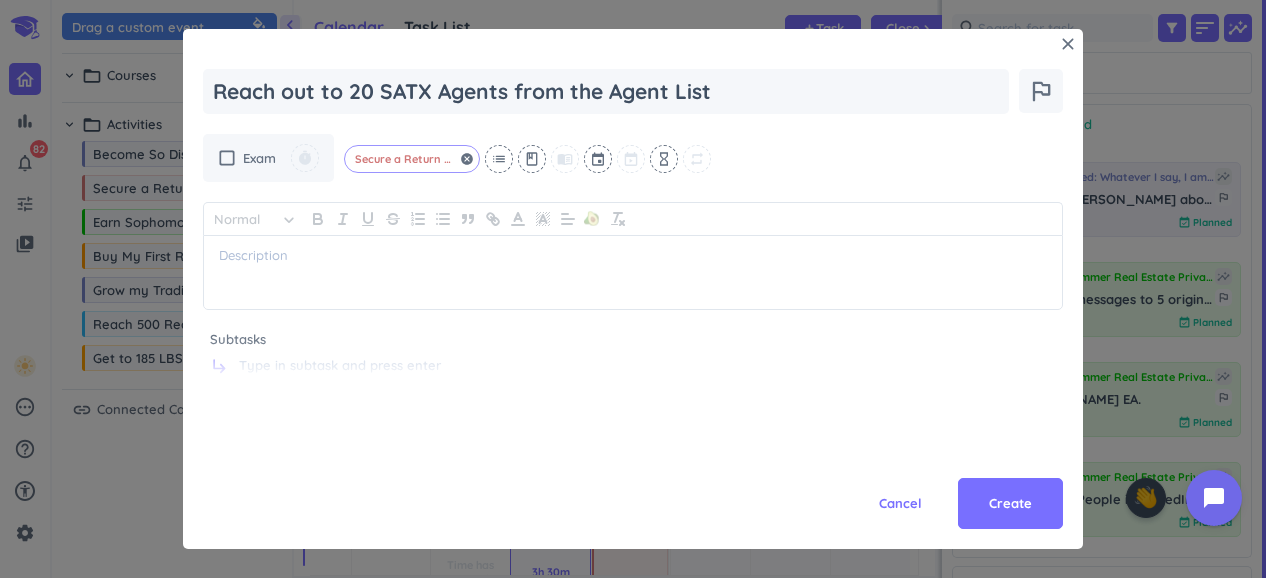 click on "Secure a Return Offer from [PERSON_NAME] Collective" 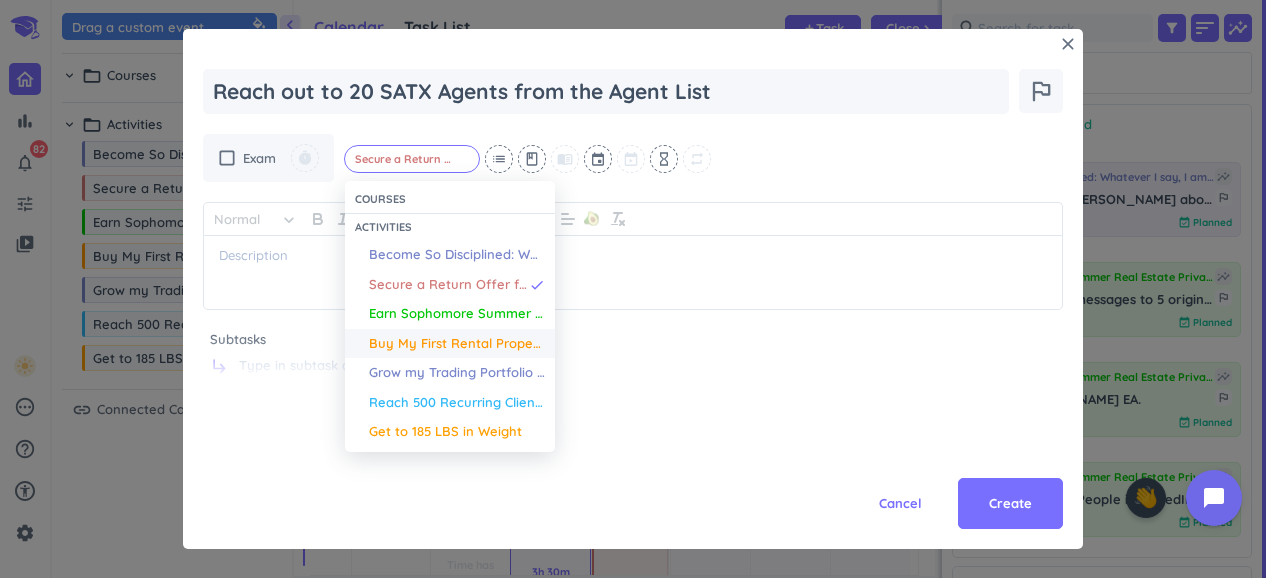 click on "Buy My First Rental Property" at bounding box center [457, 344] 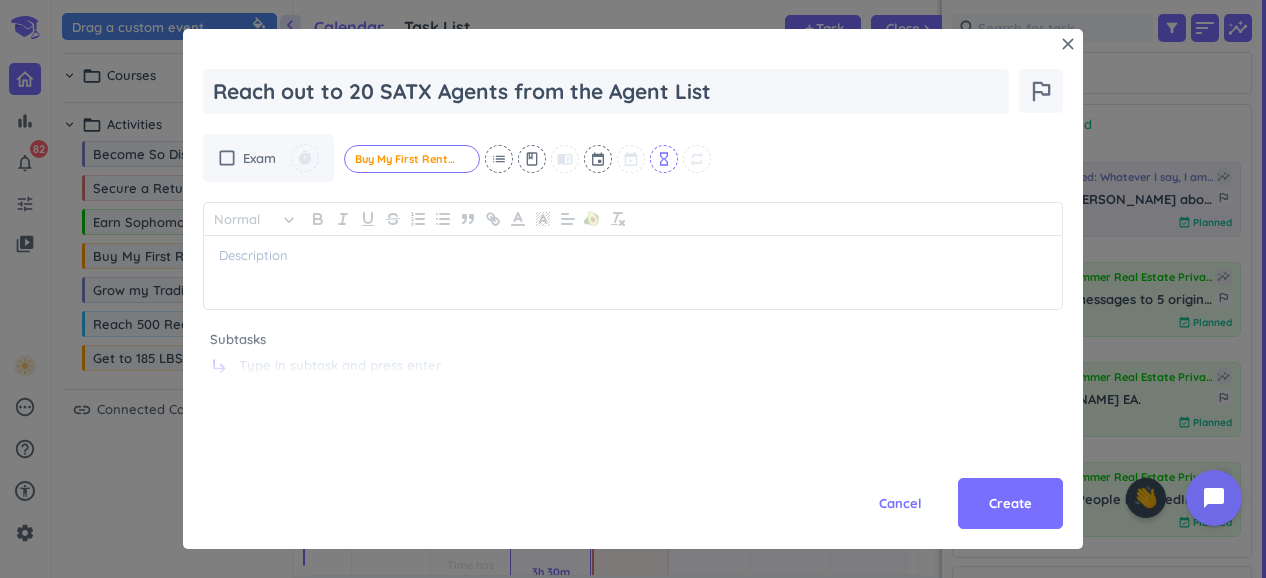 click on "hourglass_empty" at bounding box center [664, 159] 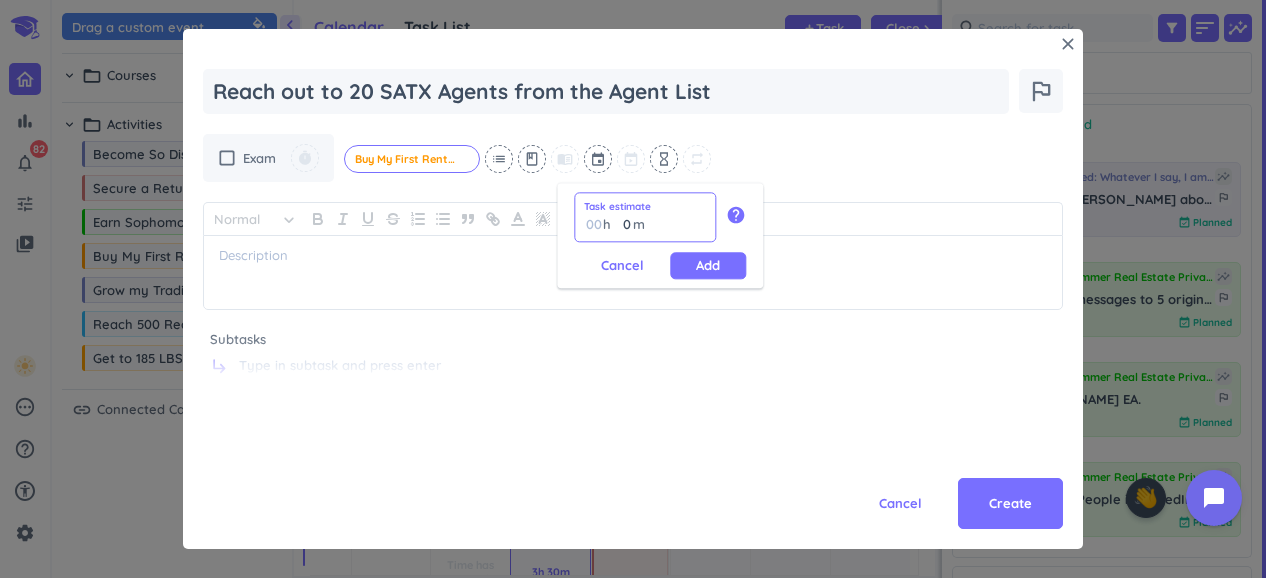 click on "0" at bounding box center (622, 224) 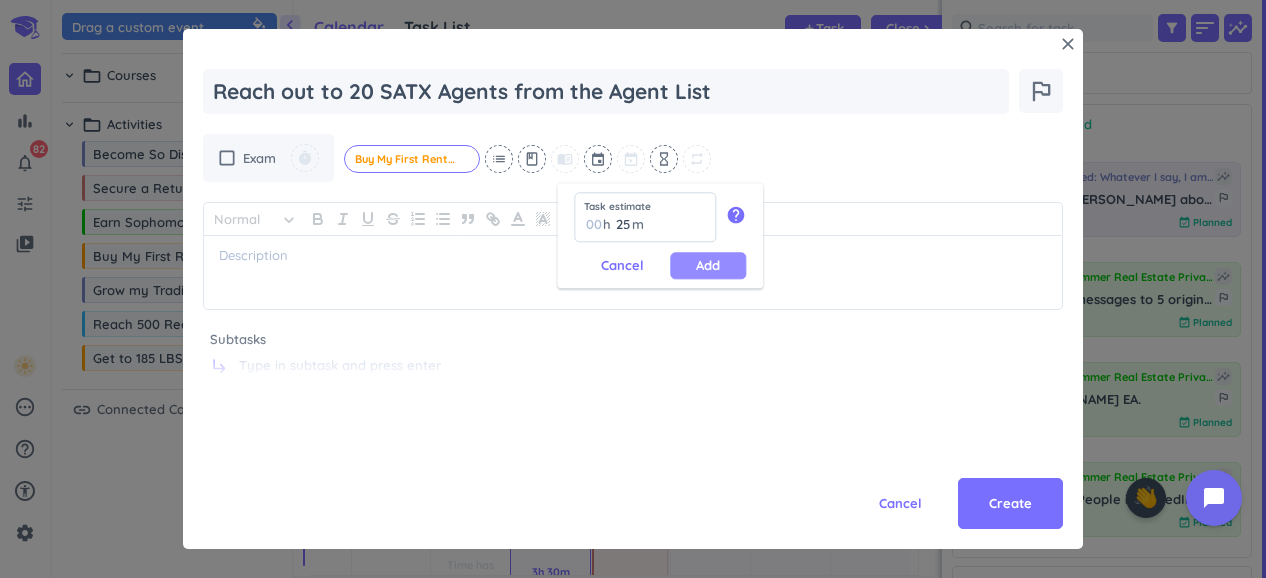 click on "Add" at bounding box center [708, 265] 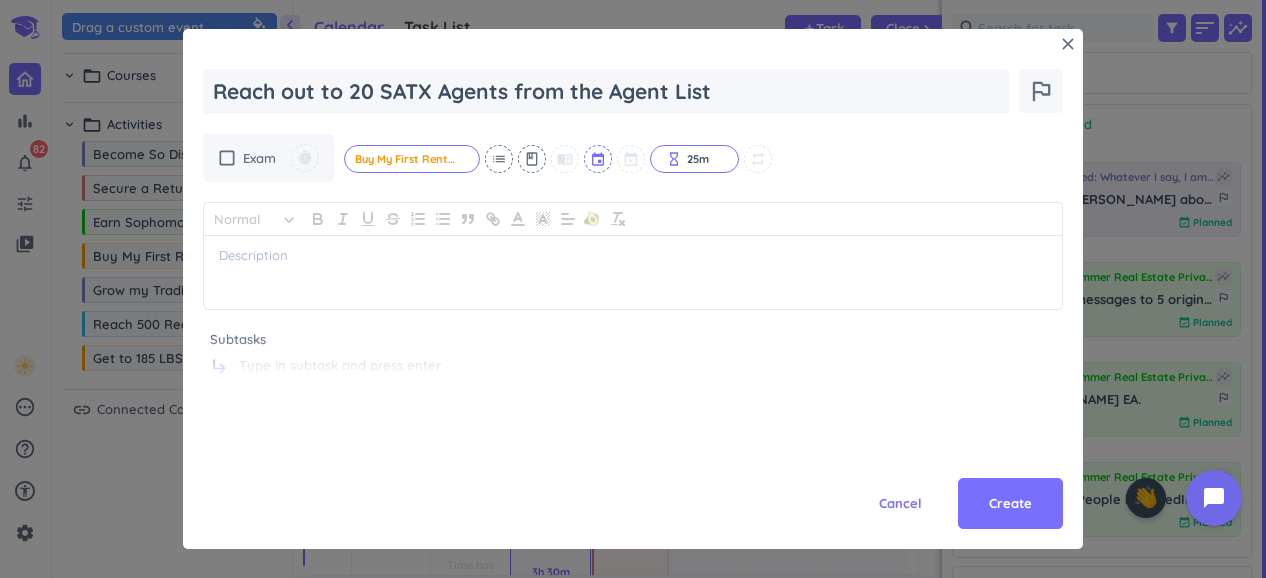 click at bounding box center (599, 159) 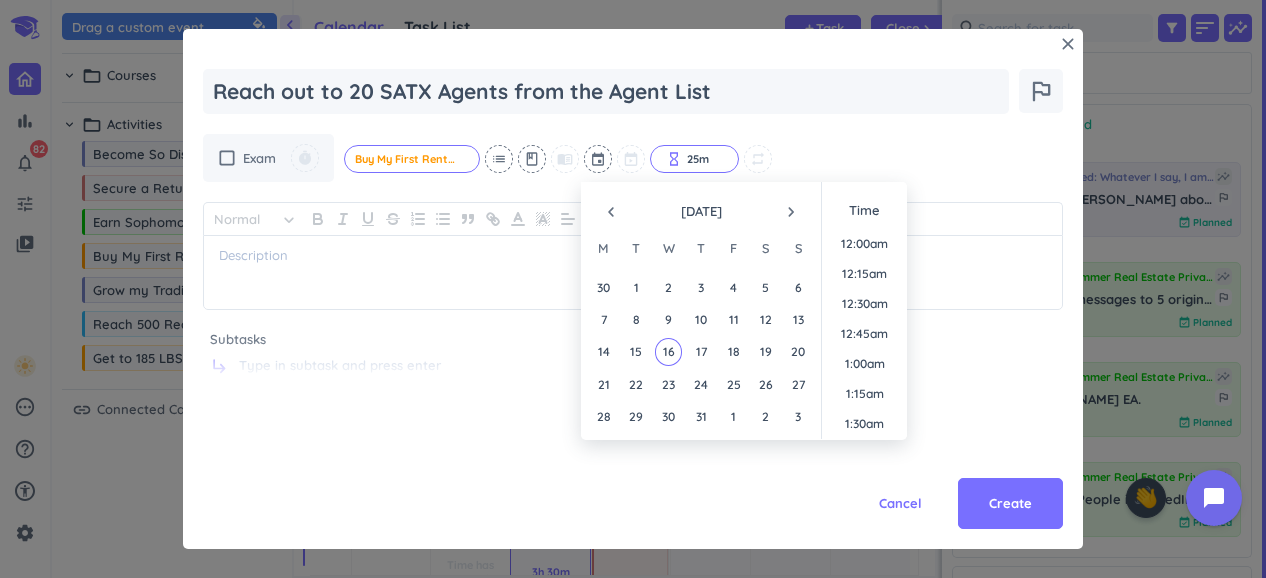scroll, scrollTop: 1349, scrollLeft: 0, axis: vertical 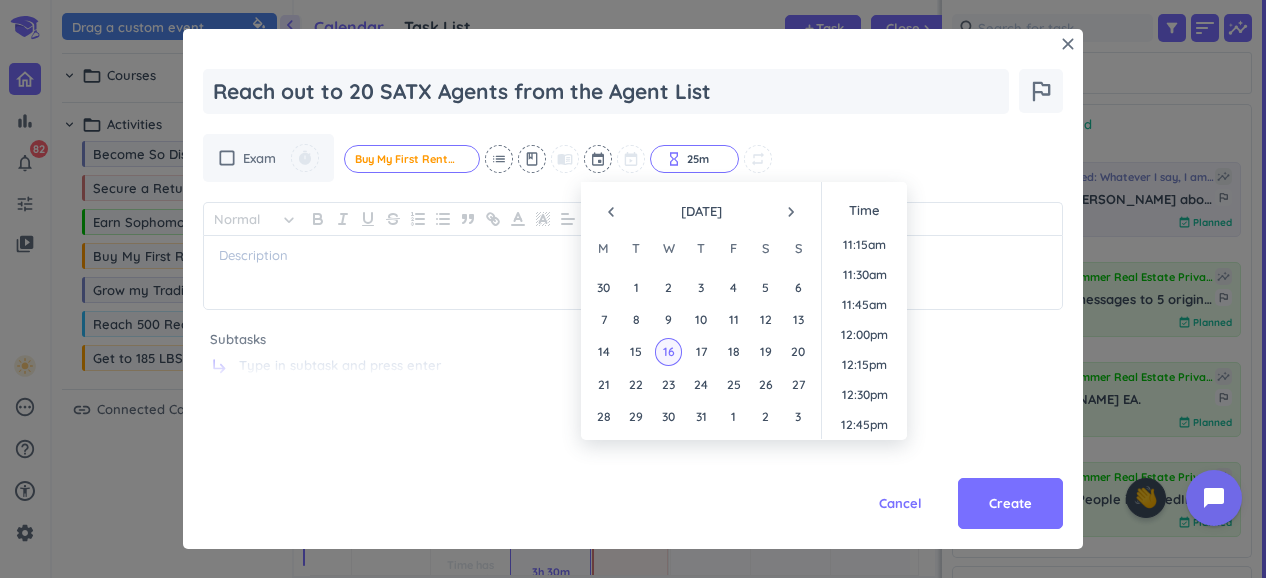 click on "16" at bounding box center [668, 351] 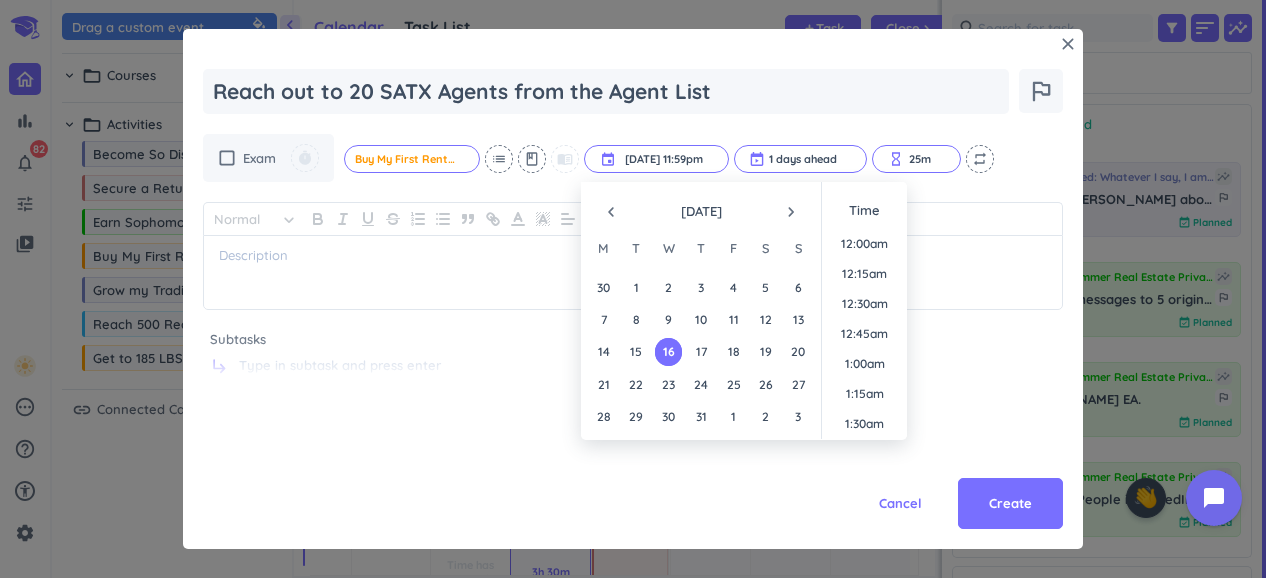 scroll, scrollTop: 2698, scrollLeft: 0, axis: vertical 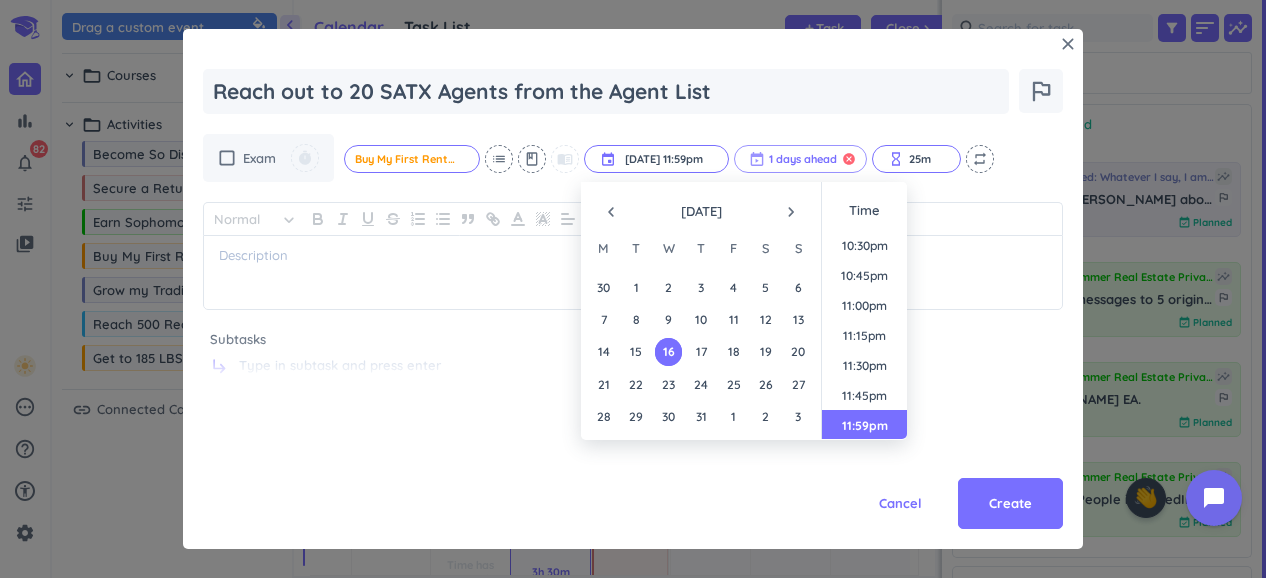click on "cancel" at bounding box center [849, 159] 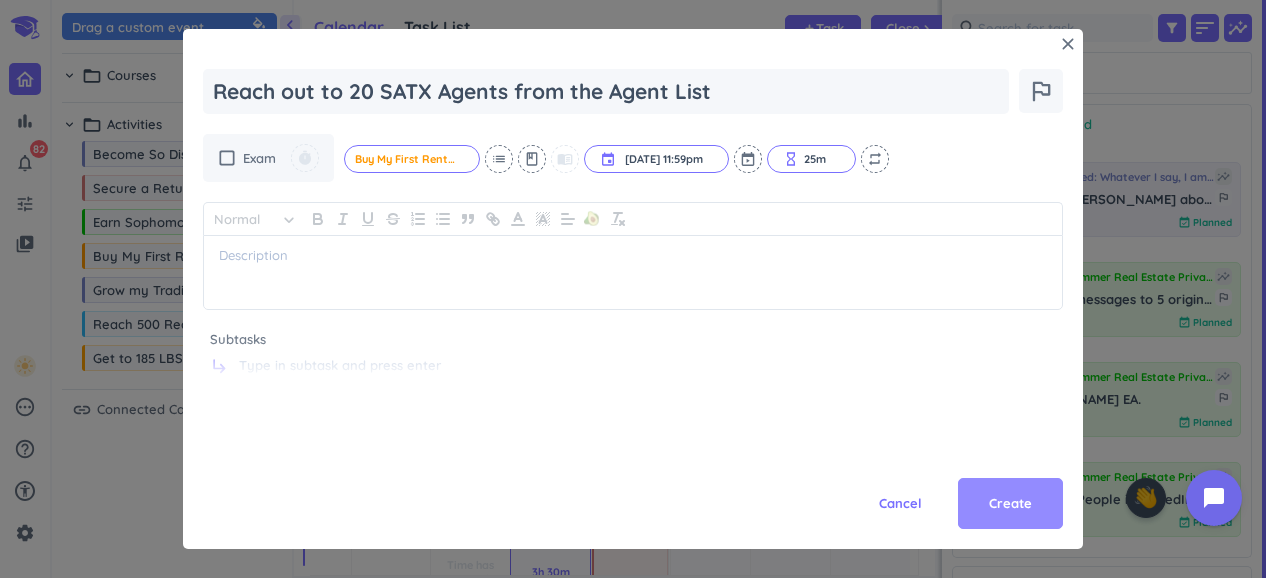 click on "Create" at bounding box center (1010, 504) 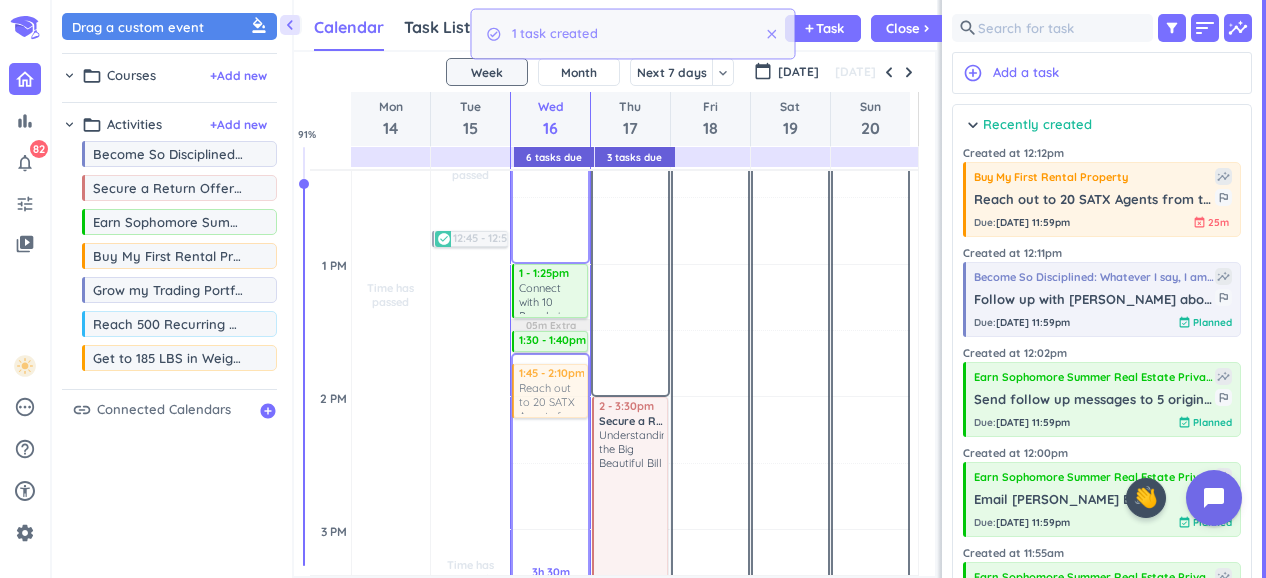 drag, startPoint x: 1083, startPoint y: 202, endPoint x: 556, endPoint y: 373, distance: 554.0487 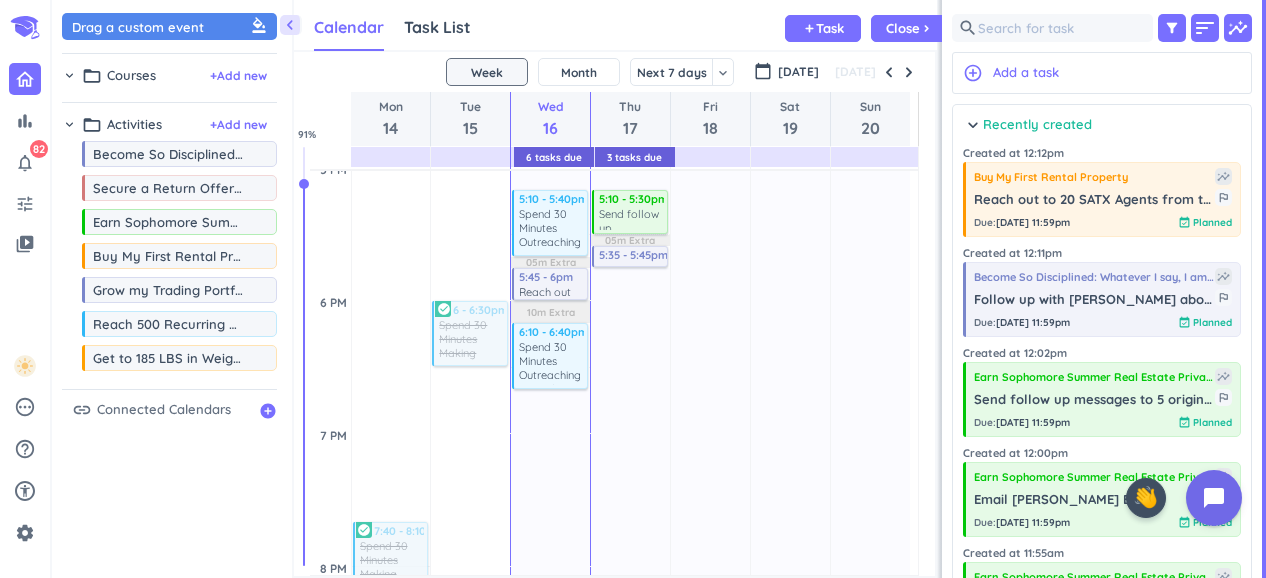 scroll, scrollTop: 1731, scrollLeft: 0, axis: vertical 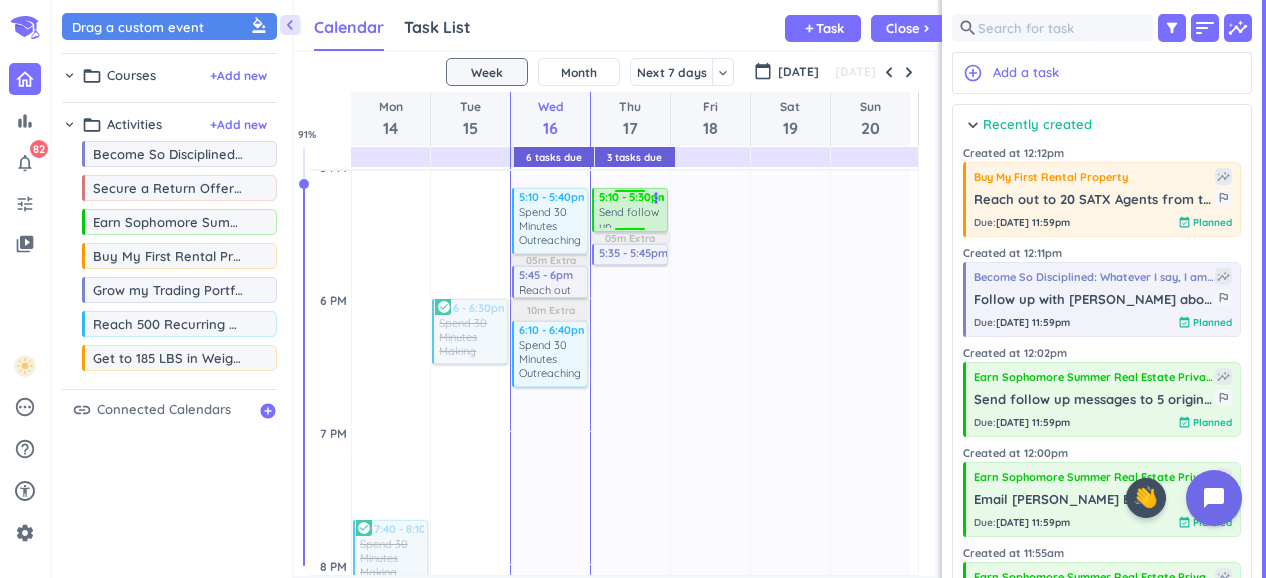click on "Send follow up messages to 5 original linkedin outreach connections." at bounding box center [631, 216] 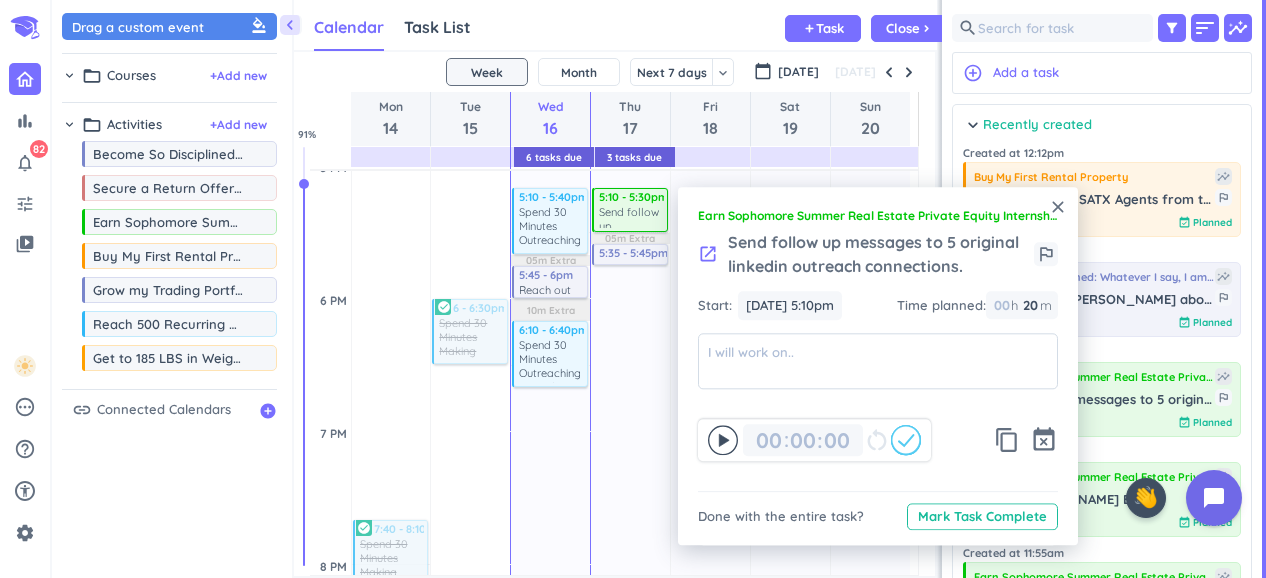 click on "close" at bounding box center (1058, 207) 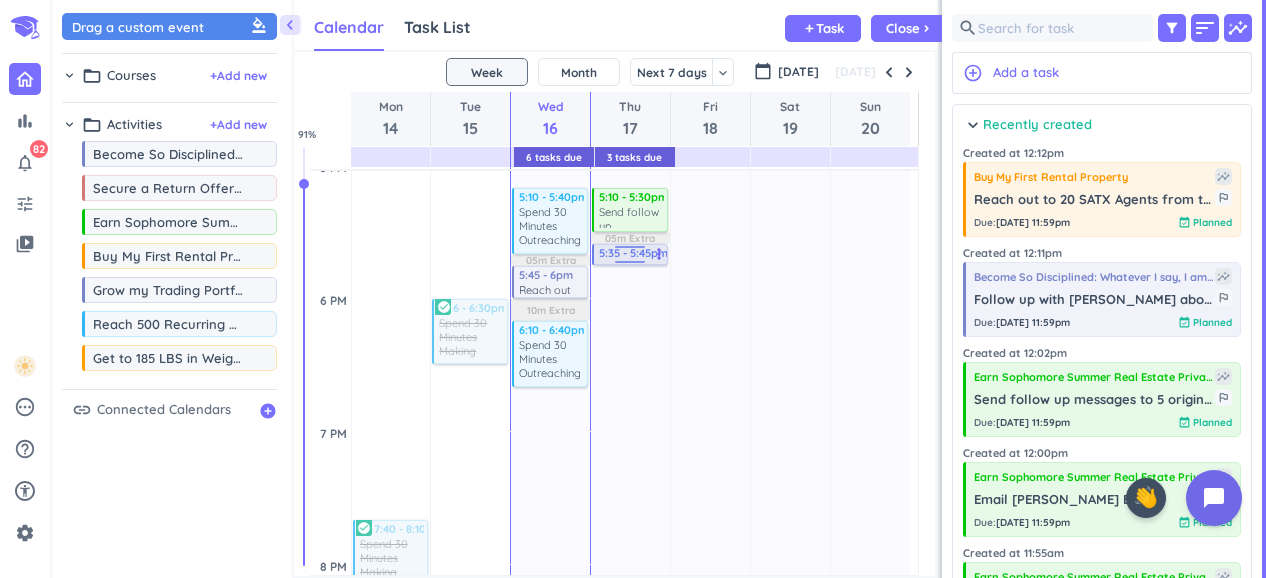 click on "5:35 - 5:45pm" at bounding box center [638, 253] 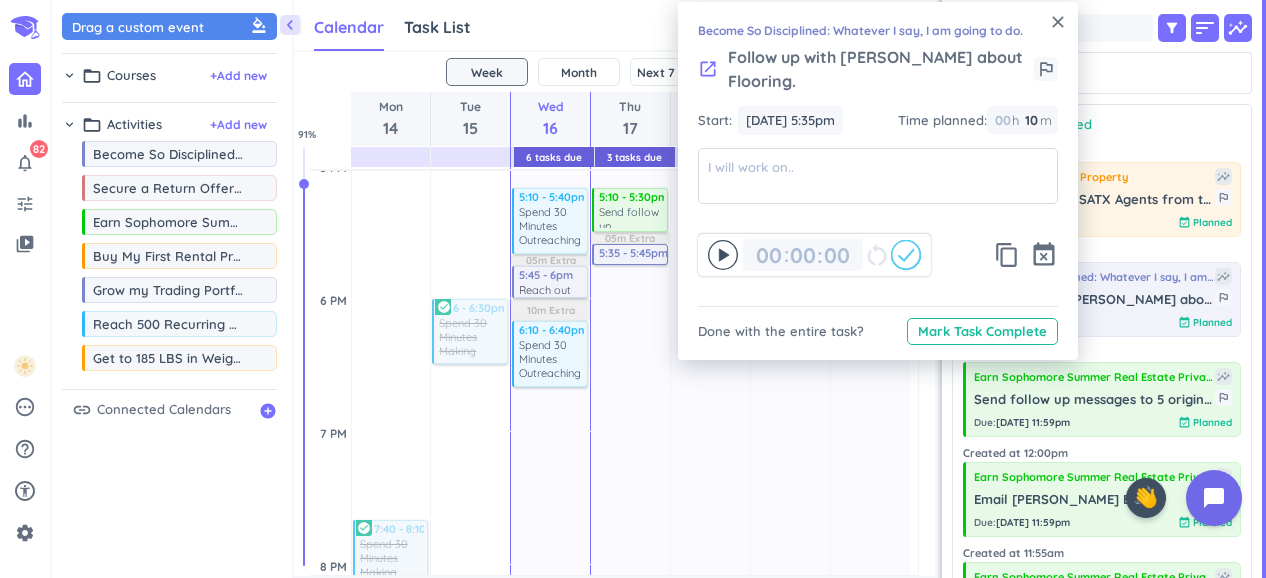 click on "close" at bounding box center [1058, 22] 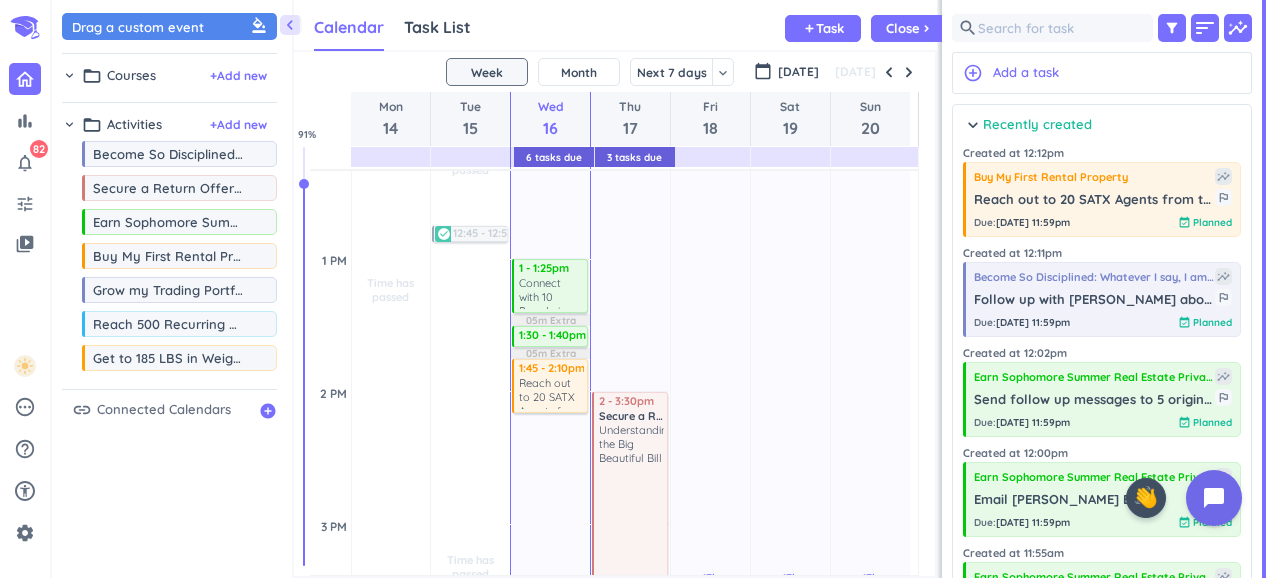 scroll, scrollTop: 1109, scrollLeft: 0, axis: vertical 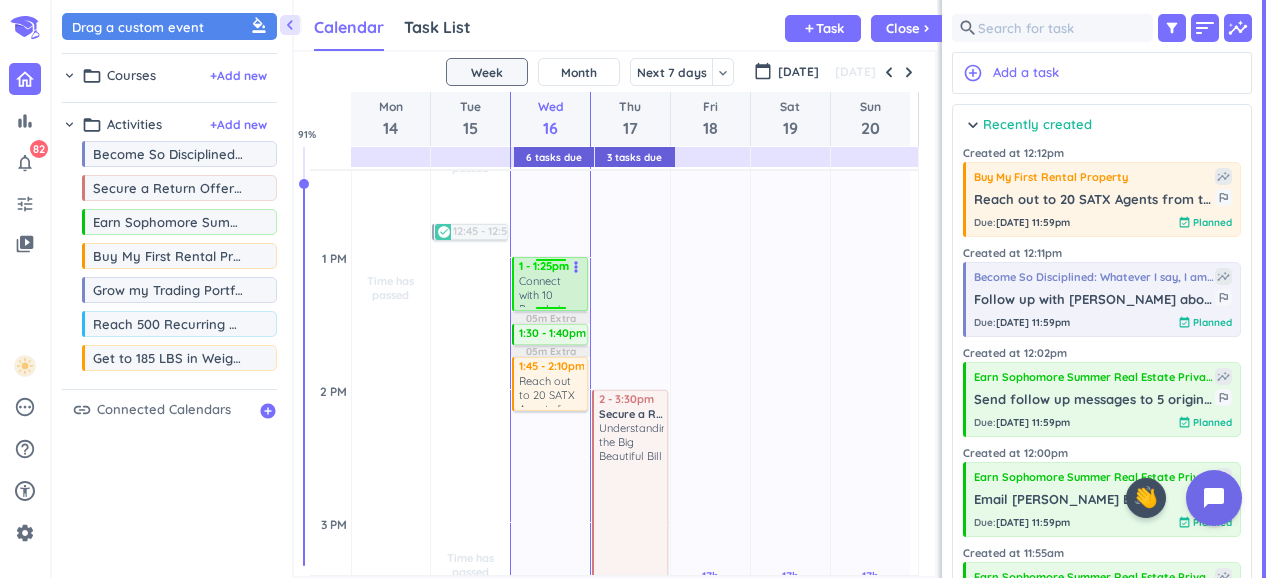 click on "Connect with 10 People in LinkedIn" at bounding box center (551, 290) 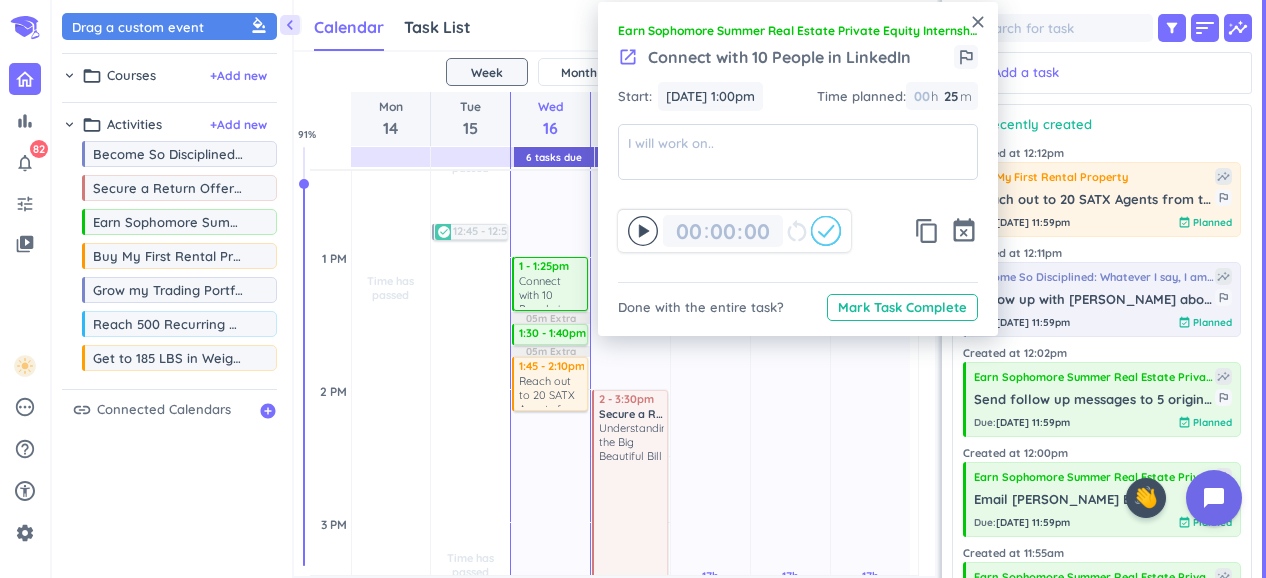 click on "close" at bounding box center (978, 22) 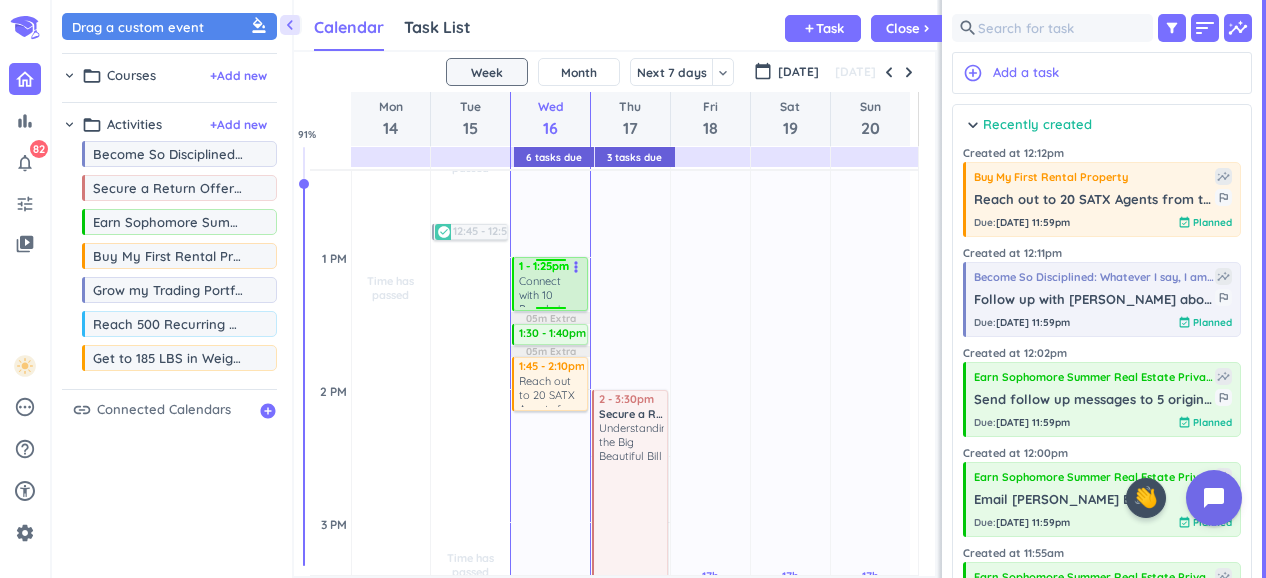 click on "1 - 1:25pm" at bounding box center [551, 266] 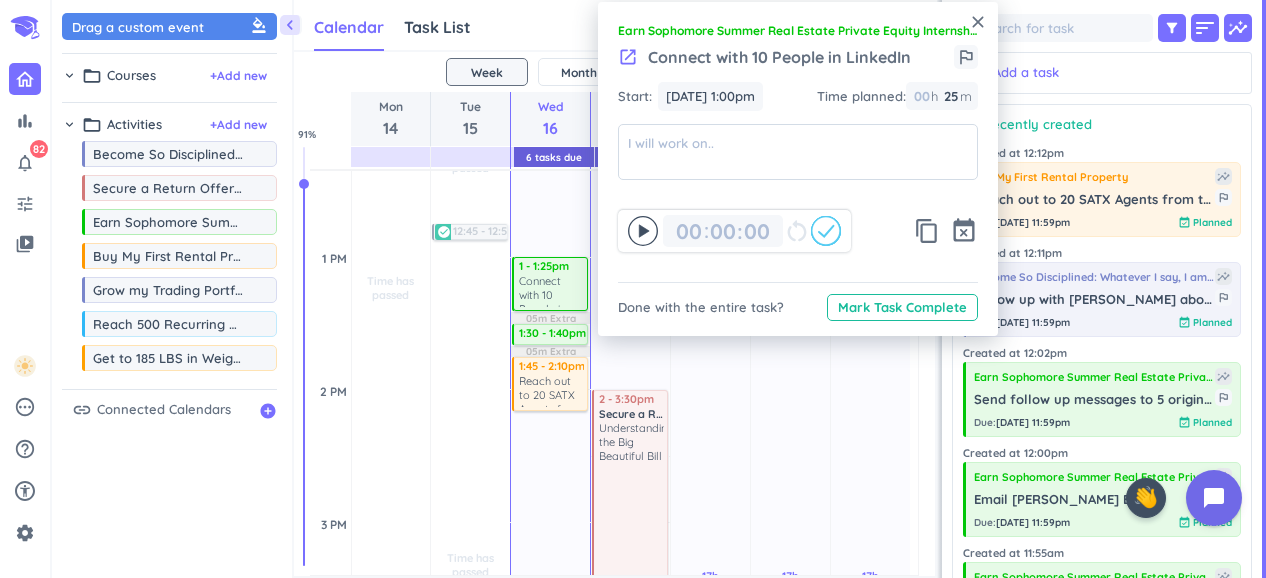 click on "close" at bounding box center (978, 22) 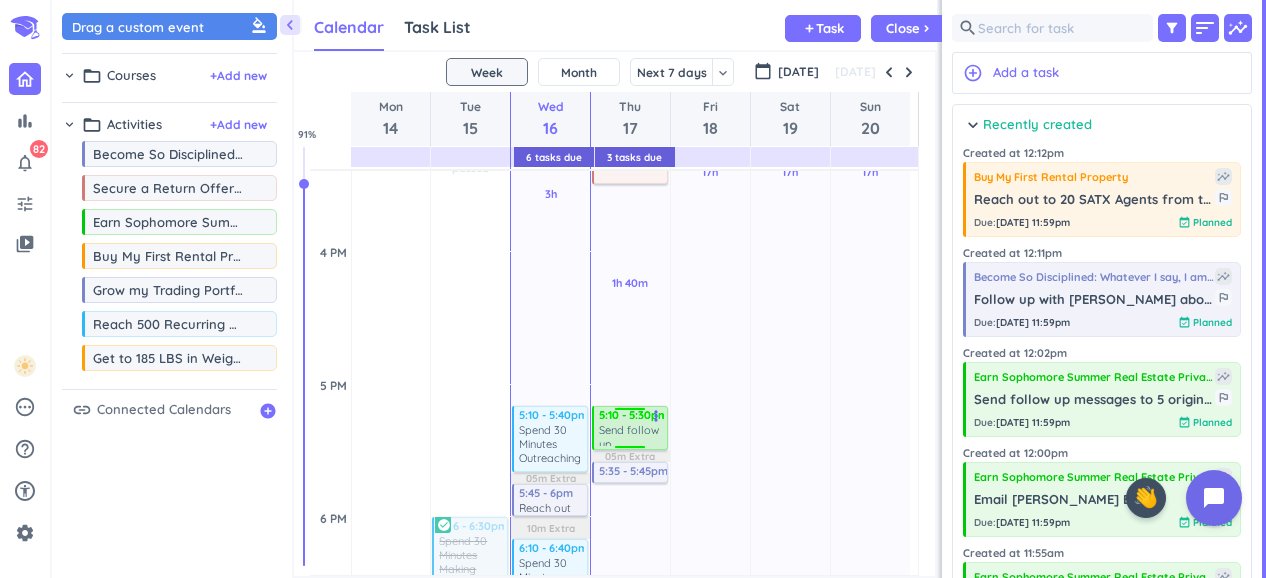 scroll, scrollTop: 1601, scrollLeft: 0, axis: vertical 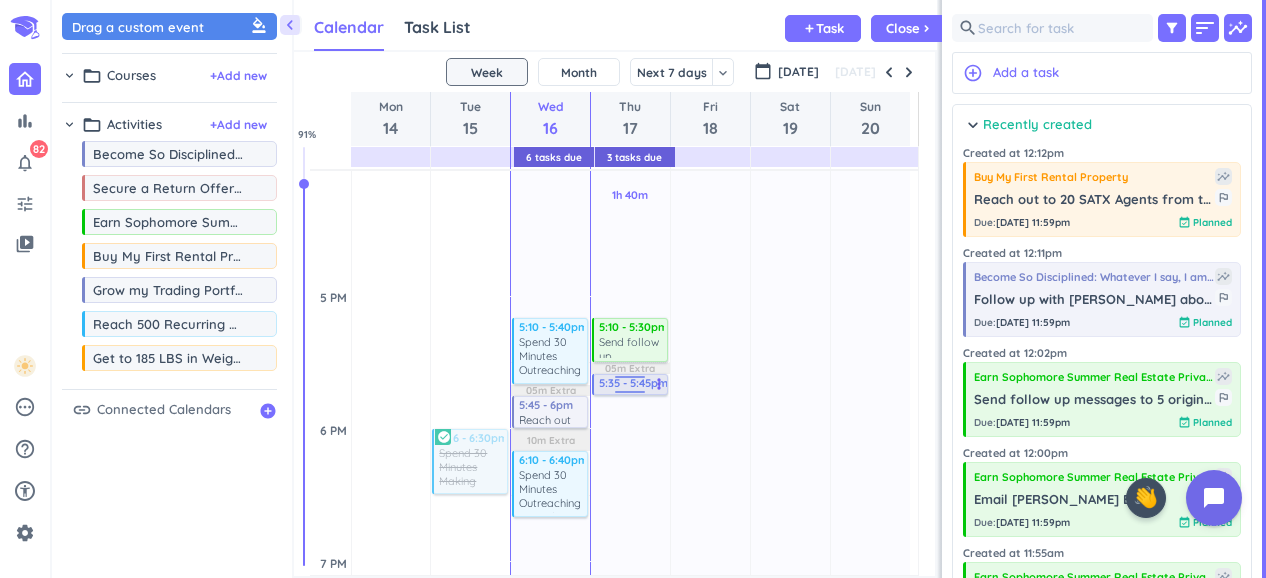 click on "5:35 - 5:45pm" at bounding box center (638, 383) 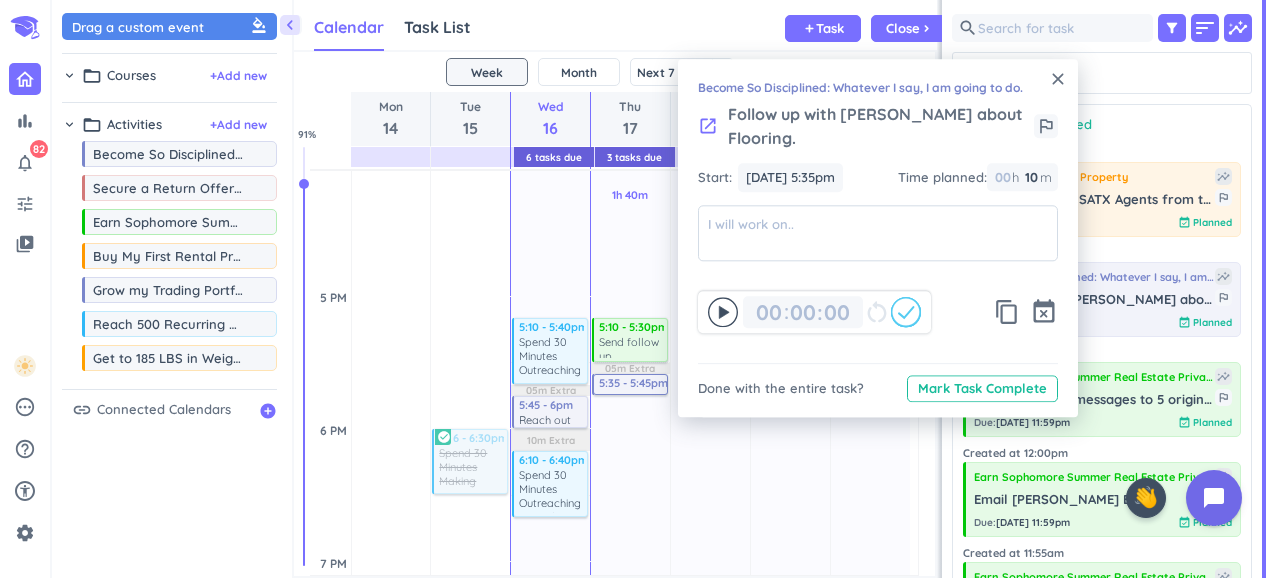 click on "close" at bounding box center (1058, 79) 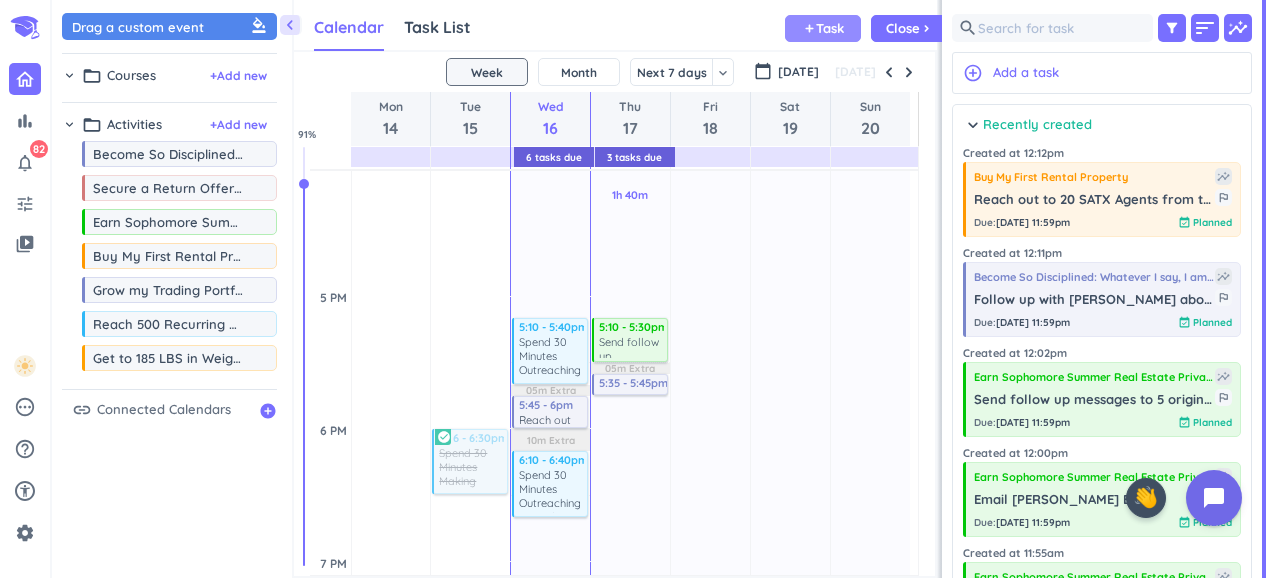 click on "Task" at bounding box center [830, 28] 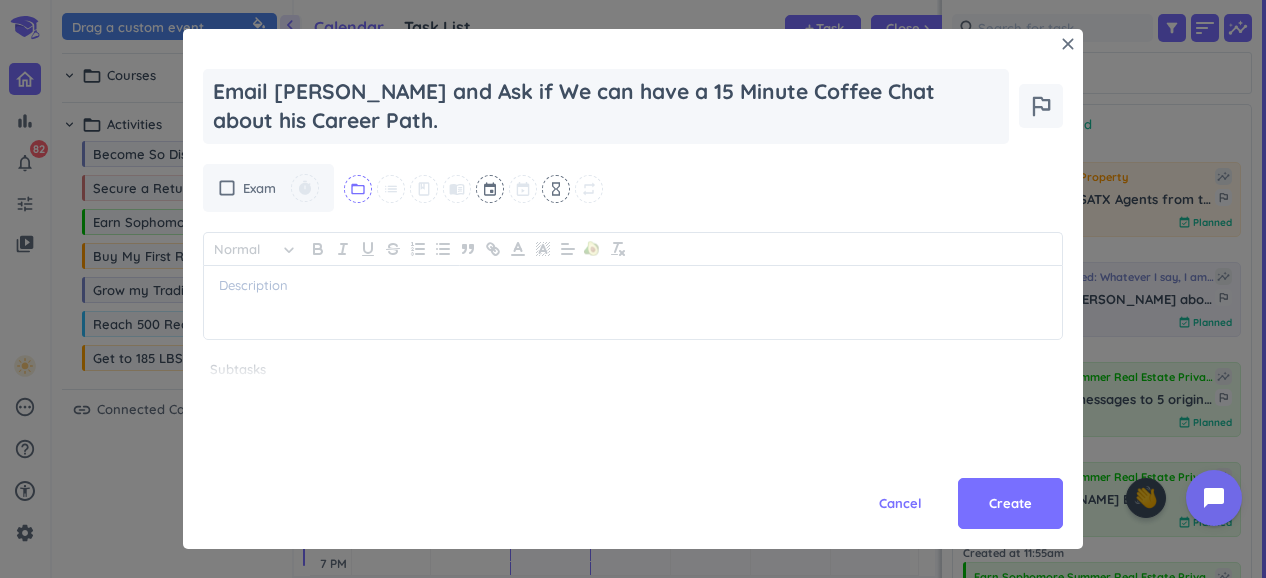 click on "folder_open" at bounding box center [358, 189] 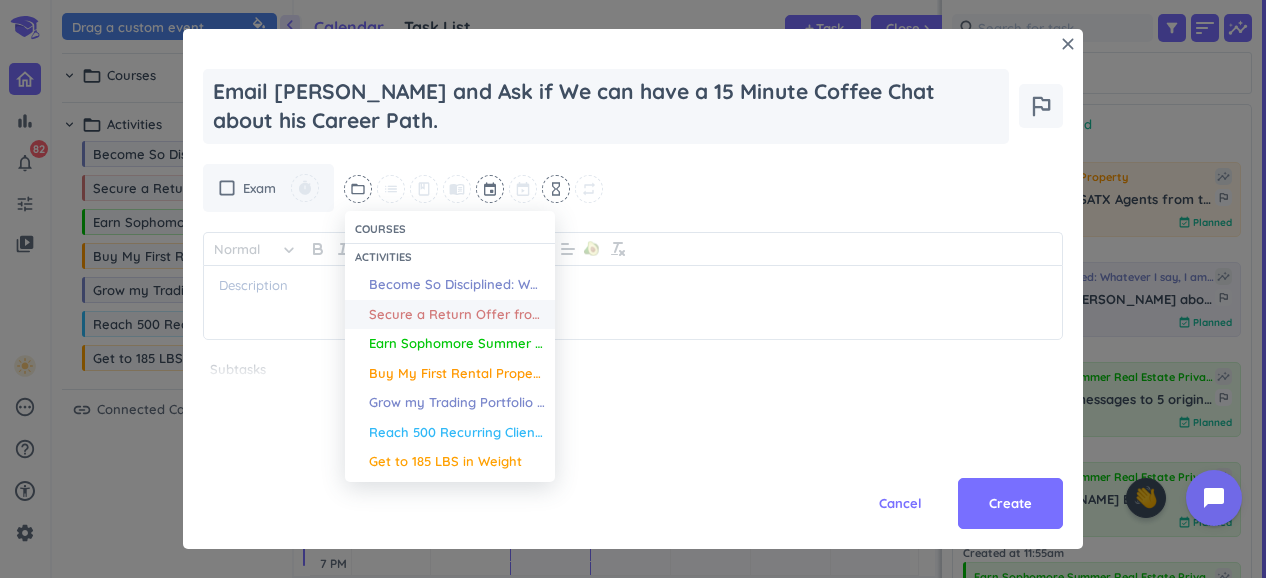 click on "Secure a Return Offer from [PERSON_NAME] Collective" at bounding box center [457, 315] 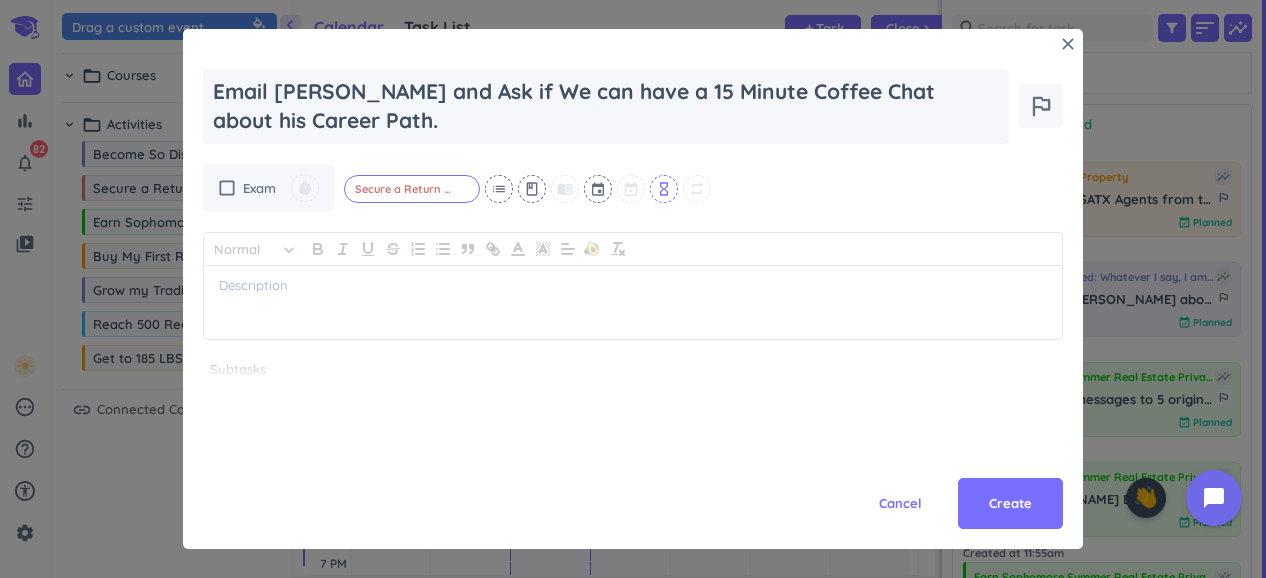 click on "hourglass_empty" at bounding box center [664, 189] 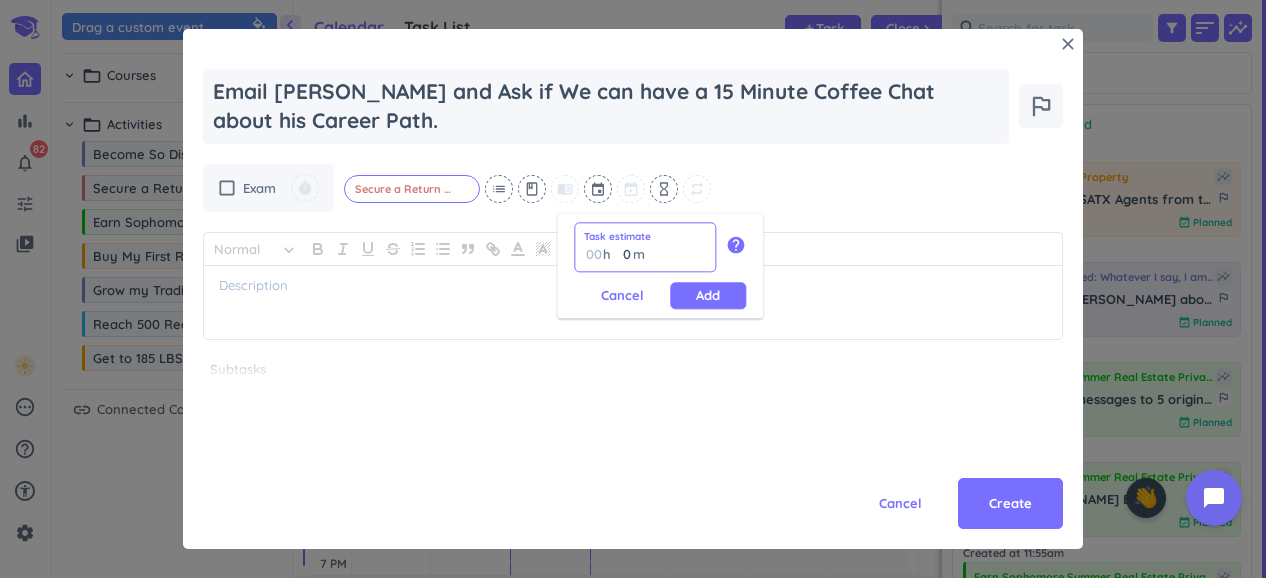 click on "0" at bounding box center (622, 254) 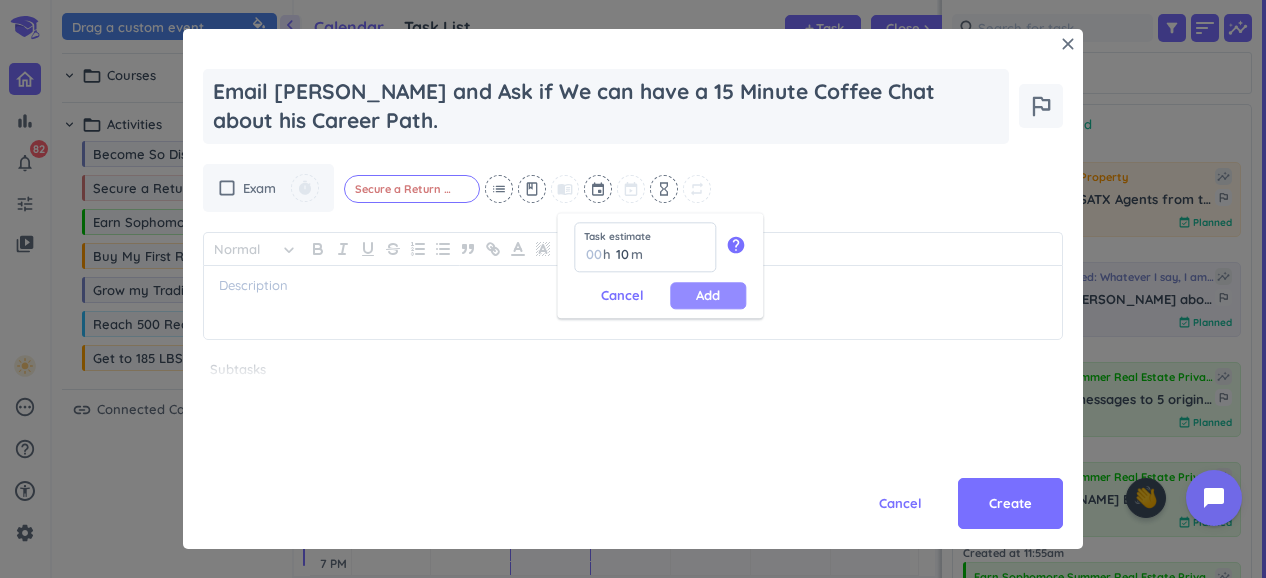 click on "Add" at bounding box center [708, 295] 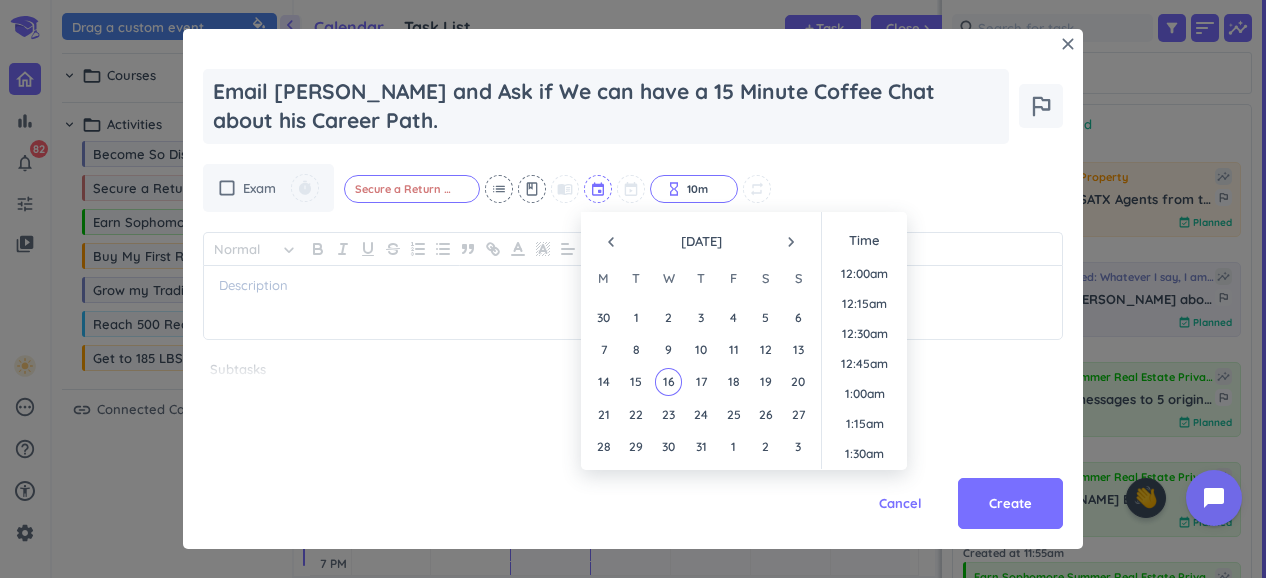 click at bounding box center (599, 189) 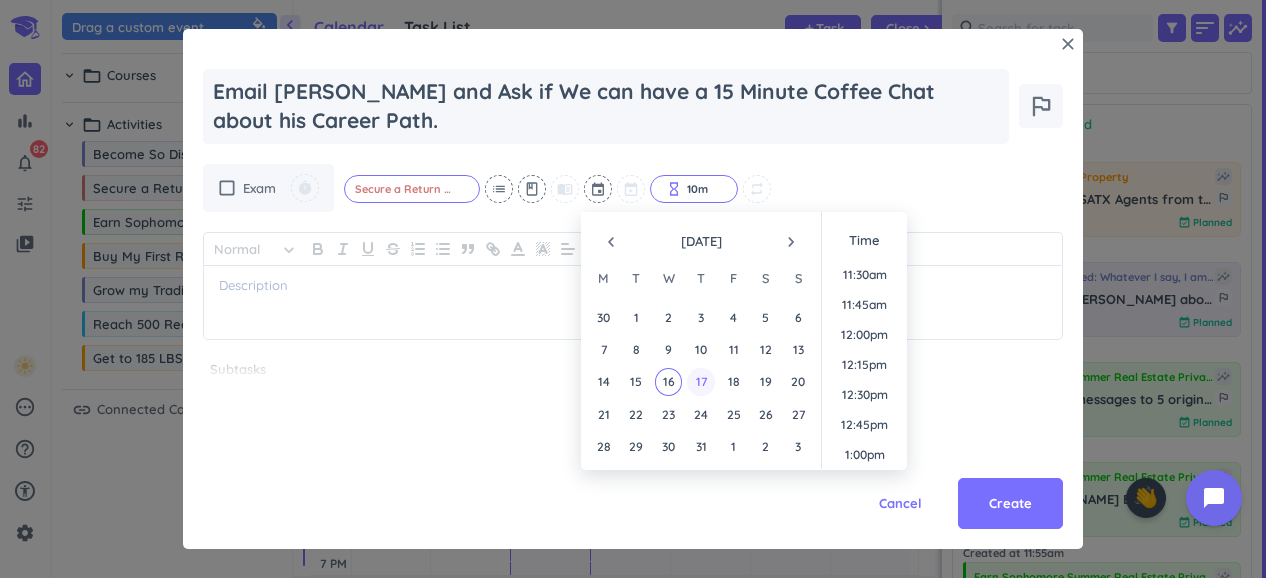 click on "17" at bounding box center [700, 381] 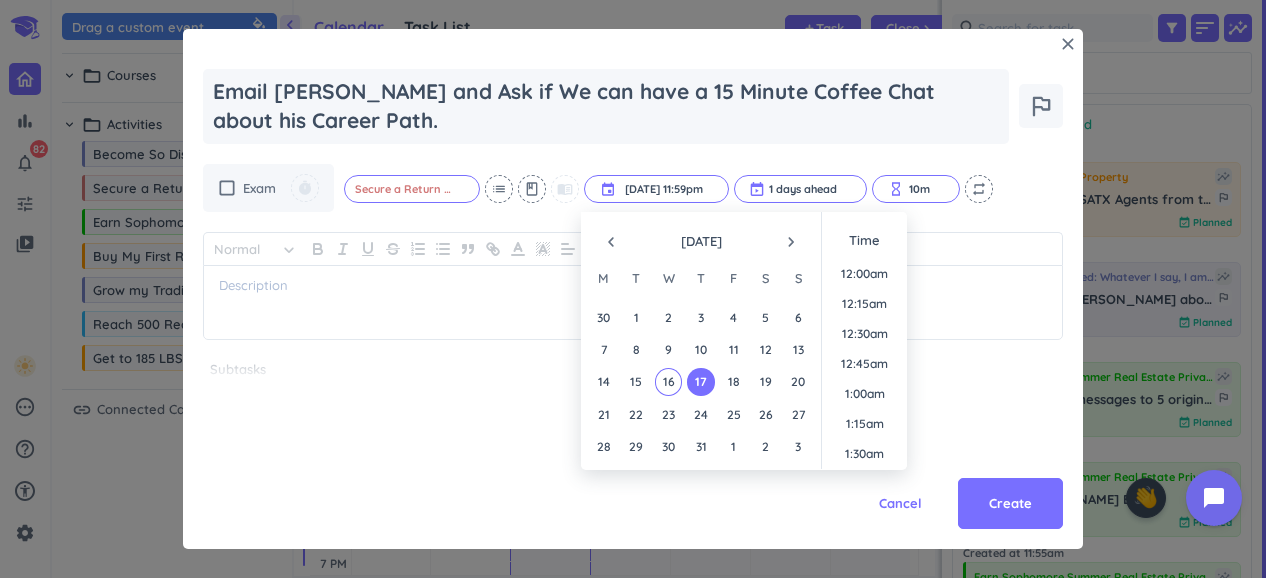 scroll, scrollTop: 2698, scrollLeft: 0, axis: vertical 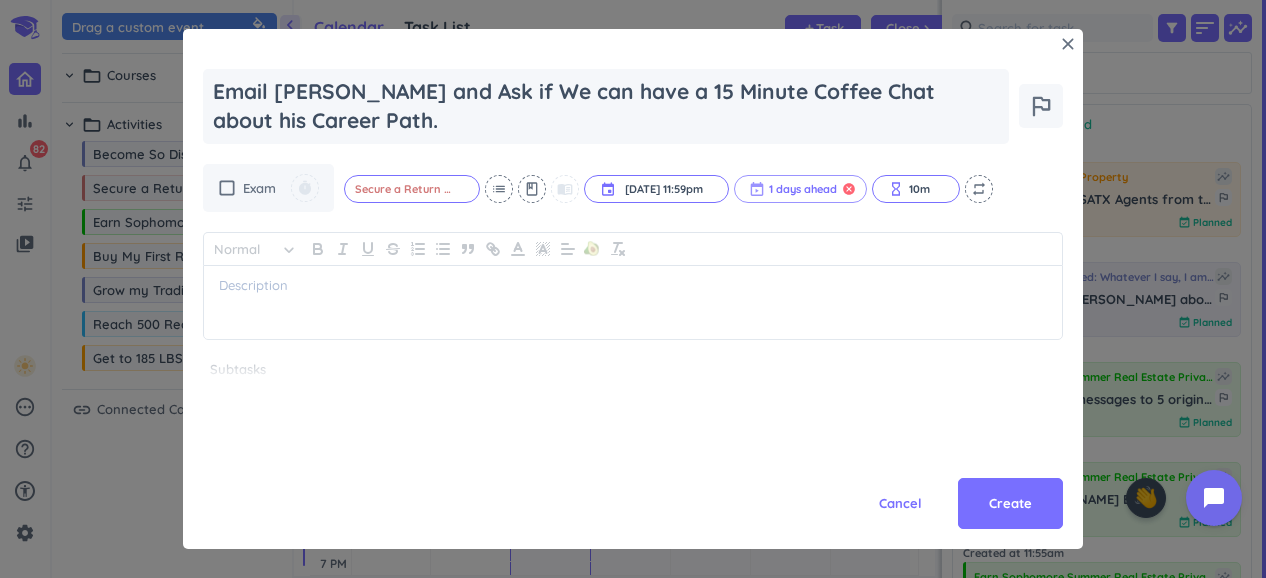 click on "cancel" at bounding box center [849, 189] 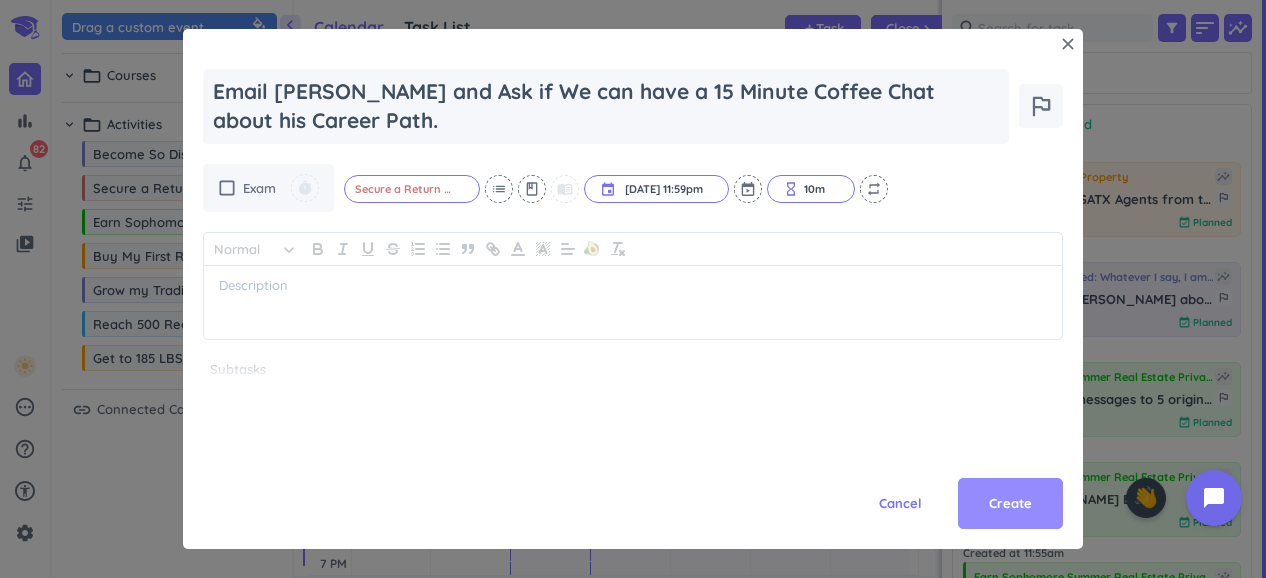 click on "Create" at bounding box center (1010, 504) 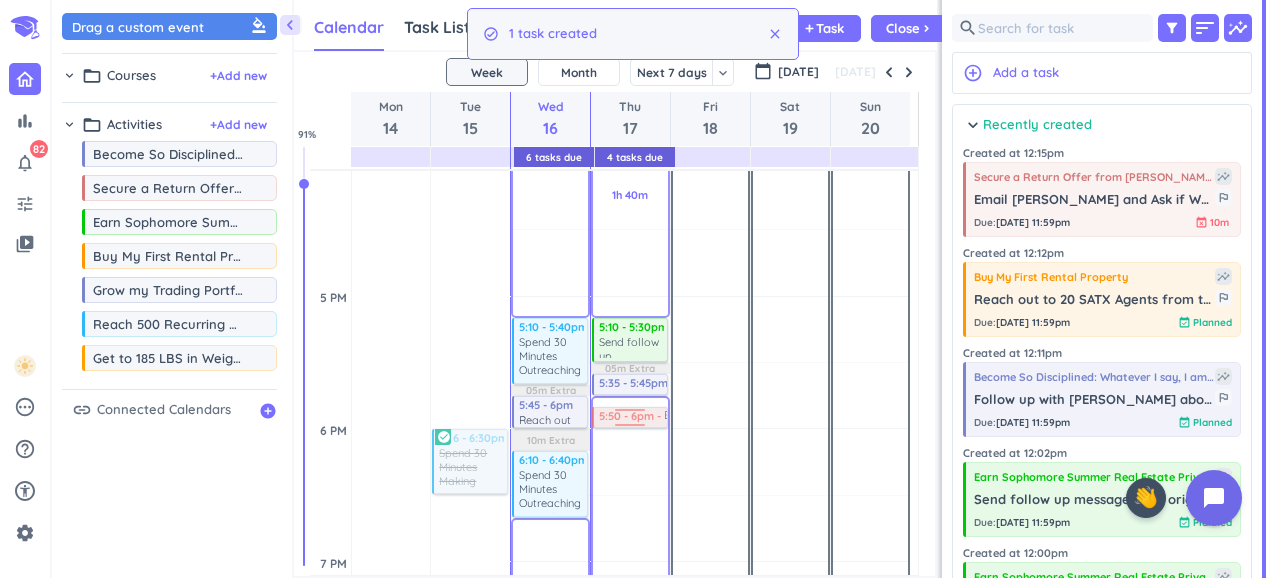 drag, startPoint x: 1143, startPoint y: 203, endPoint x: 630, endPoint y: 411, distance: 553.5639 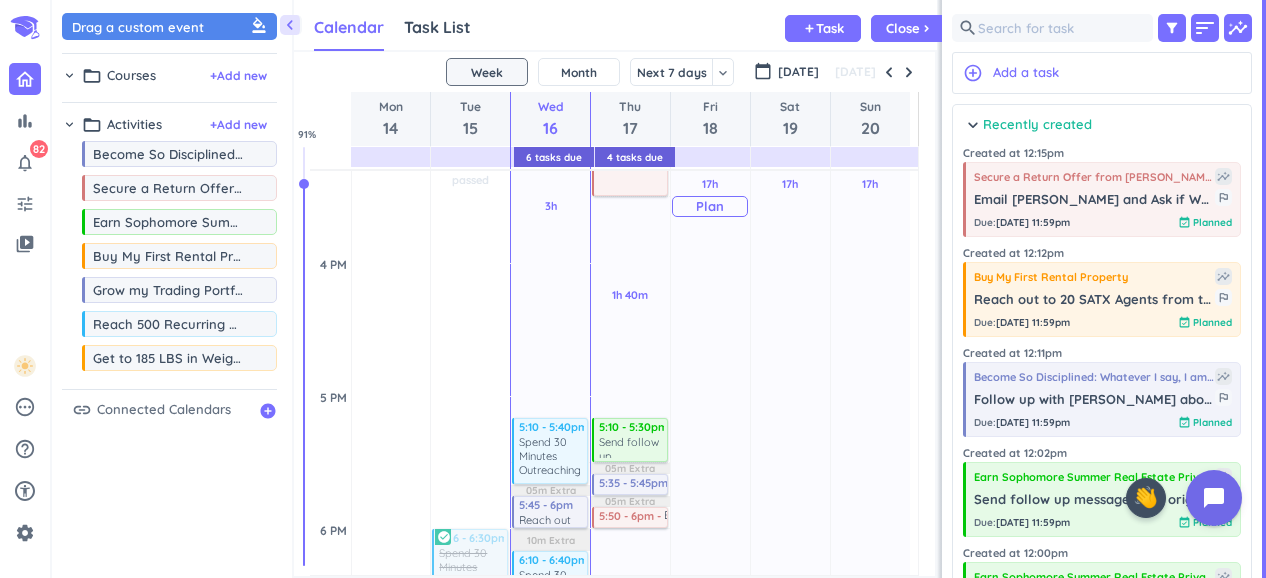 scroll, scrollTop: 1601, scrollLeft: 0, axis: vertical 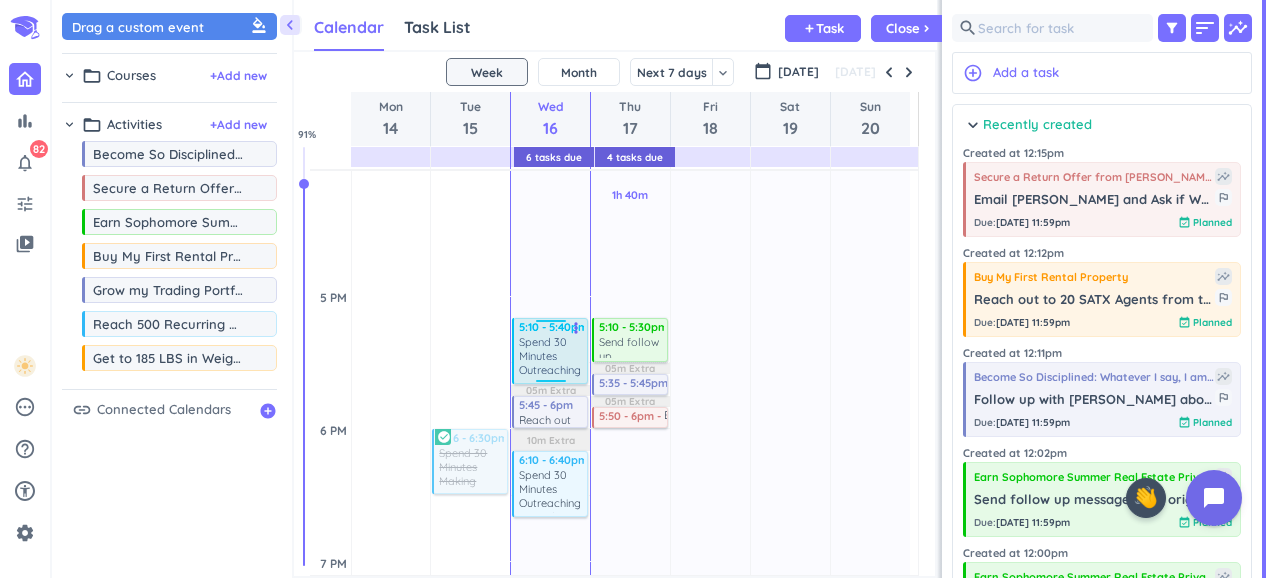 click on "Spend 30 Minutes Outreaching to Agents" at bounding box center (551, 357) 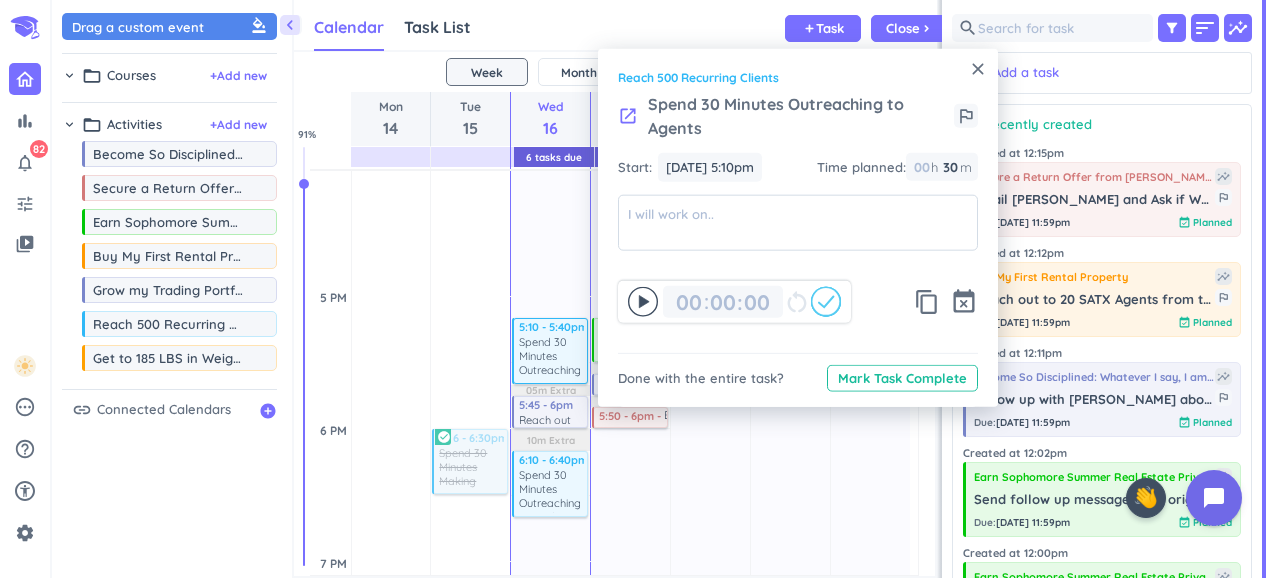 click on "close" at bounding box center (978, 69) 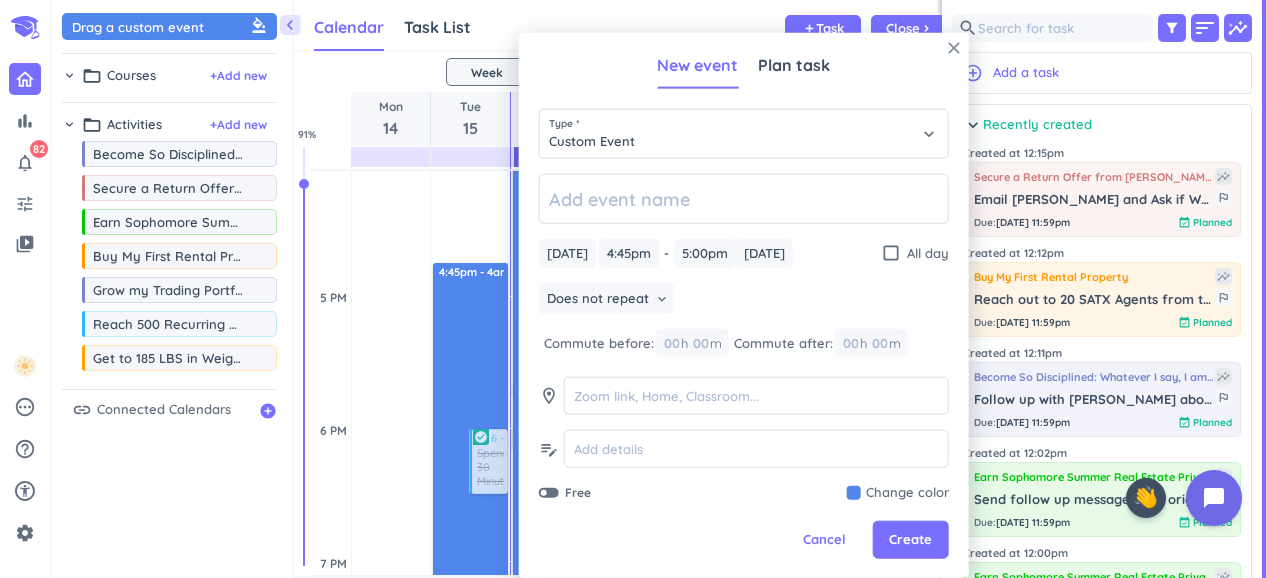 click on "close" at bounding box center (954, 48) 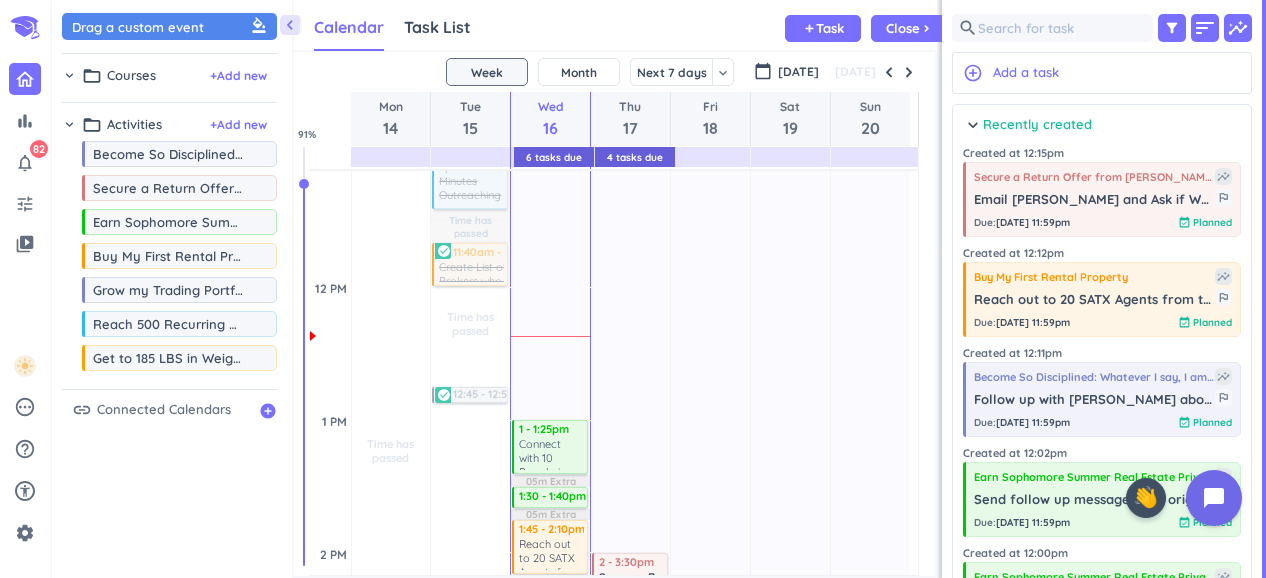 scroll, scrollTop: 901, scrollLeft: 0, axis: vertical 